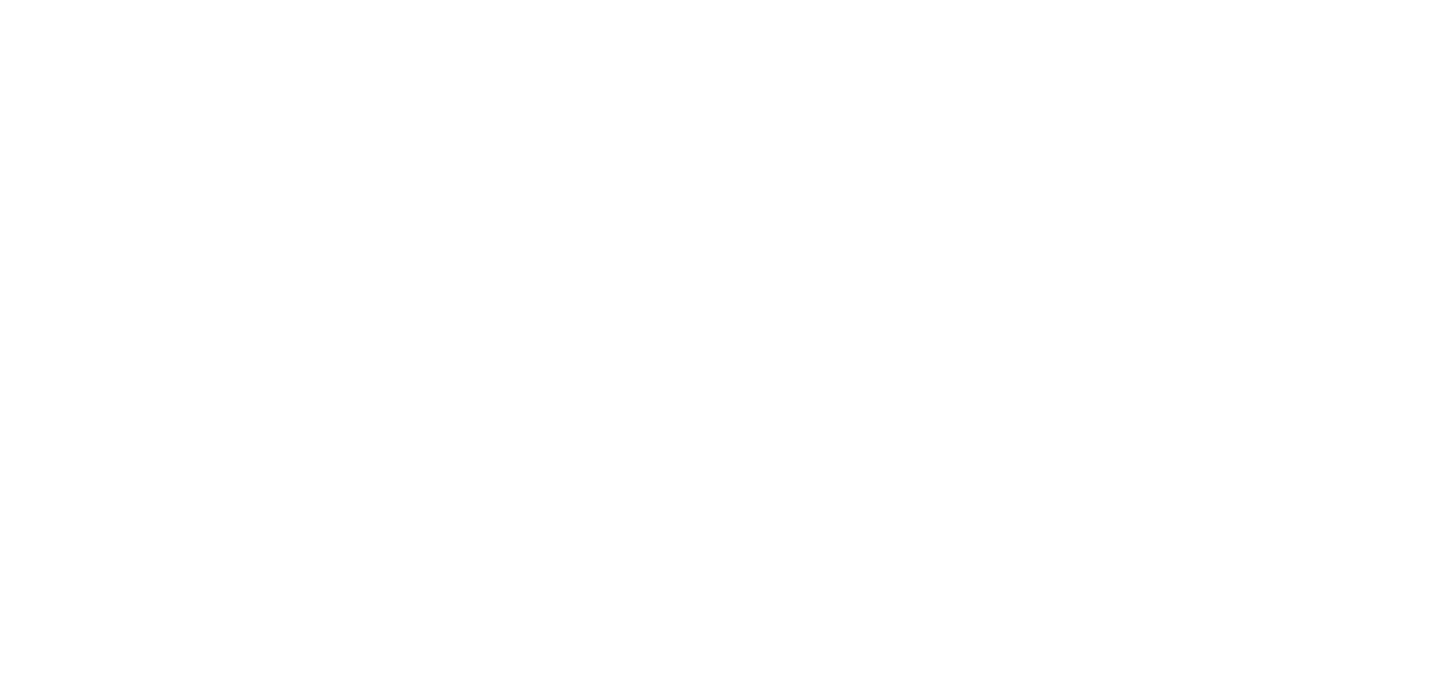 scroll, scrollTop: 0, scrollLeft: 0, axis: both 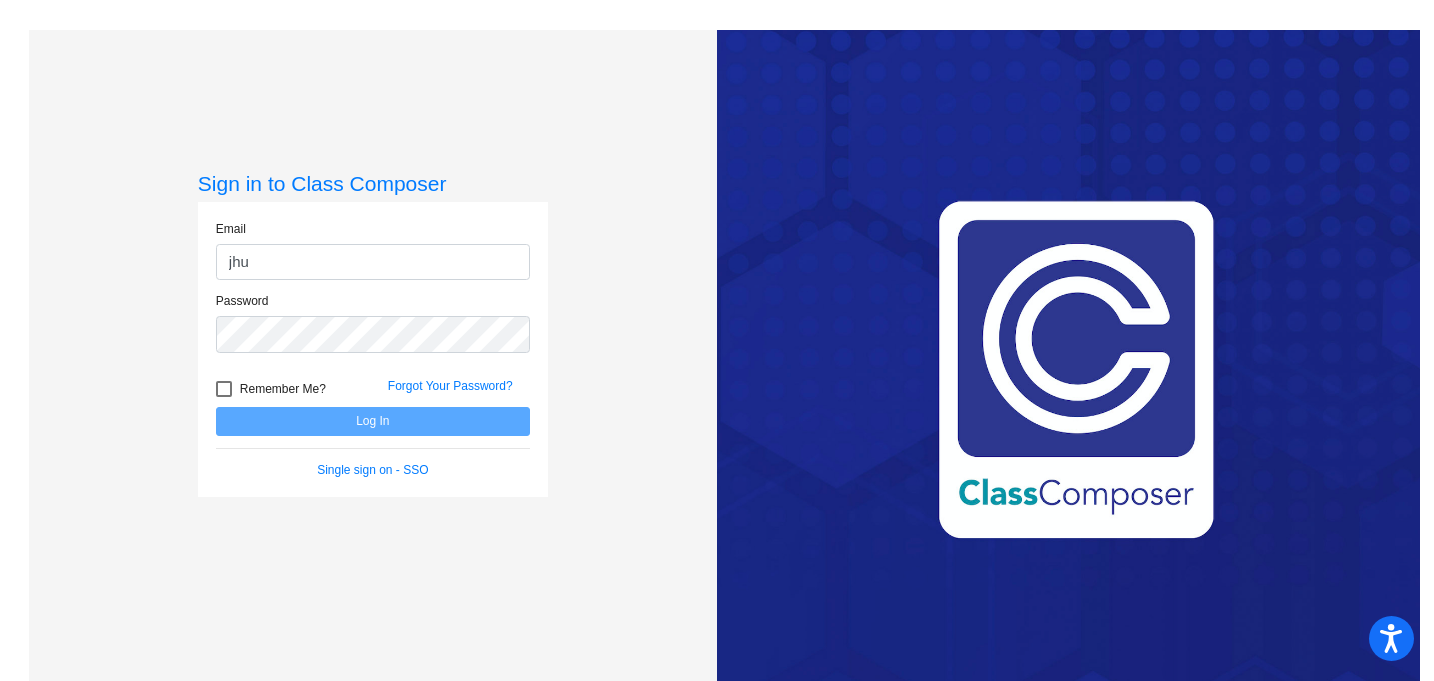 type on "[EMAIL_ADDRESS][DOMAIN_NAME]" 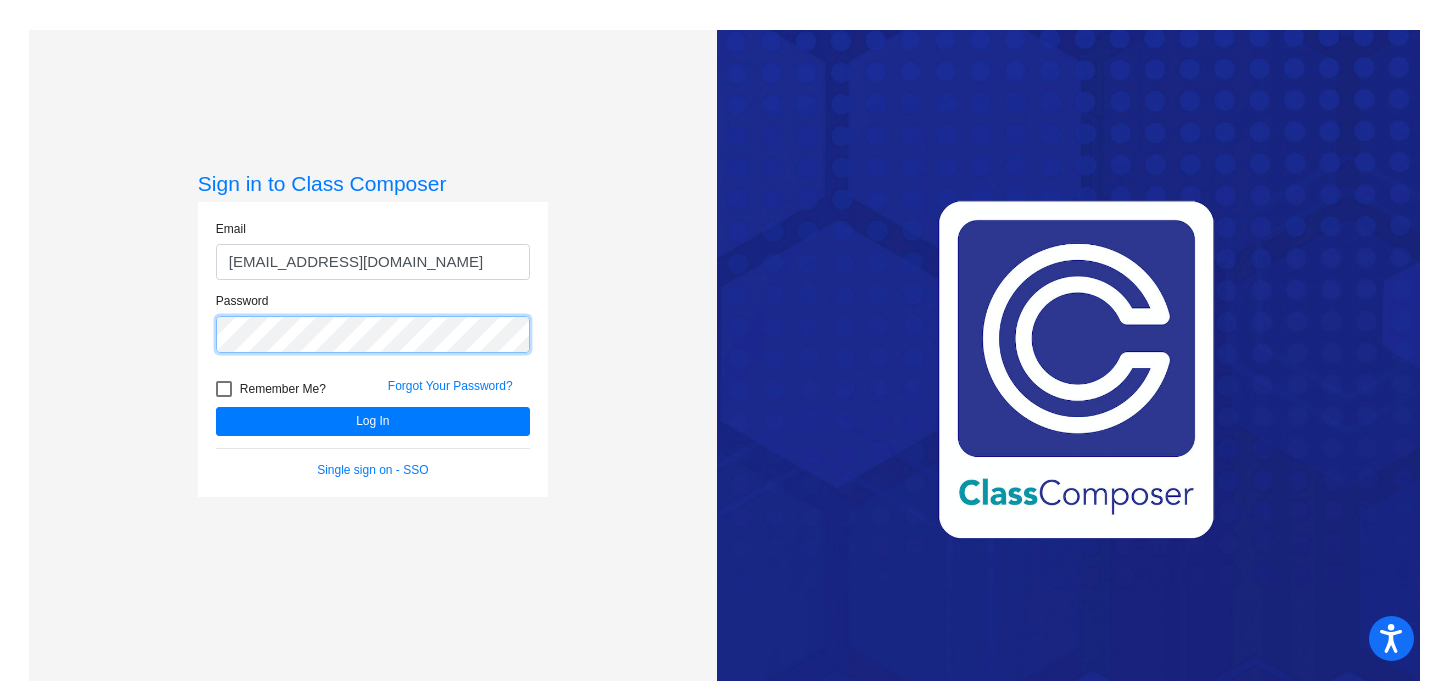 click on "Log In" 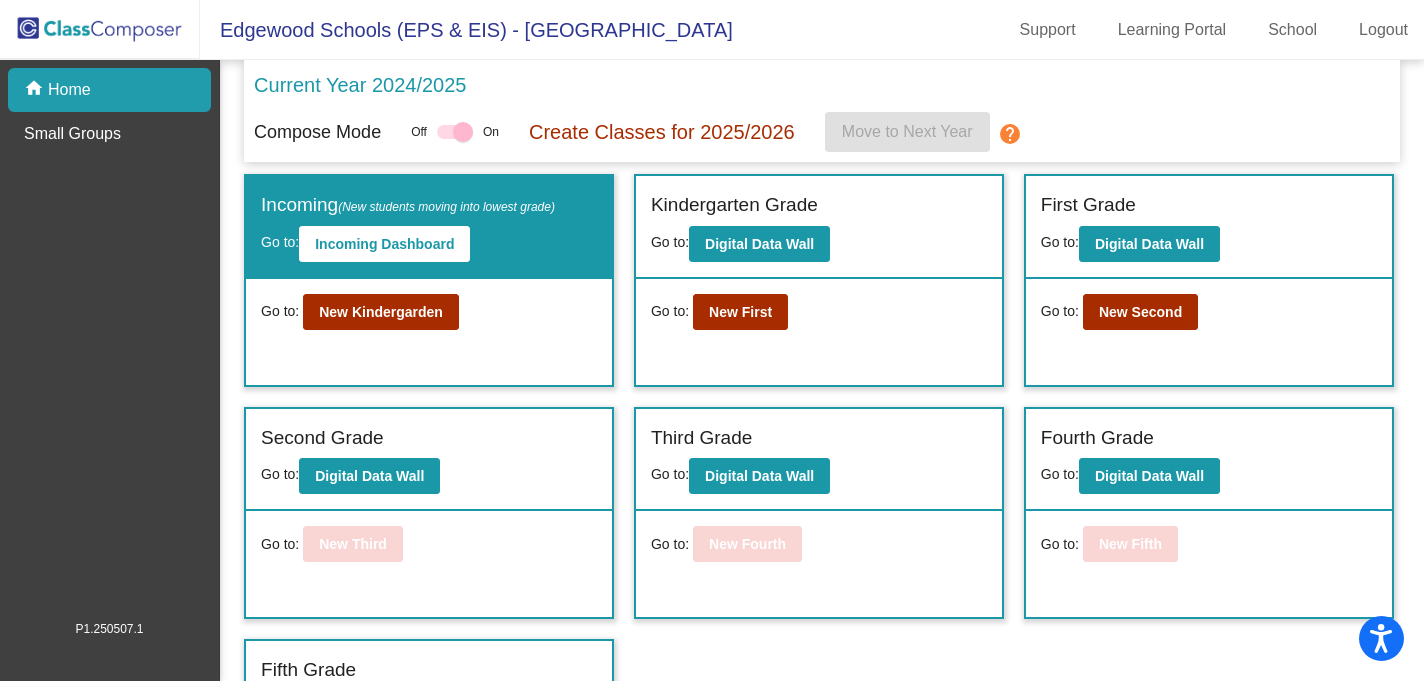 scroll, scrollTop: 65, scrollLeft: 0, axis: vertical 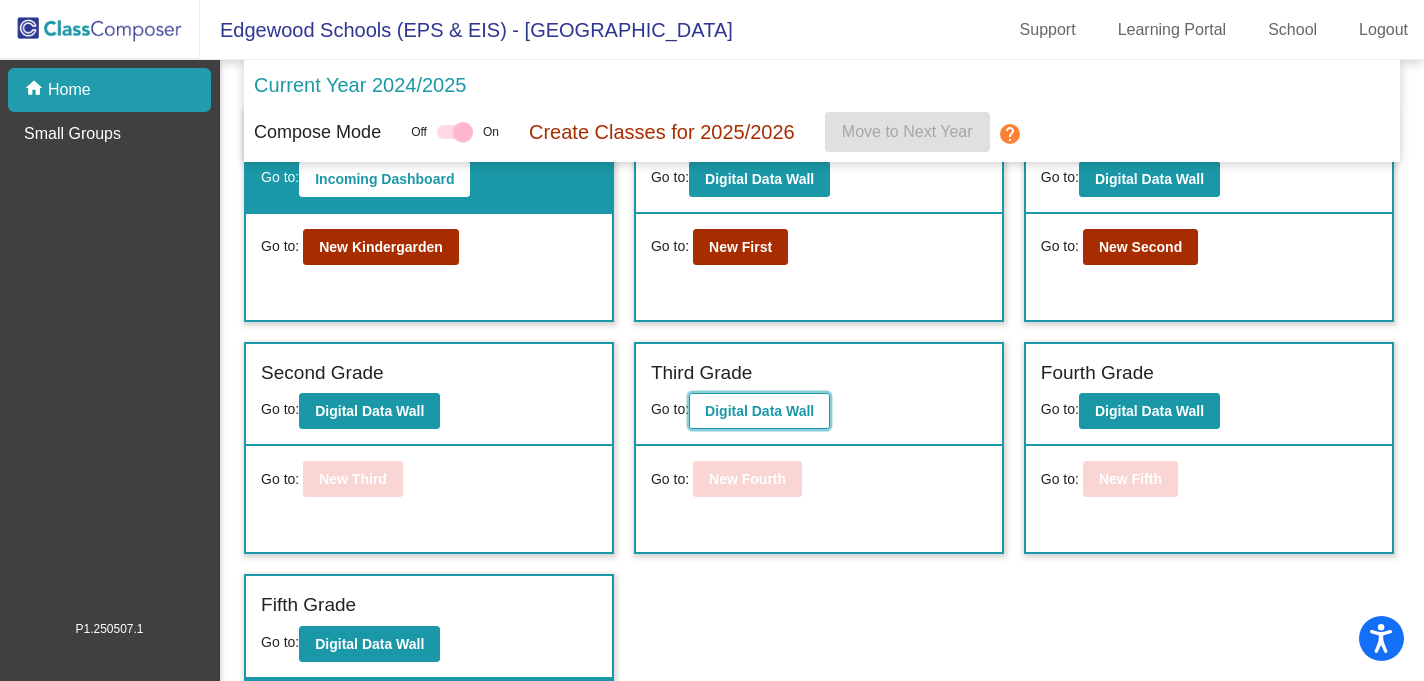 click on "Digital Data Wall" 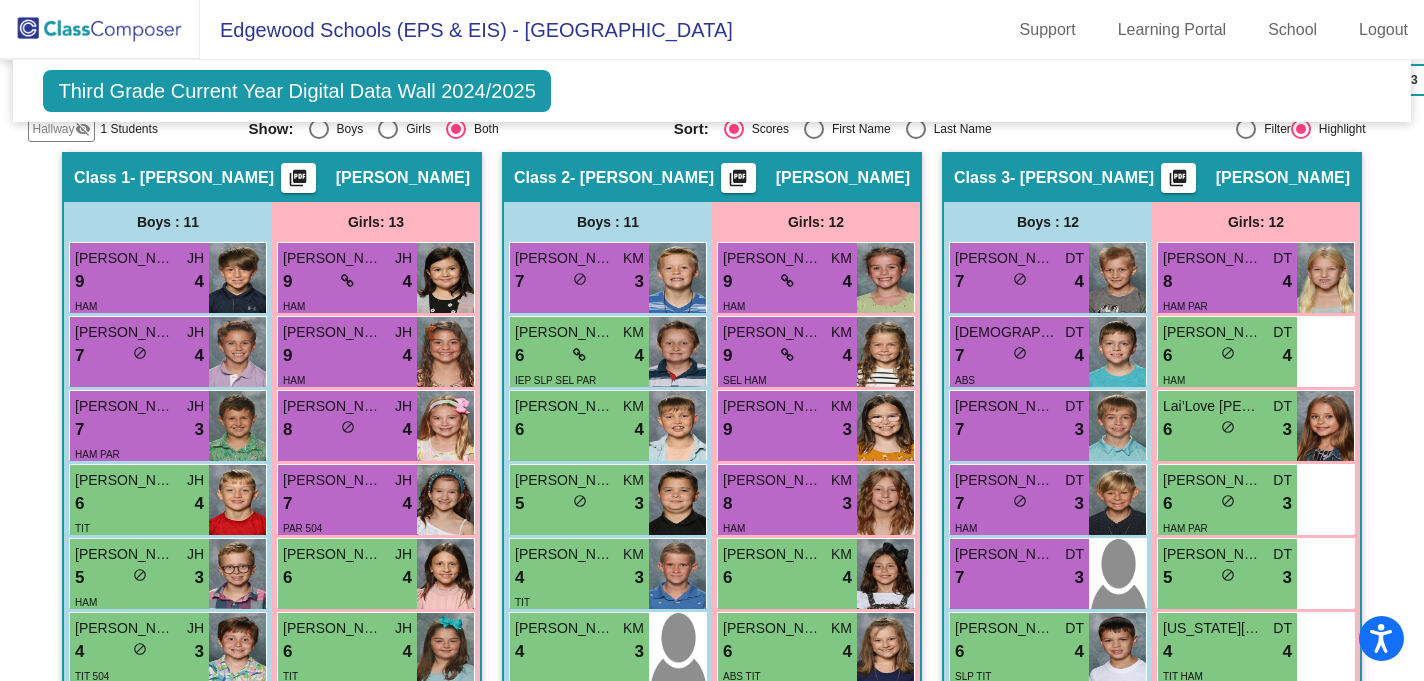 scroll, scrollTop: 632, scrollLeft: 0, axis: vertical 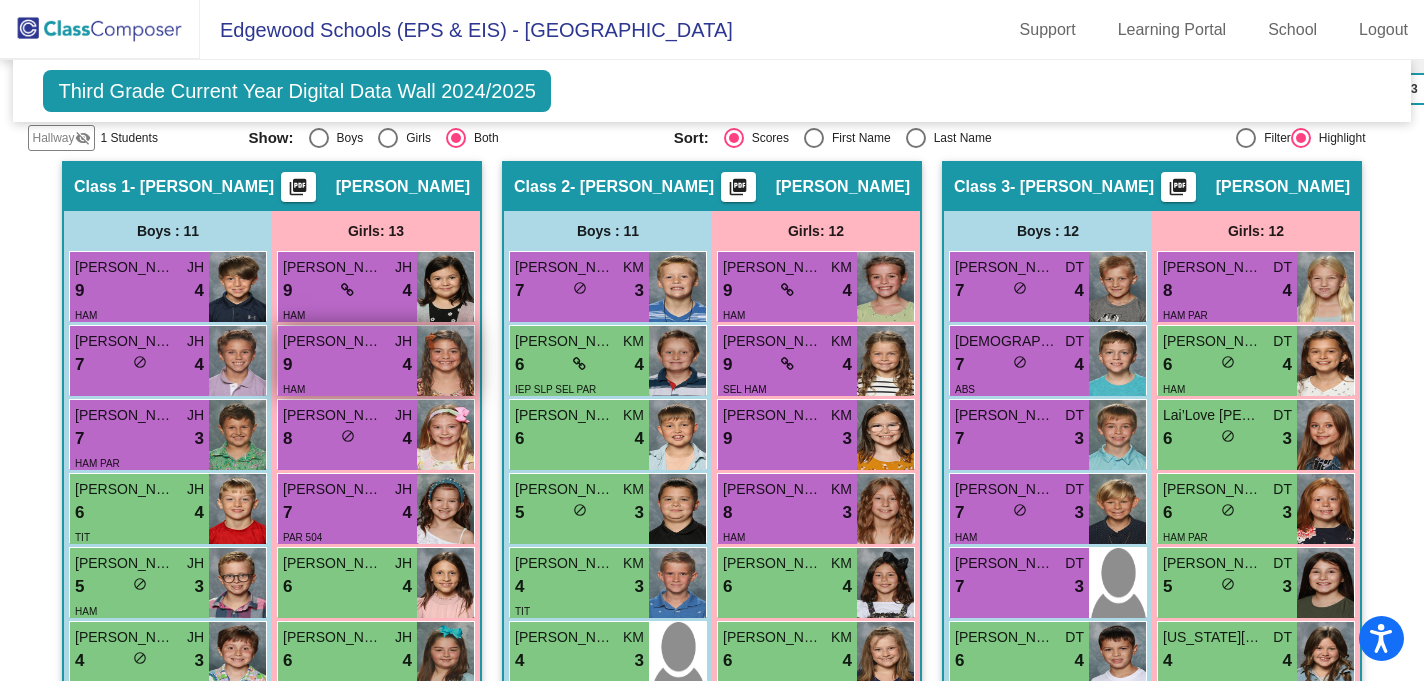 click at bounding box center (445, 361) 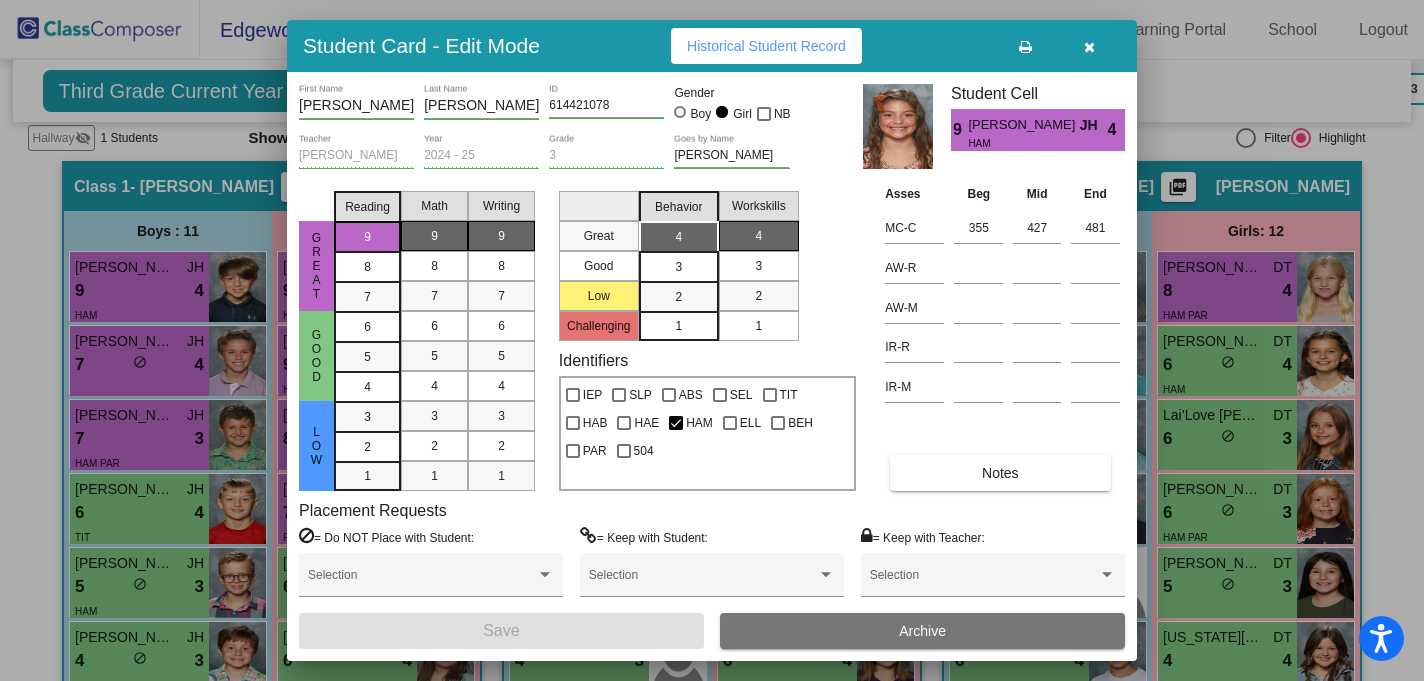 scroll, scrollTop: 0, scrollLeft: 0, axis: both 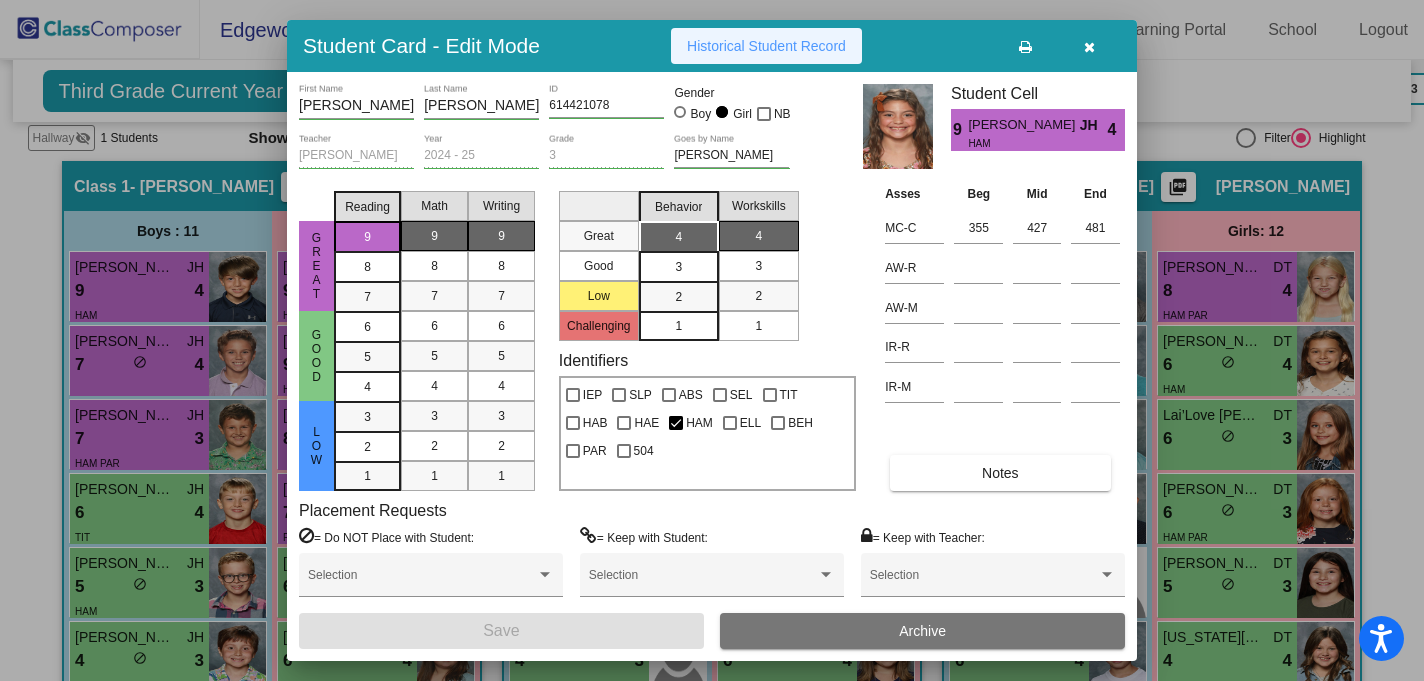 click on "Historical Student Record" at bounding box center (766, 46) 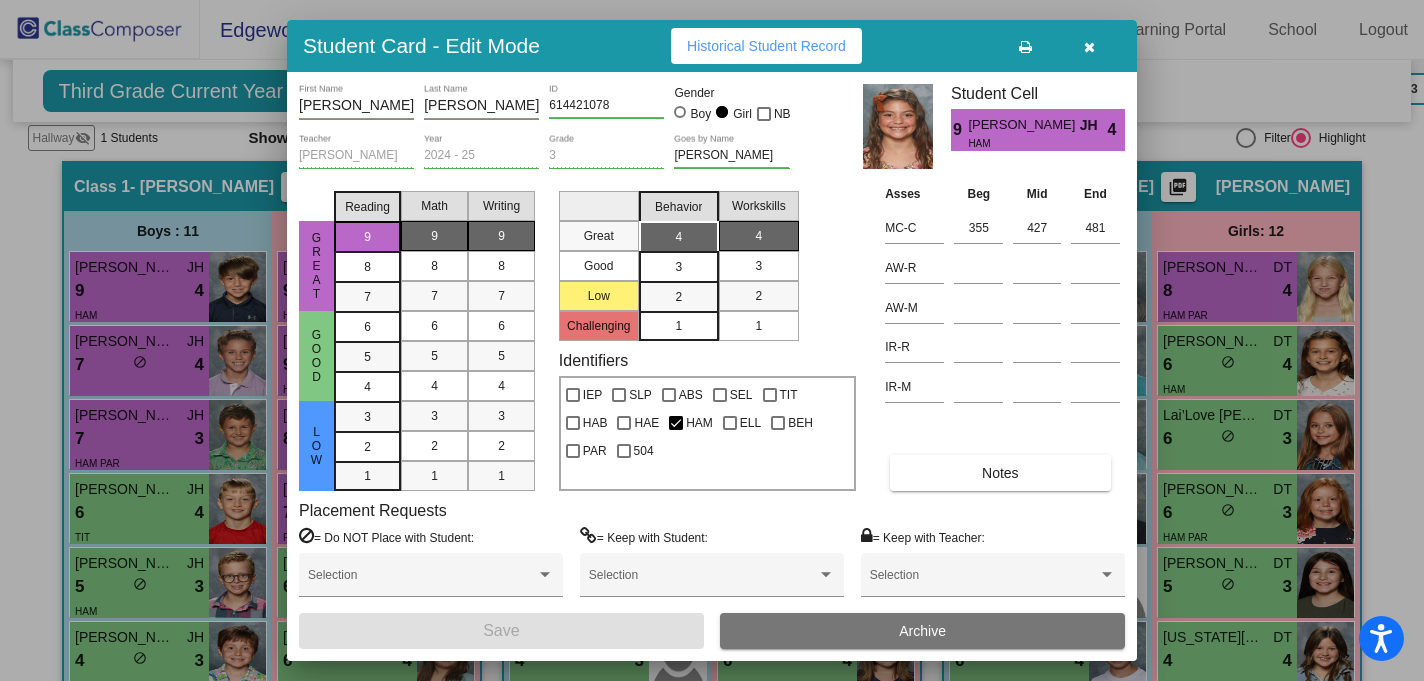 click at bounding box center (1089, 47) 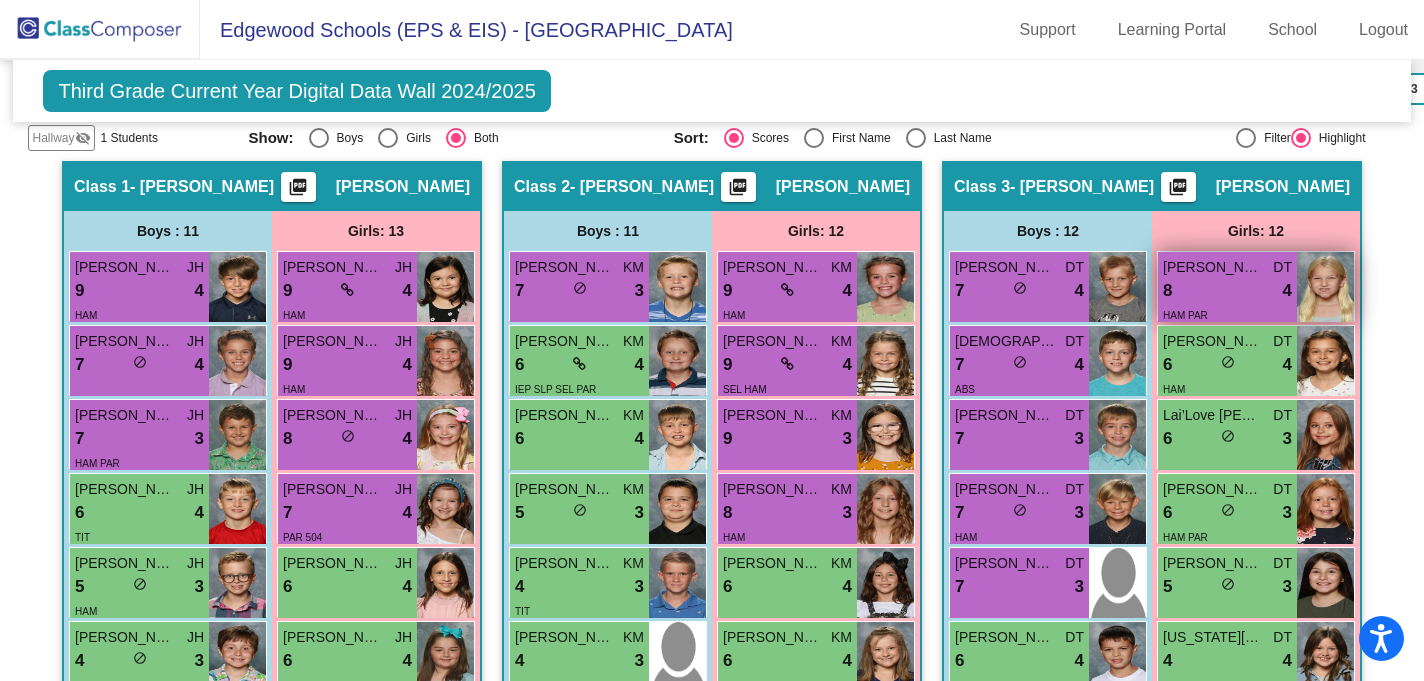 click on "HAM PAR" at bounding box center (1227, 314) 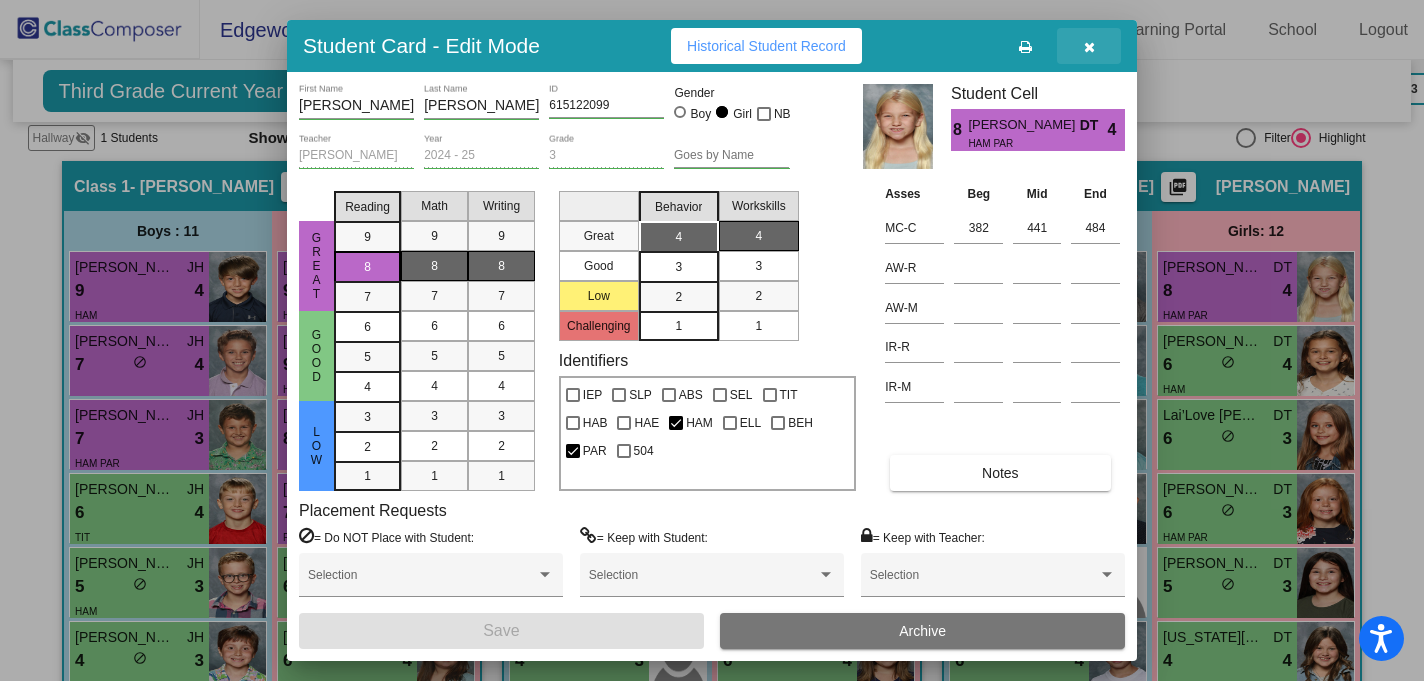click at bounding box center [1089, 46] 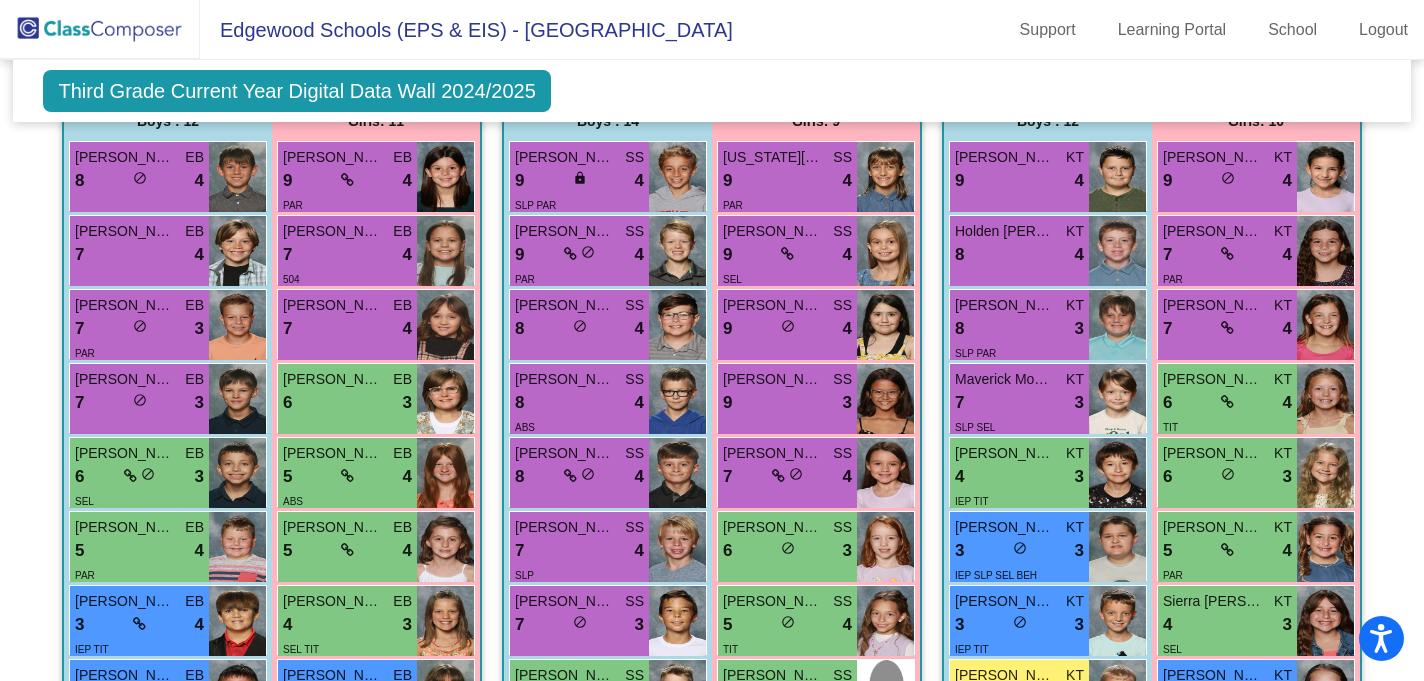 scroll, scrollTop: 2985, scrollLeft: 0, axis: vertical 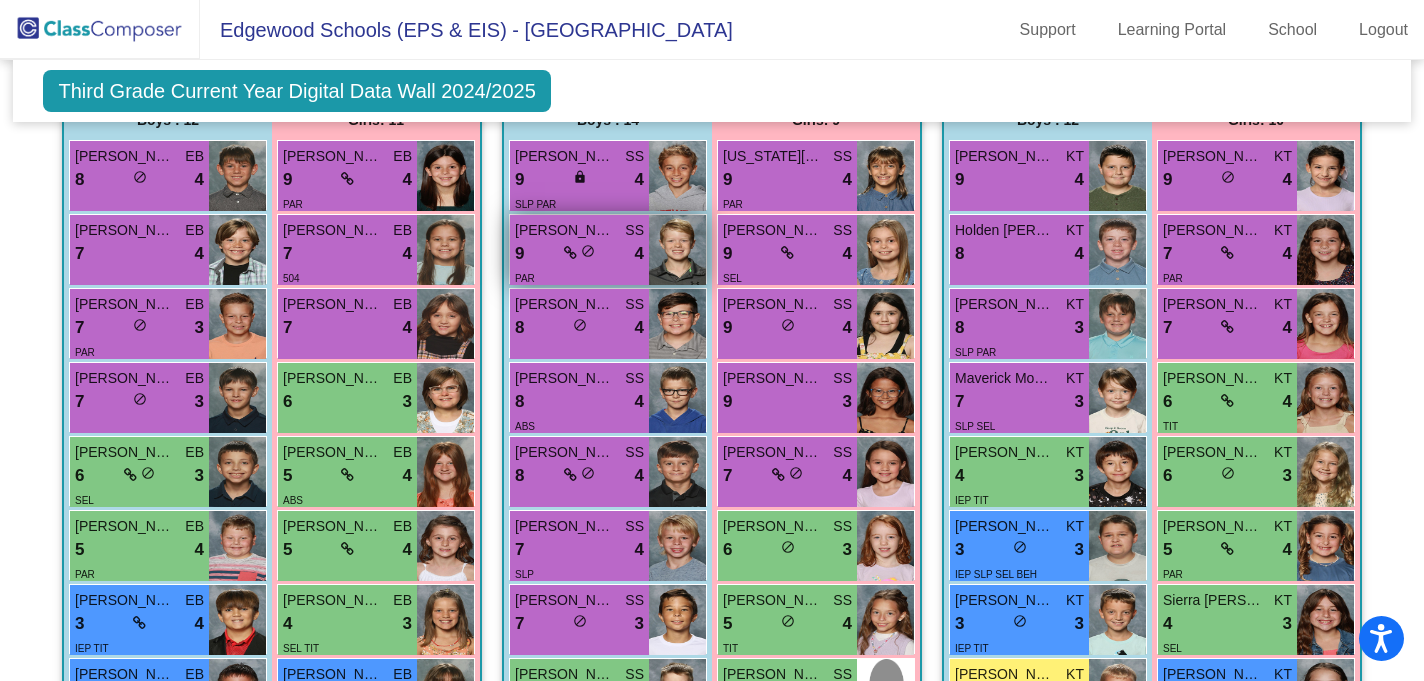 click on "[PERSON_NAME]" at bounding box center [565, 230] 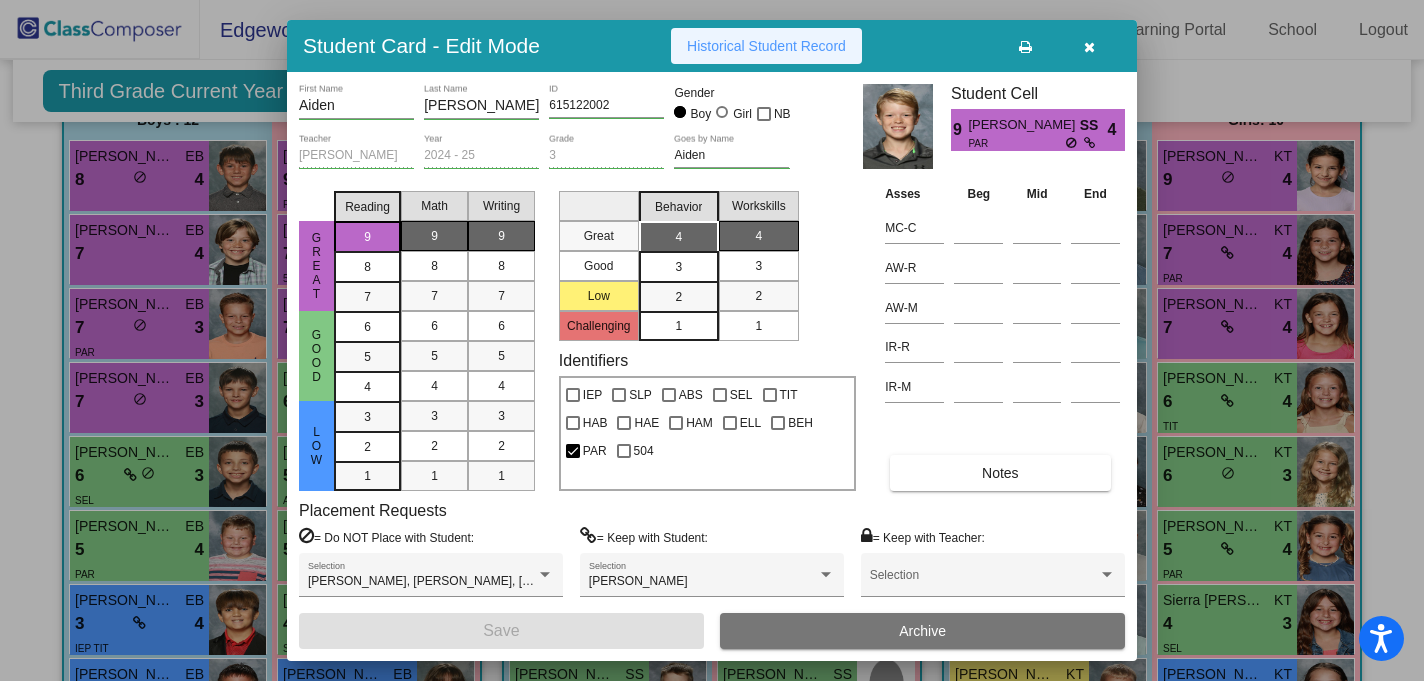 click on "Historical Student Record" at bounding box center [766, 46] 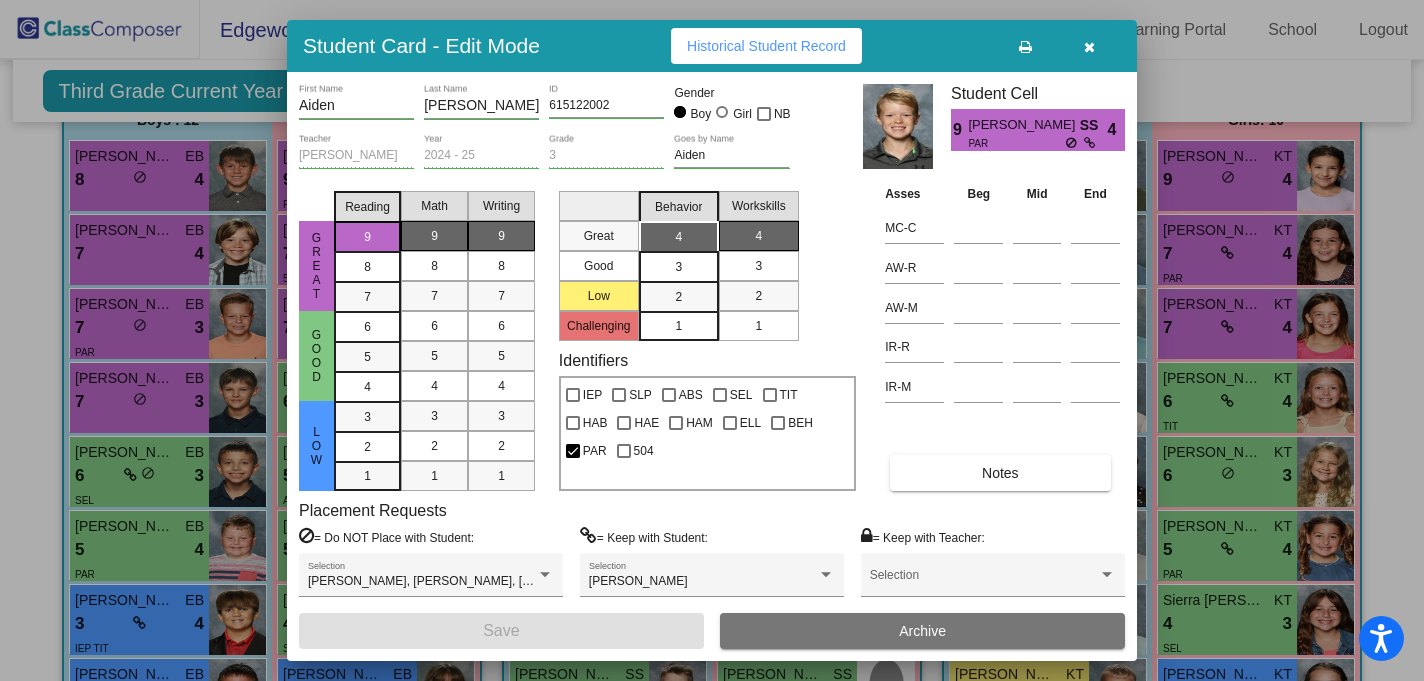 click at bounding box center (1089, 46) 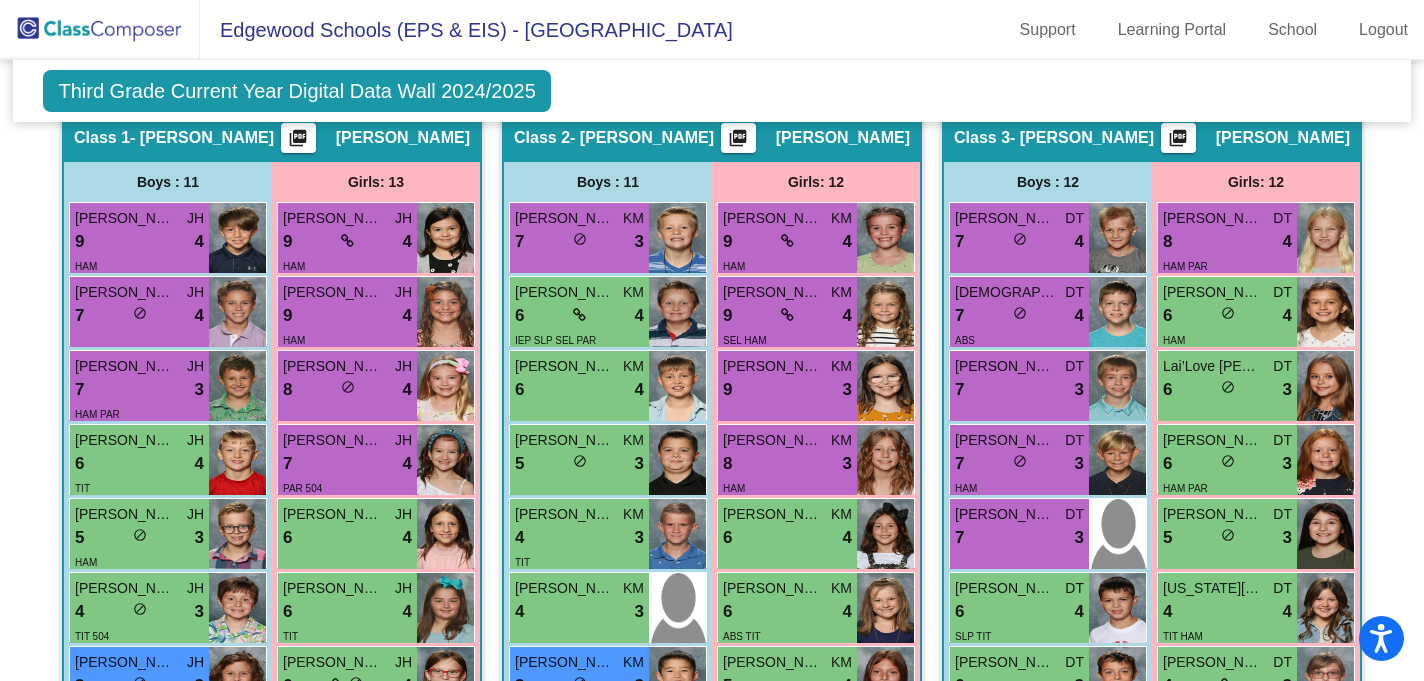 scroll, scrollTop: 687, scrollLeft: 0, axis: vertical 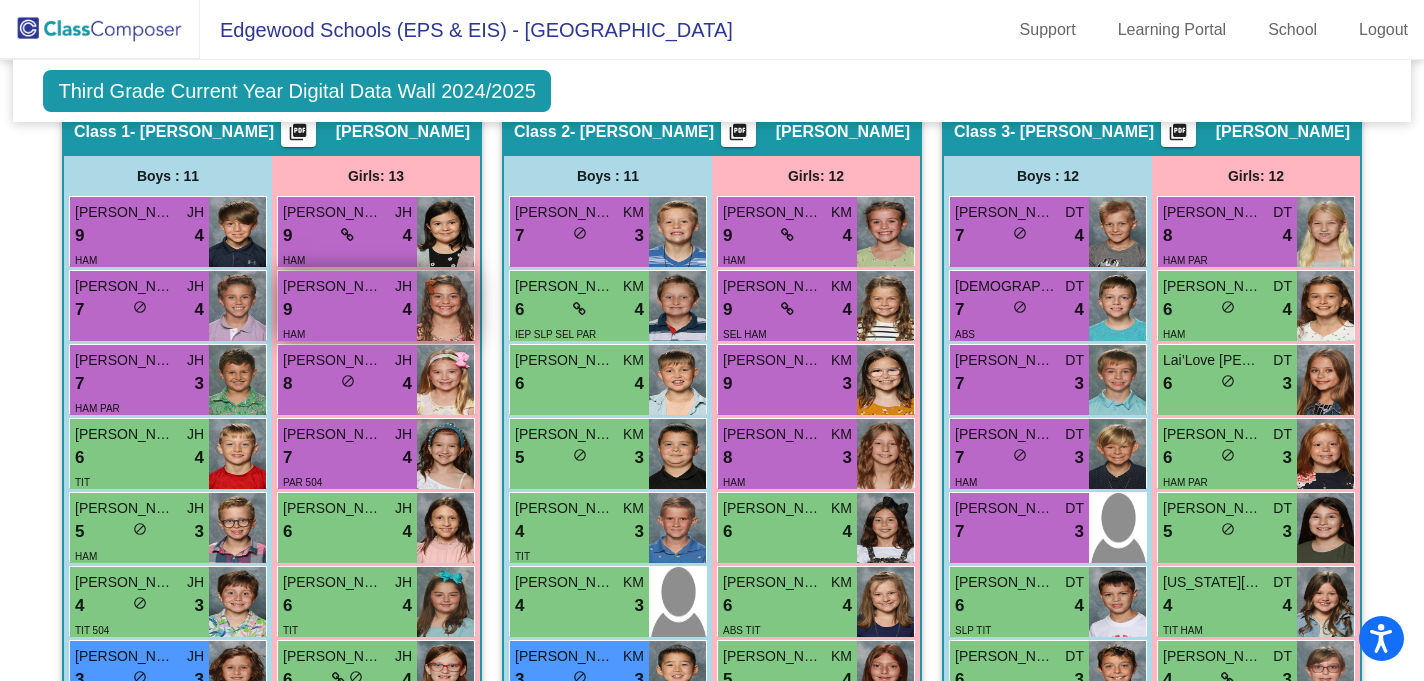 click on "9 lock do_not_disturb_alt 4" at bounding box center (347, 310) 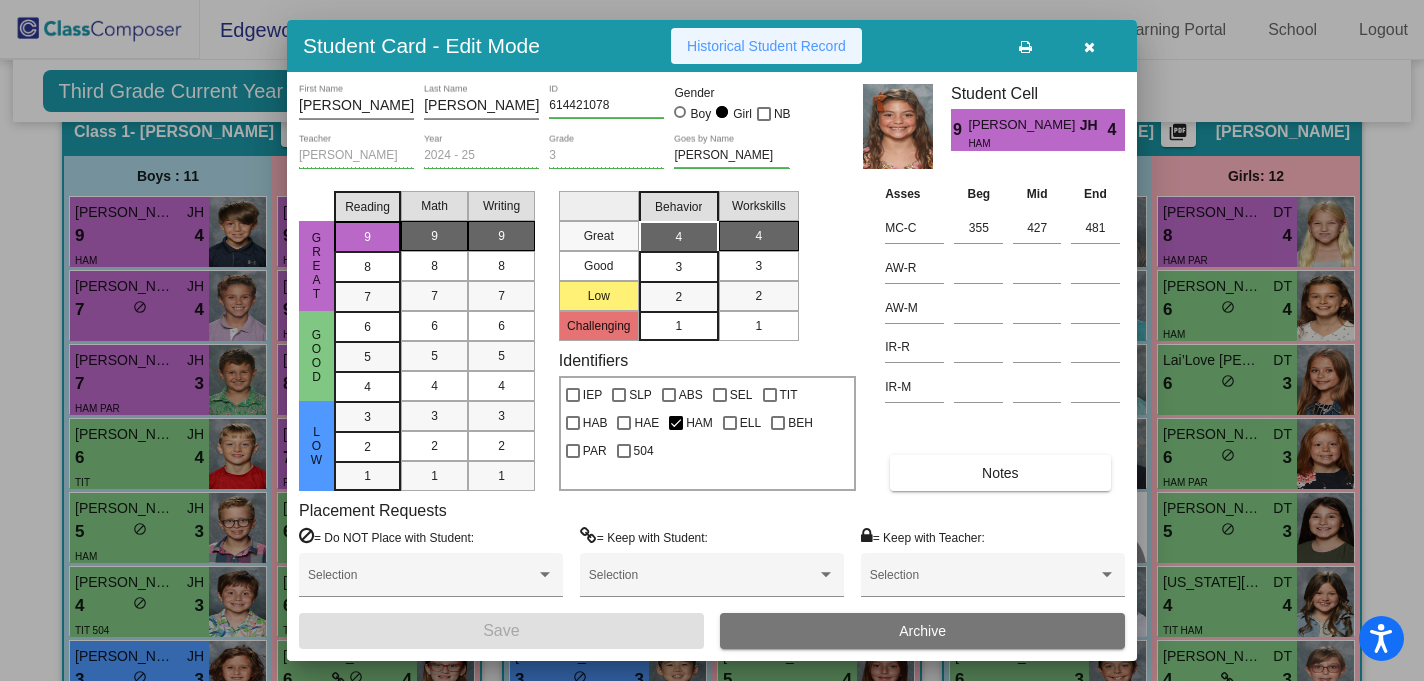 click on "Historical Student Record" at bounding box center (766, 46) 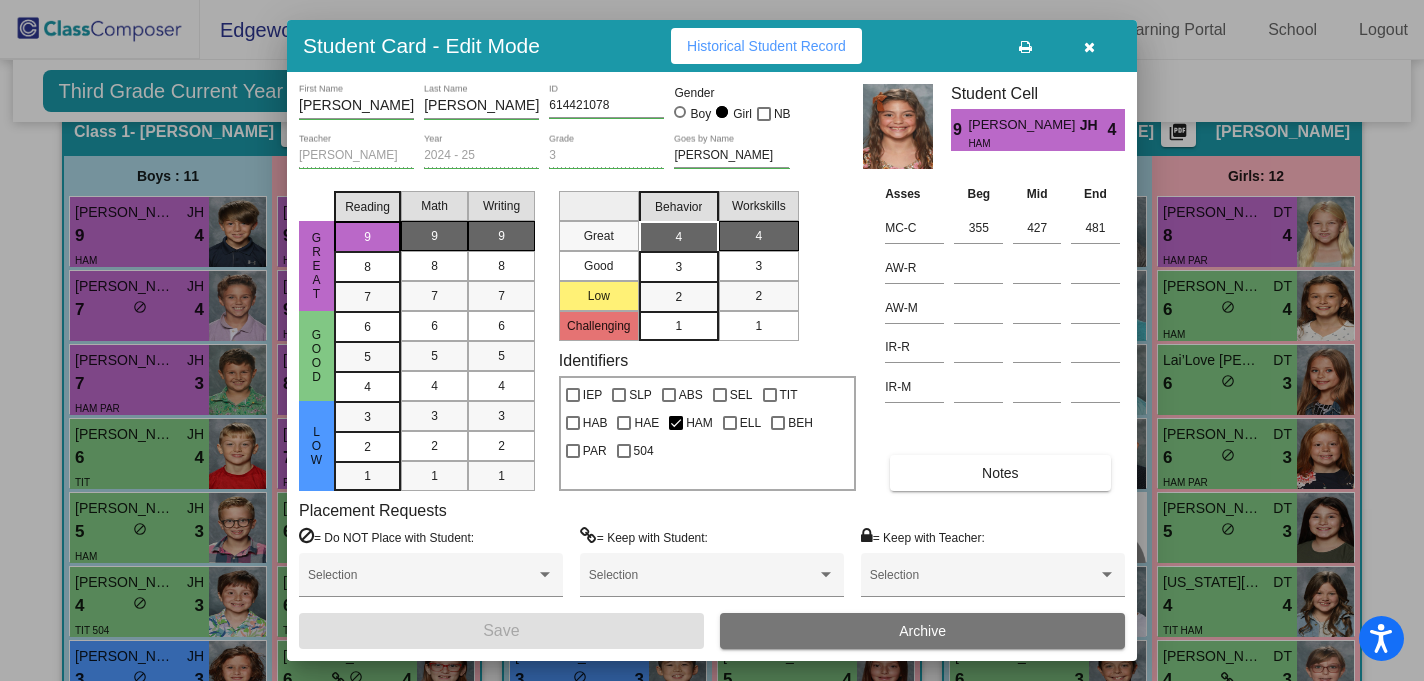 click at bounding box center [1089, 47] 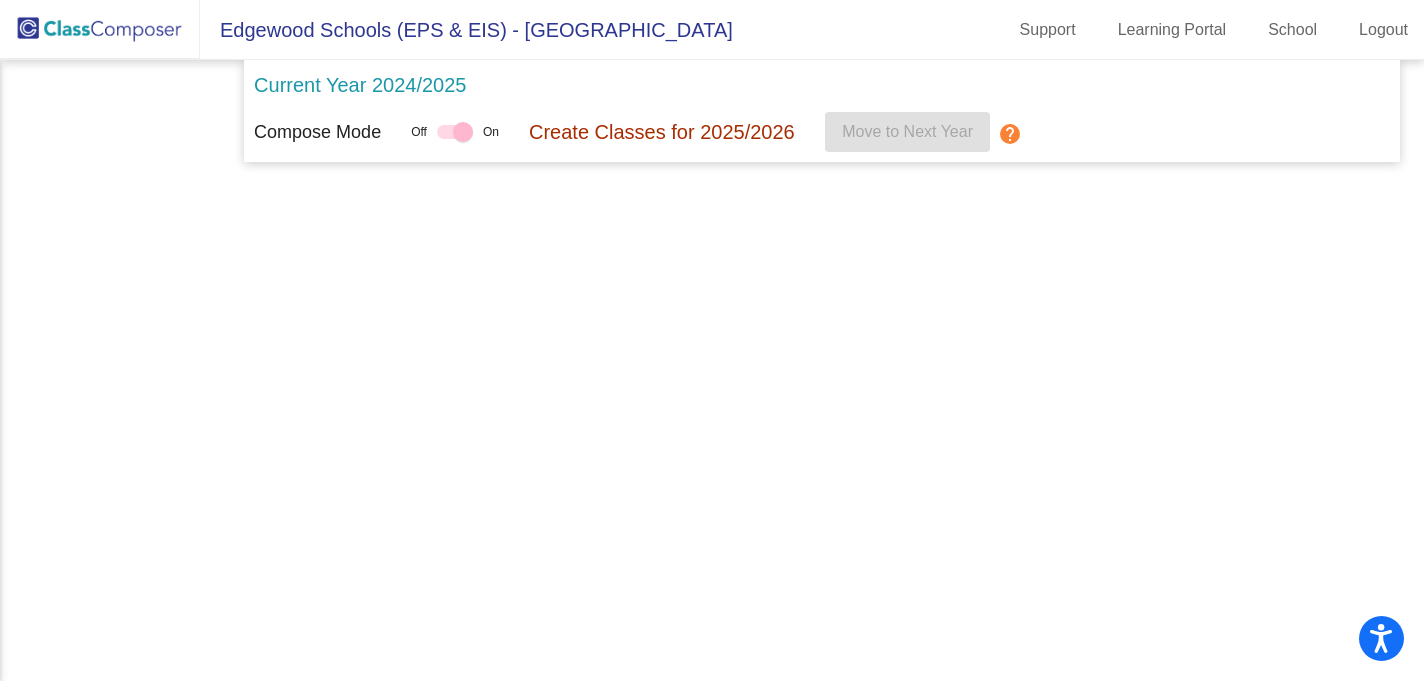 scroll, scrollTop: 0, scrollLeft: 0, axis: both 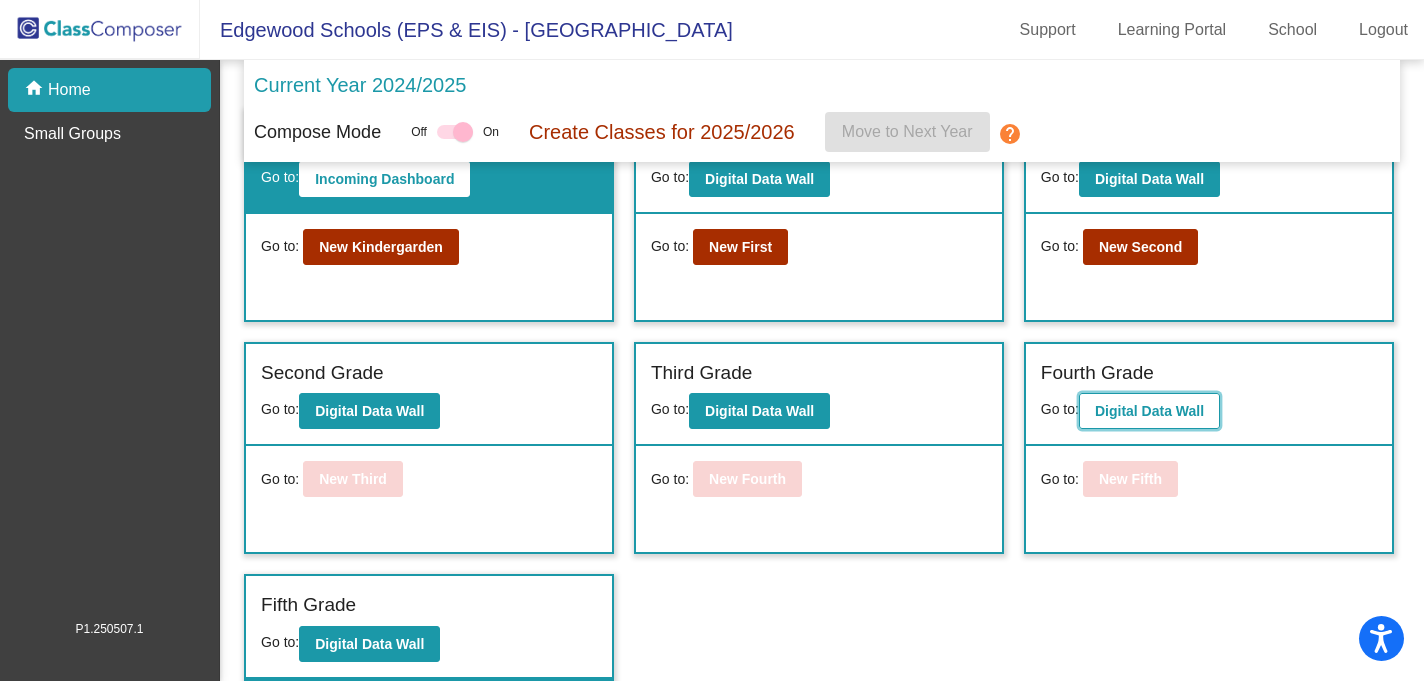 click on "Digital Data Wall" 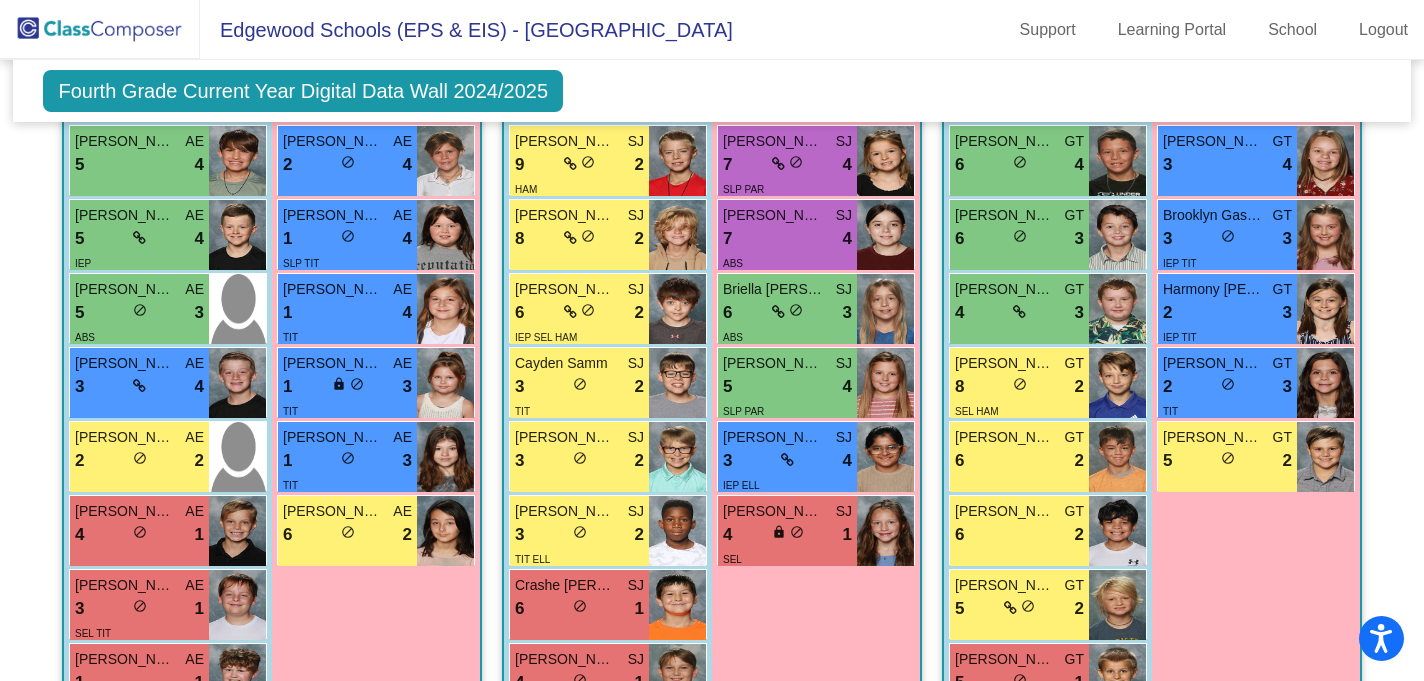 scroll, scrollTop: 3669, scrollLeft: 0, axis: vertical 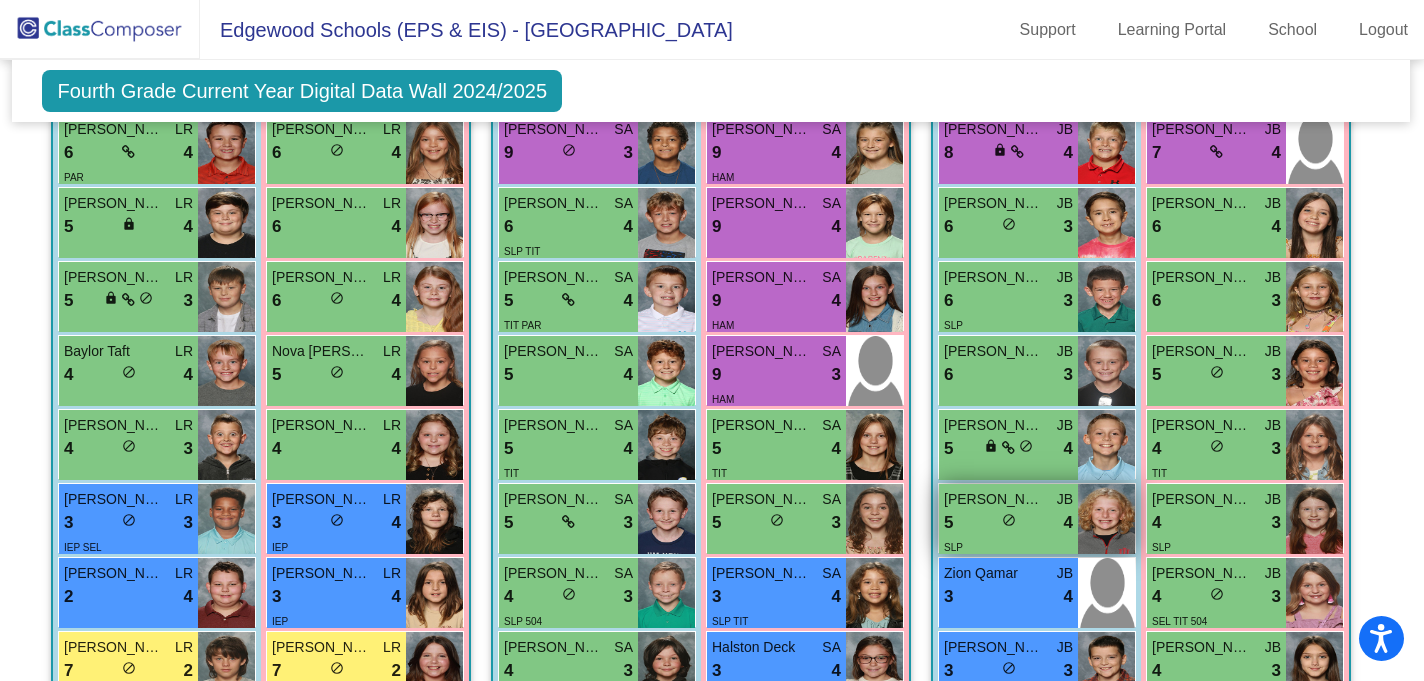 click on "SLP" at bounding box center (1008, 546) 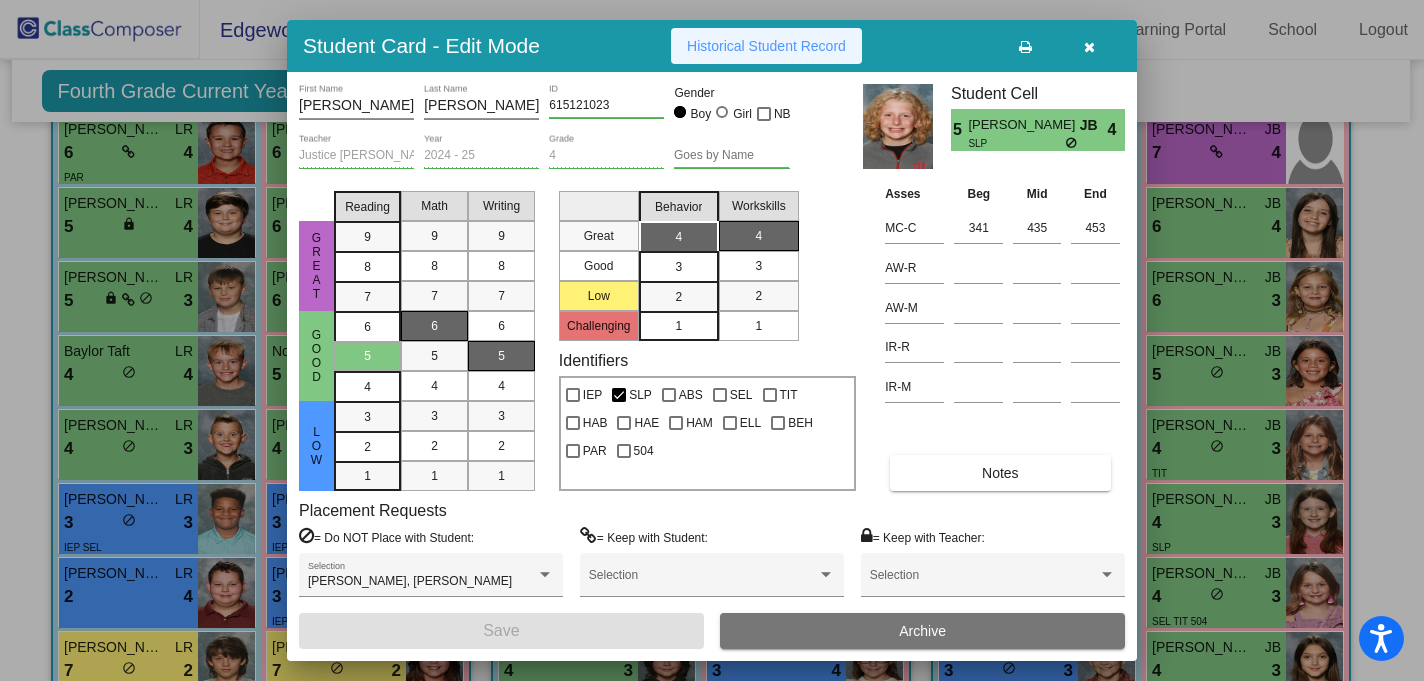 click on "Historical Student Record" at bounding box center (766, 46) 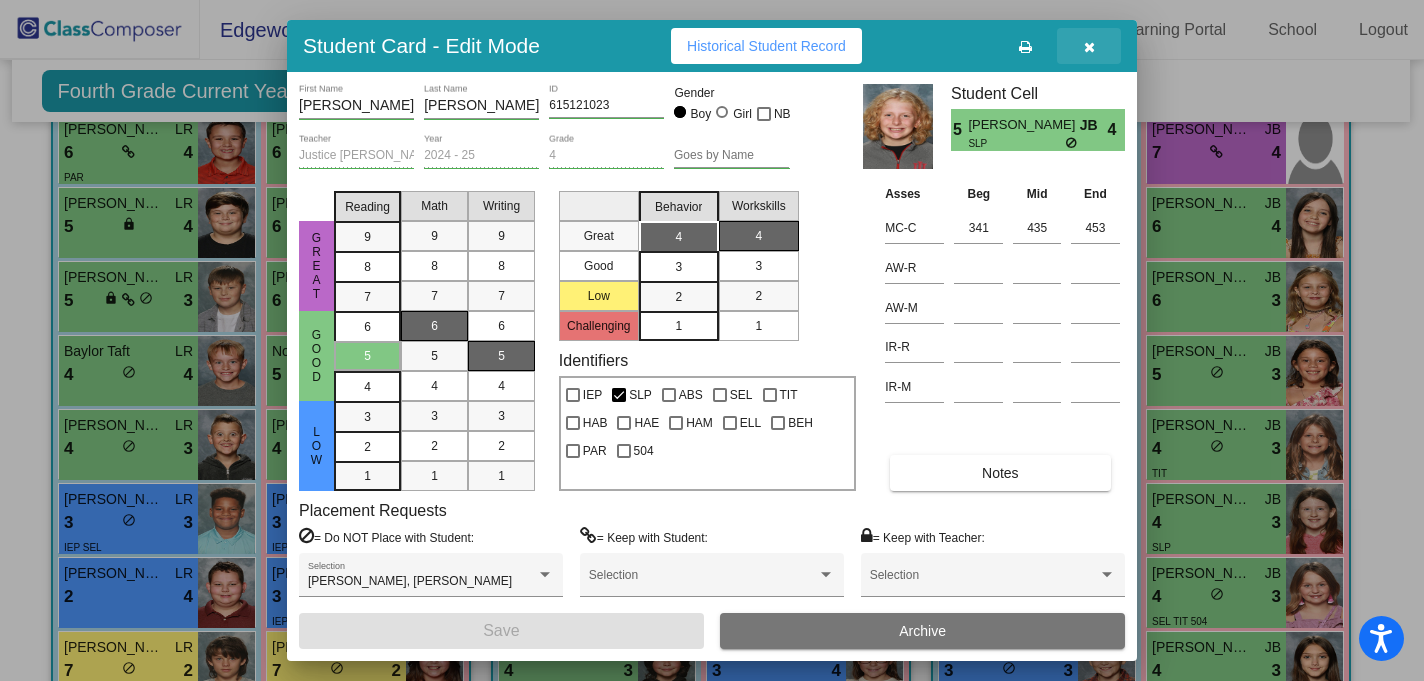click at bounding box center [1089, 46] 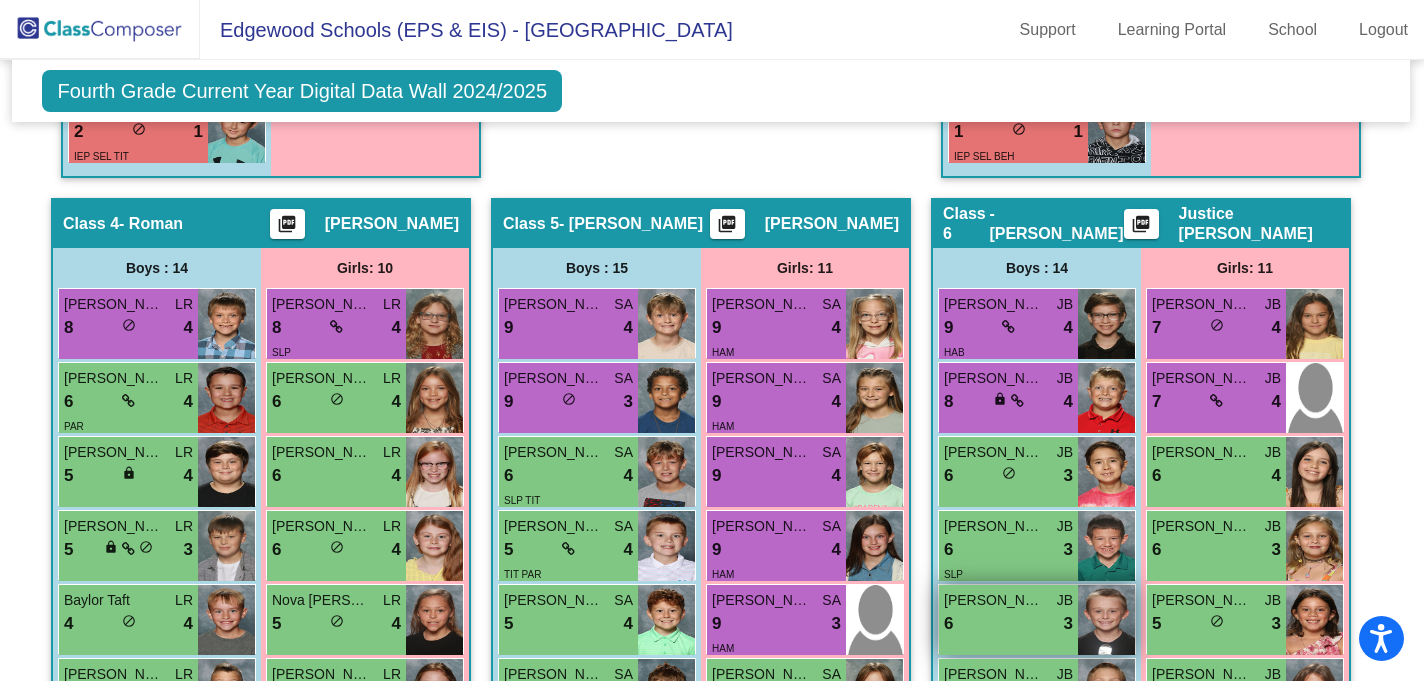 scroll, scrollTop: 1477, scrollLeft: 1, axis: both 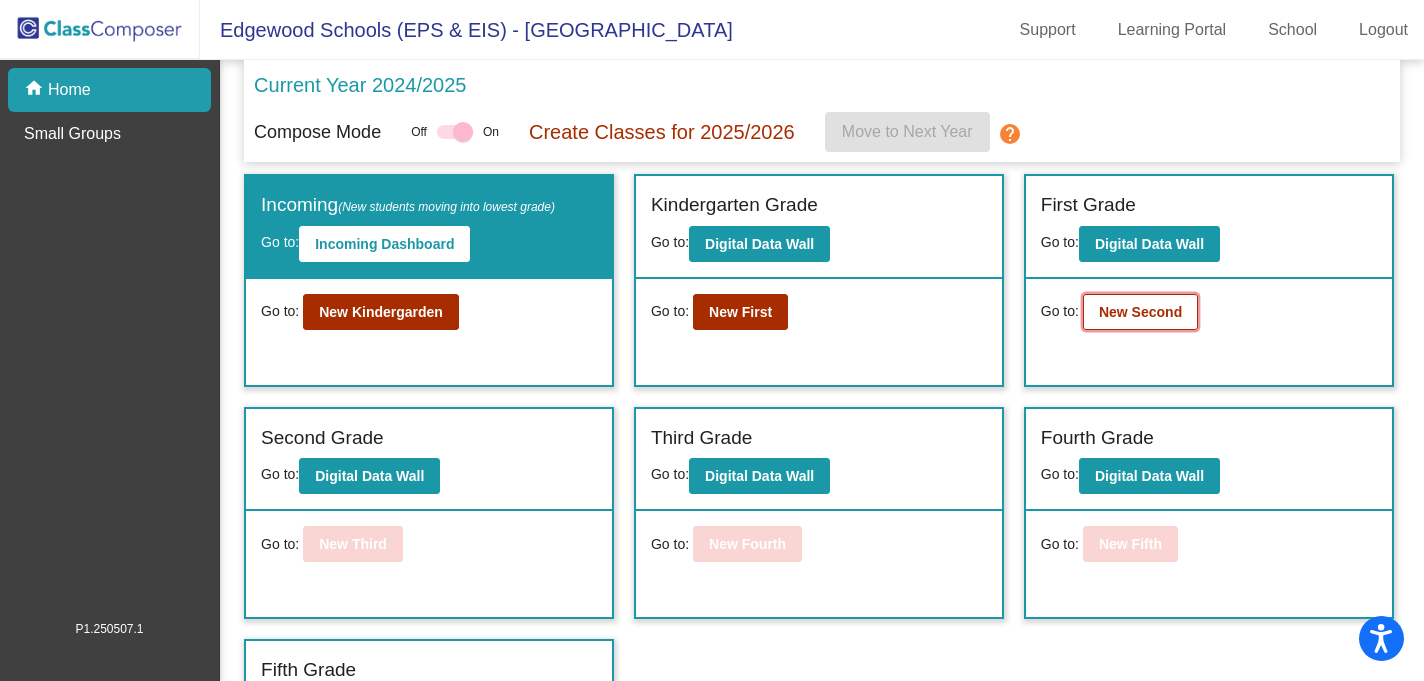click on "New Second" 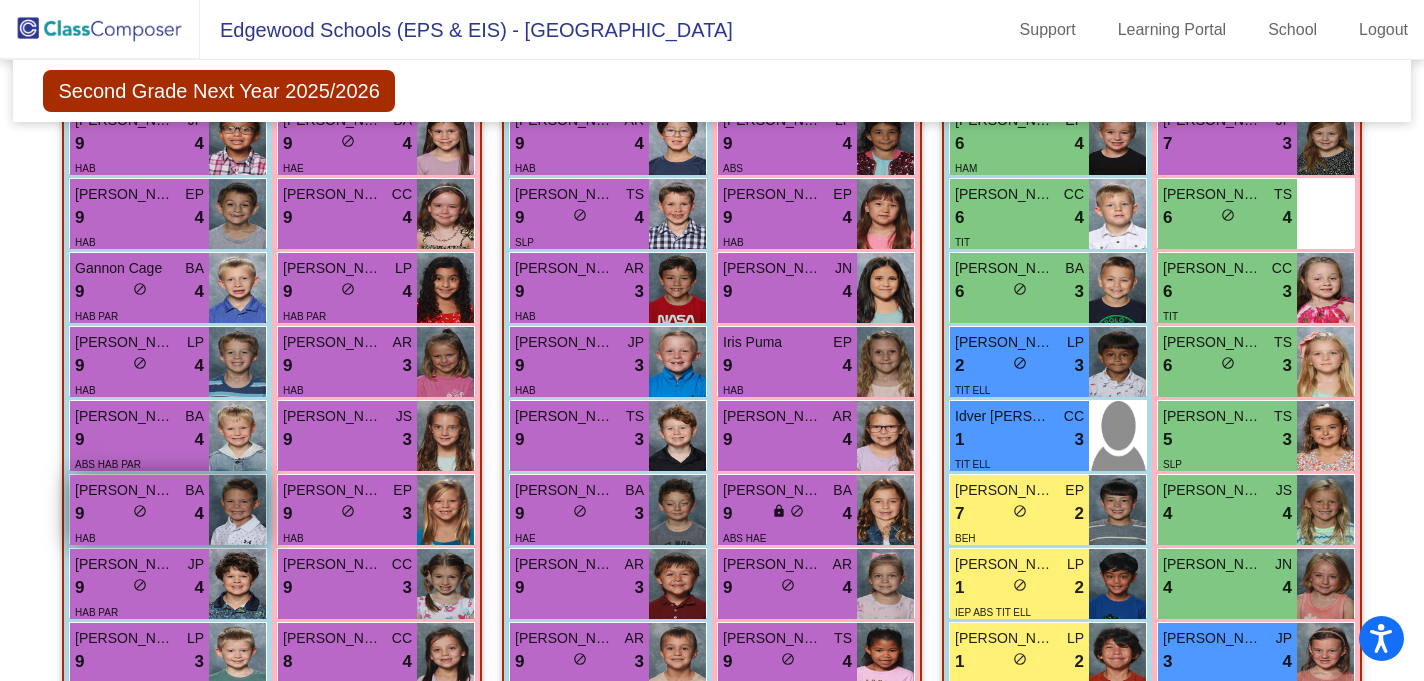 scroll, scrollTop: 707, scrollLeft: 0, axis: vertical 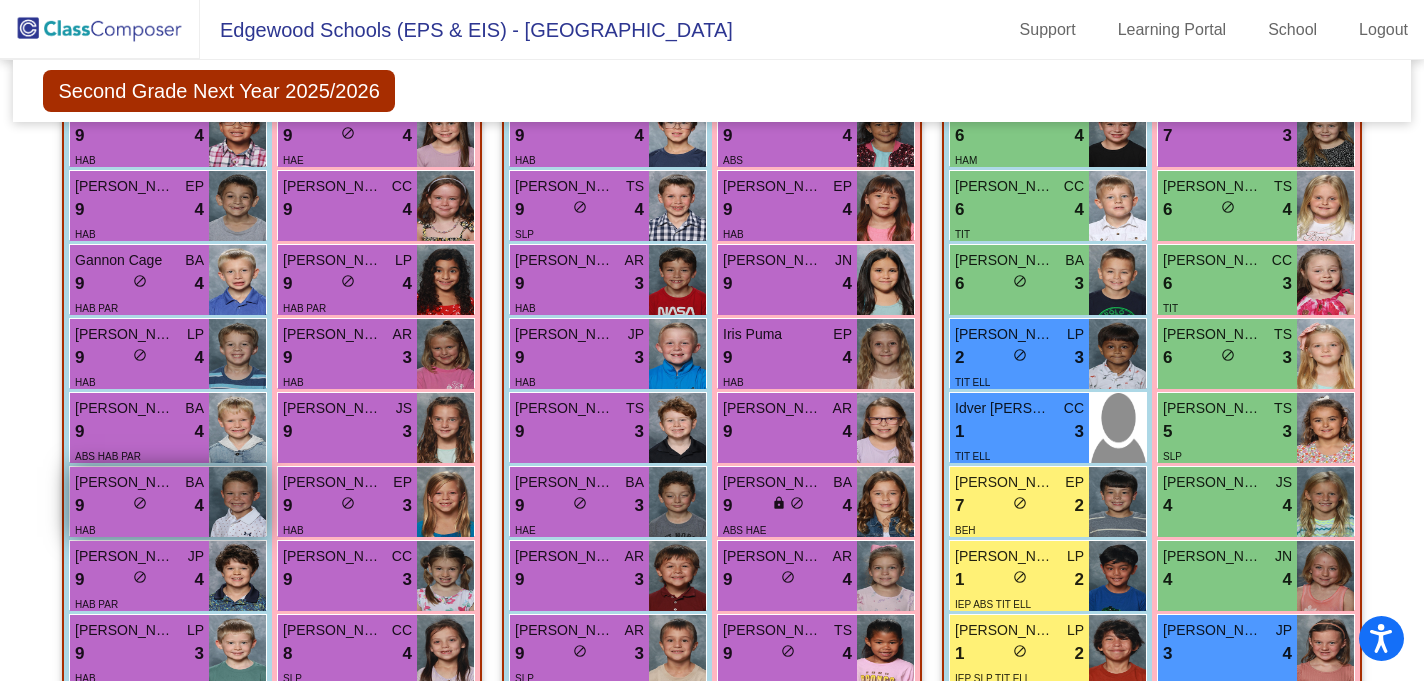 click on "9 lock do_not_disturb_alt 4" at bounding box center [139, 506] 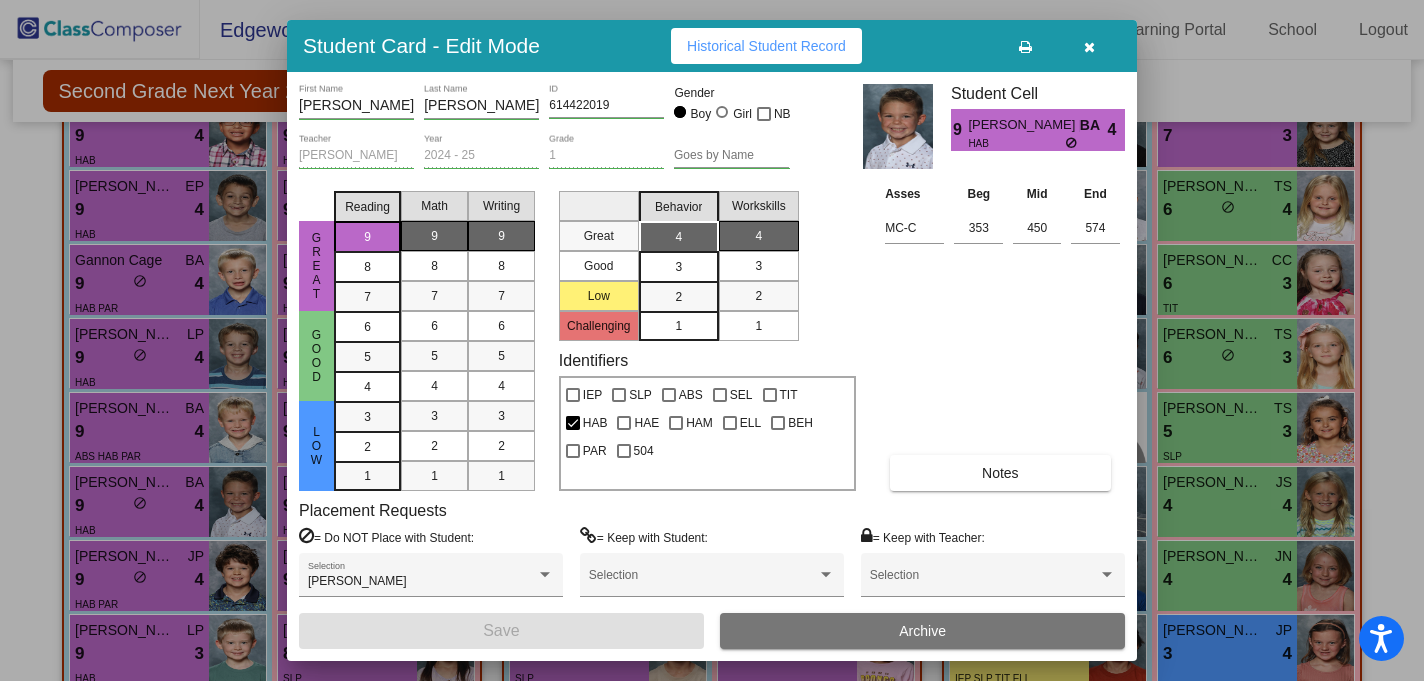 click on "Historical Student Record" at bounding box center [766, 46] 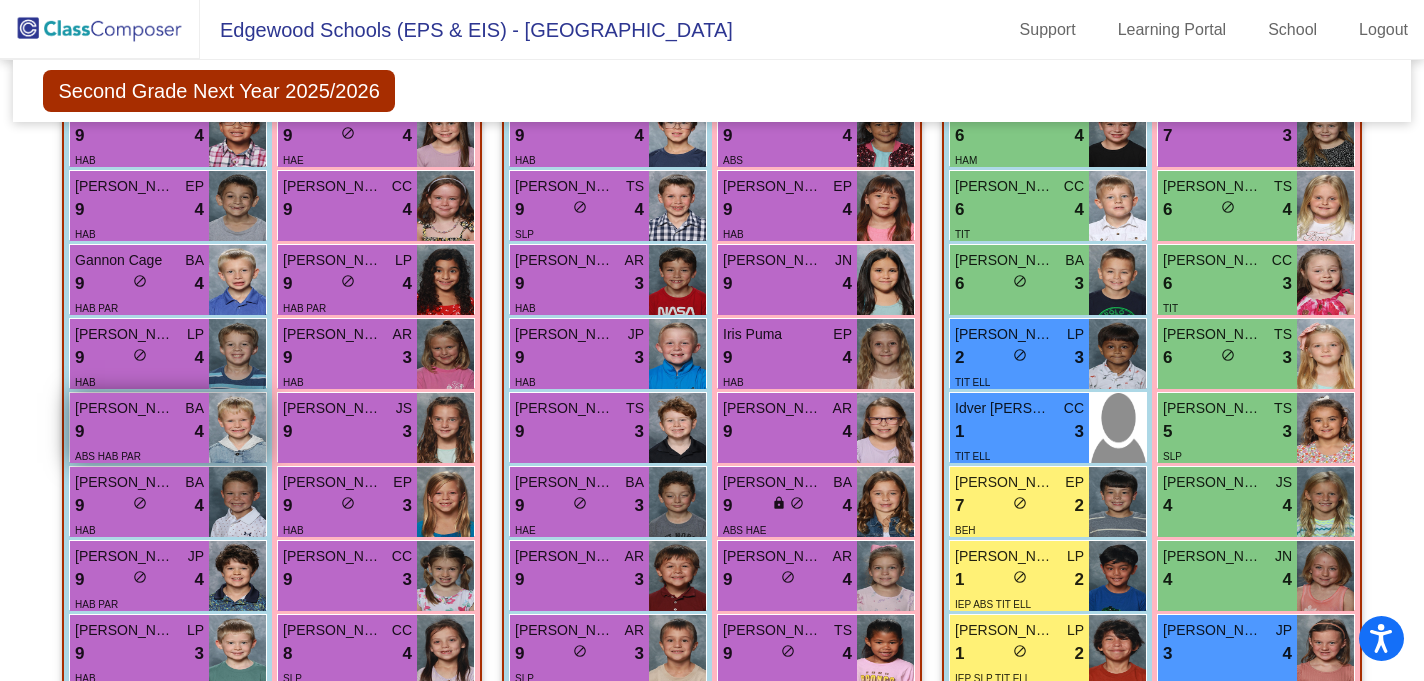 click on "9 lock do_not_disturb_alt 4" at bounding box center (139, 432) 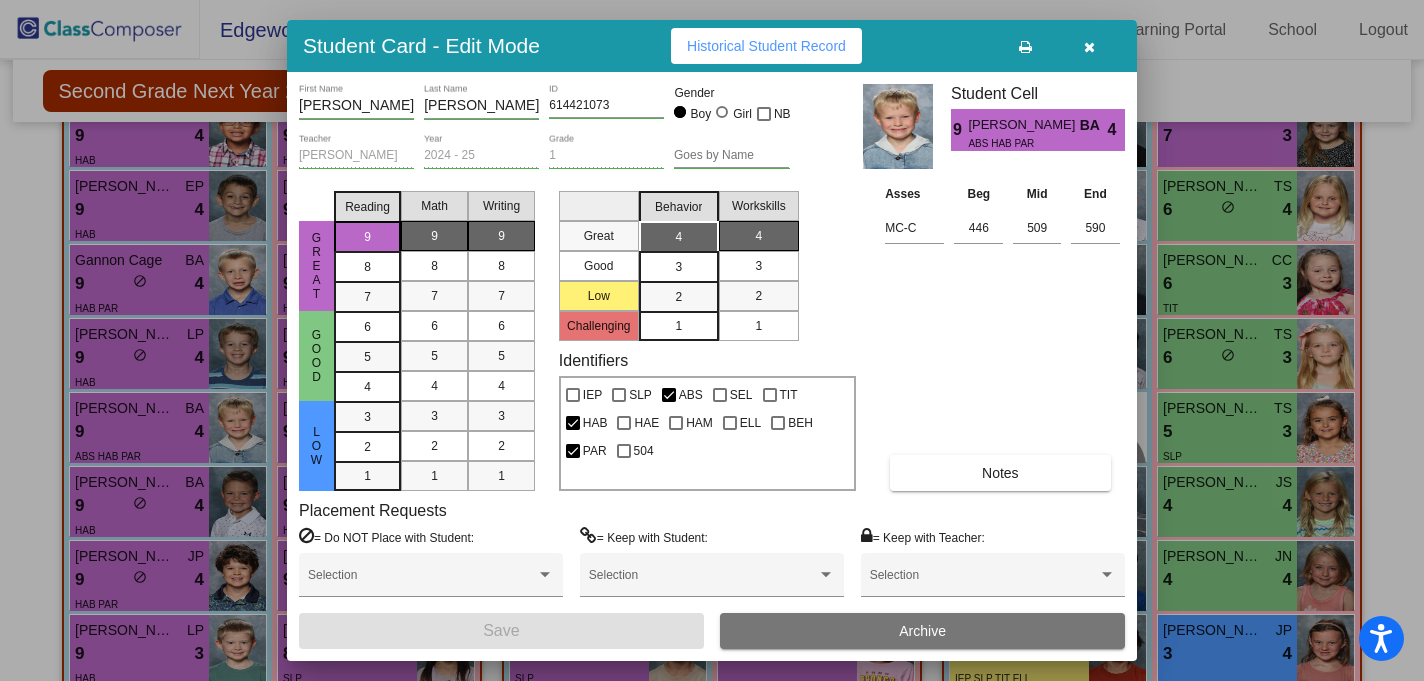 click on "Historical Student Record" at bounding box center [766, 46] 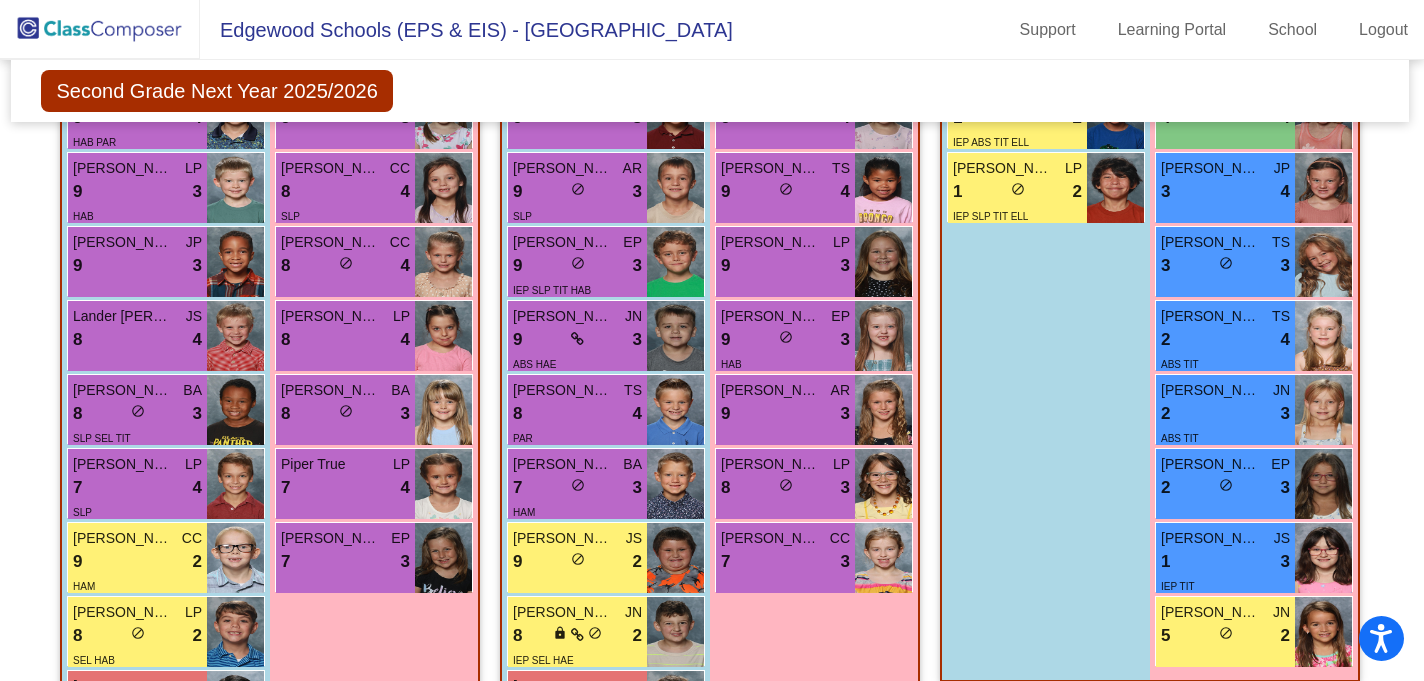 scroll, scrollTop: 1169, scrollLeft: 3, axis: both 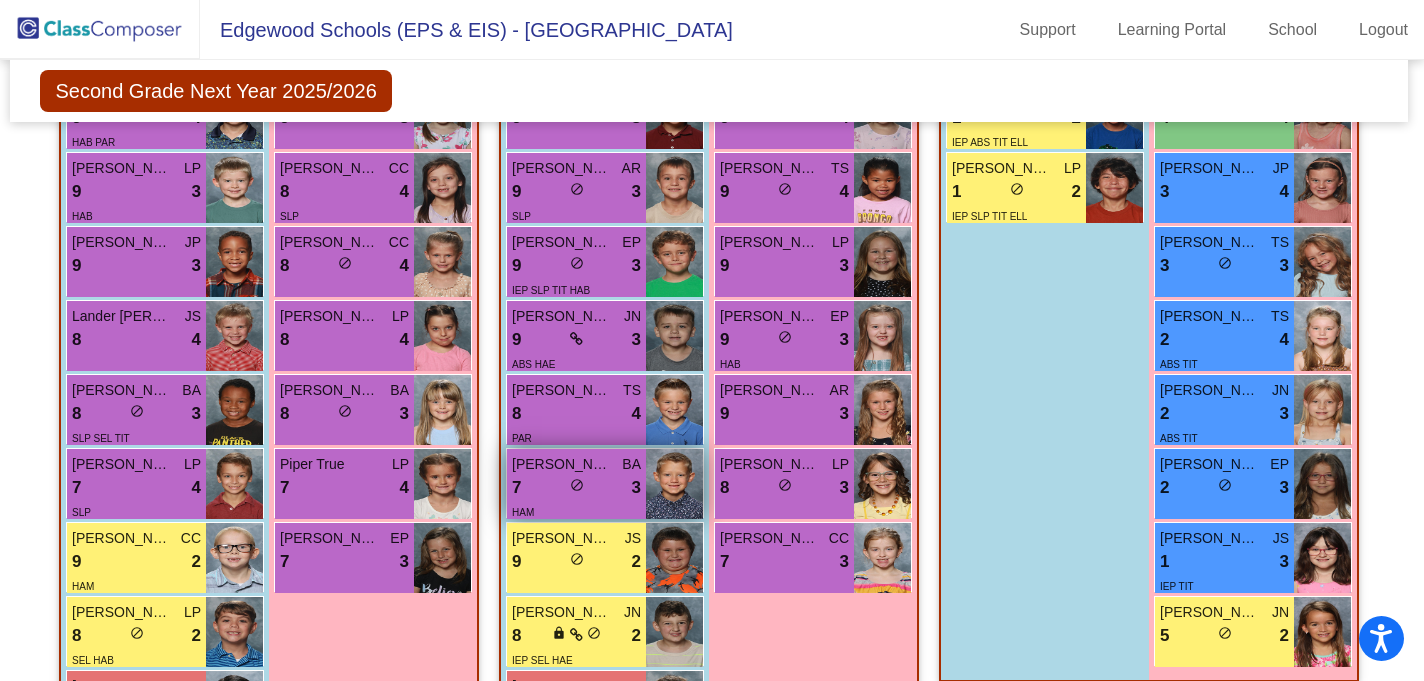 click on "7 lock do_not_disturb_alt 3" at bounding box center (576, 488) 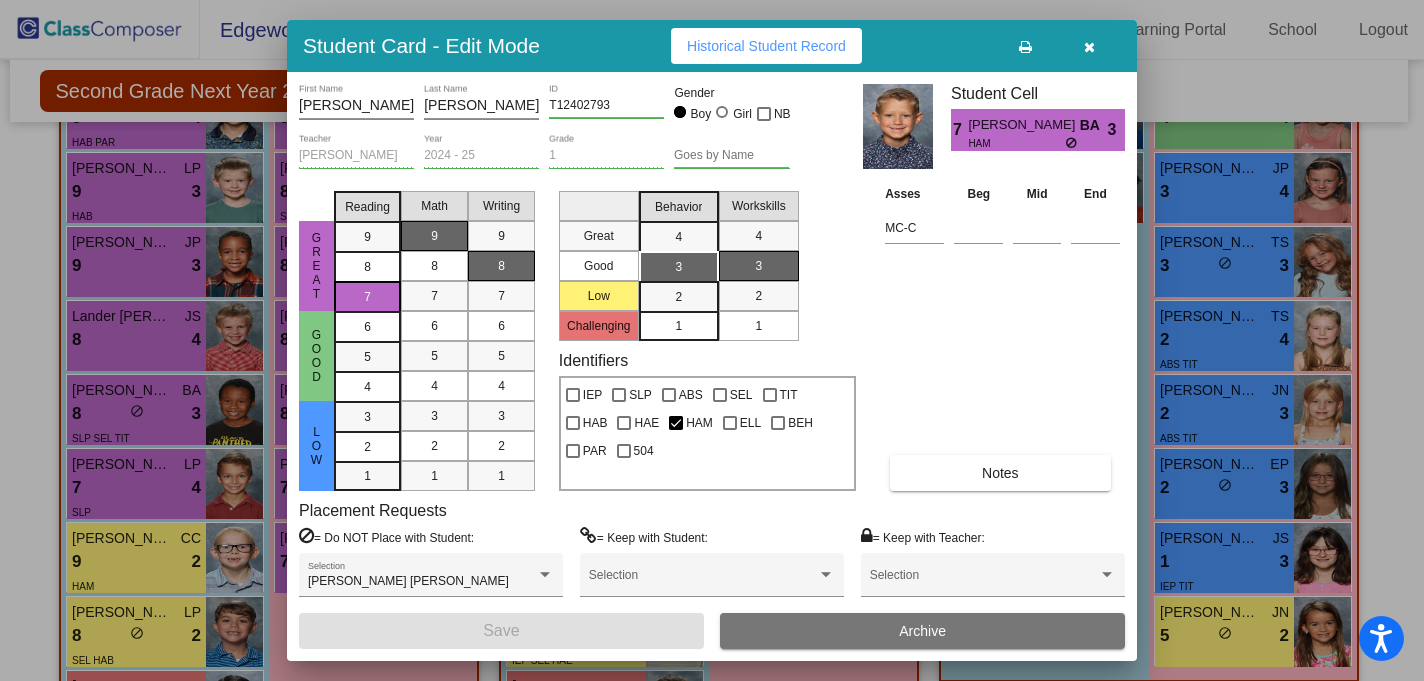 click on "Notes" at bounding box center (1000, 473) 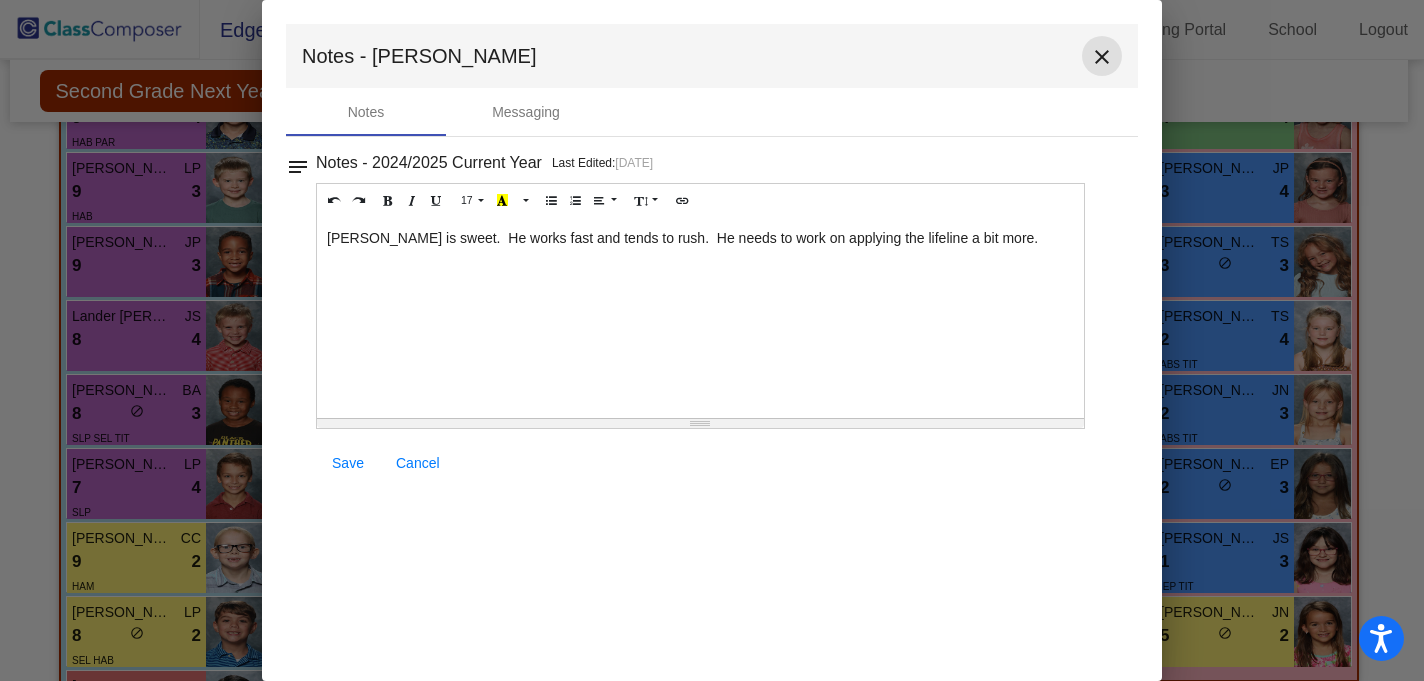 click on "close" at bounding box center (1102, 57) 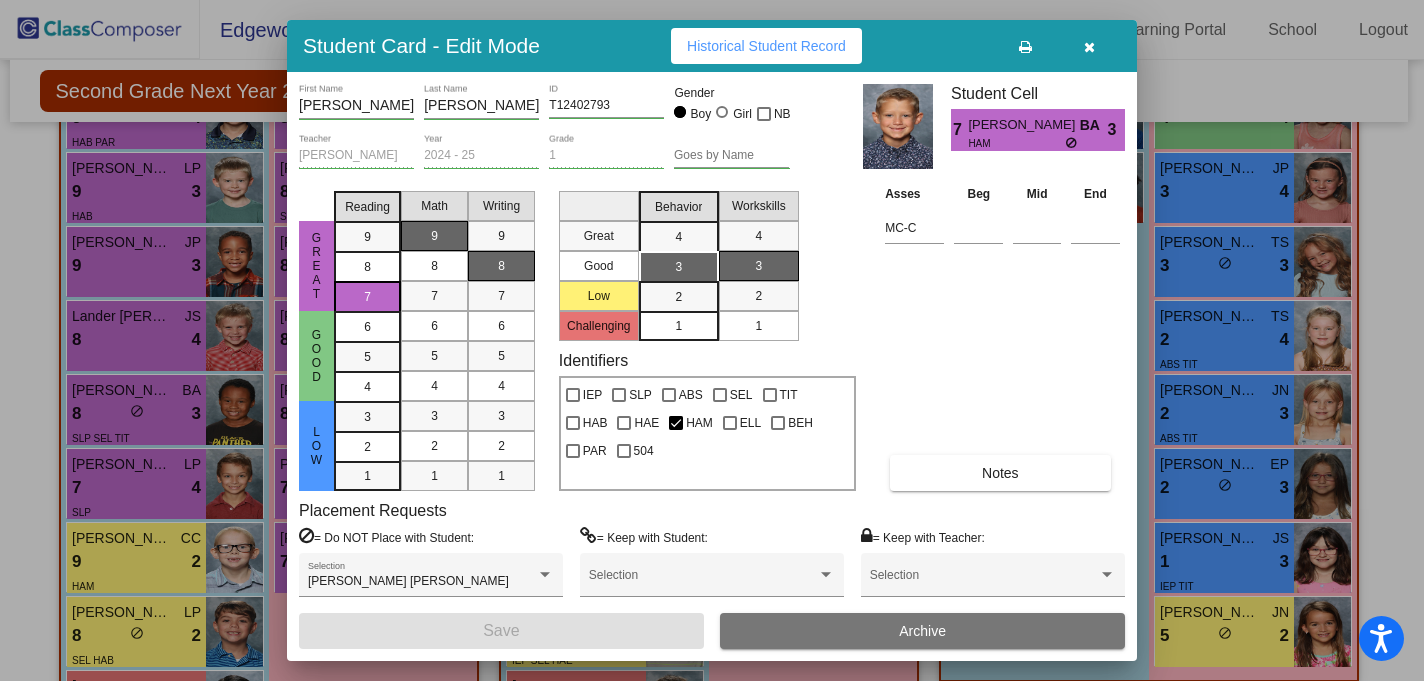 click on "Historical Student Record" at bounding box center [766, 46] 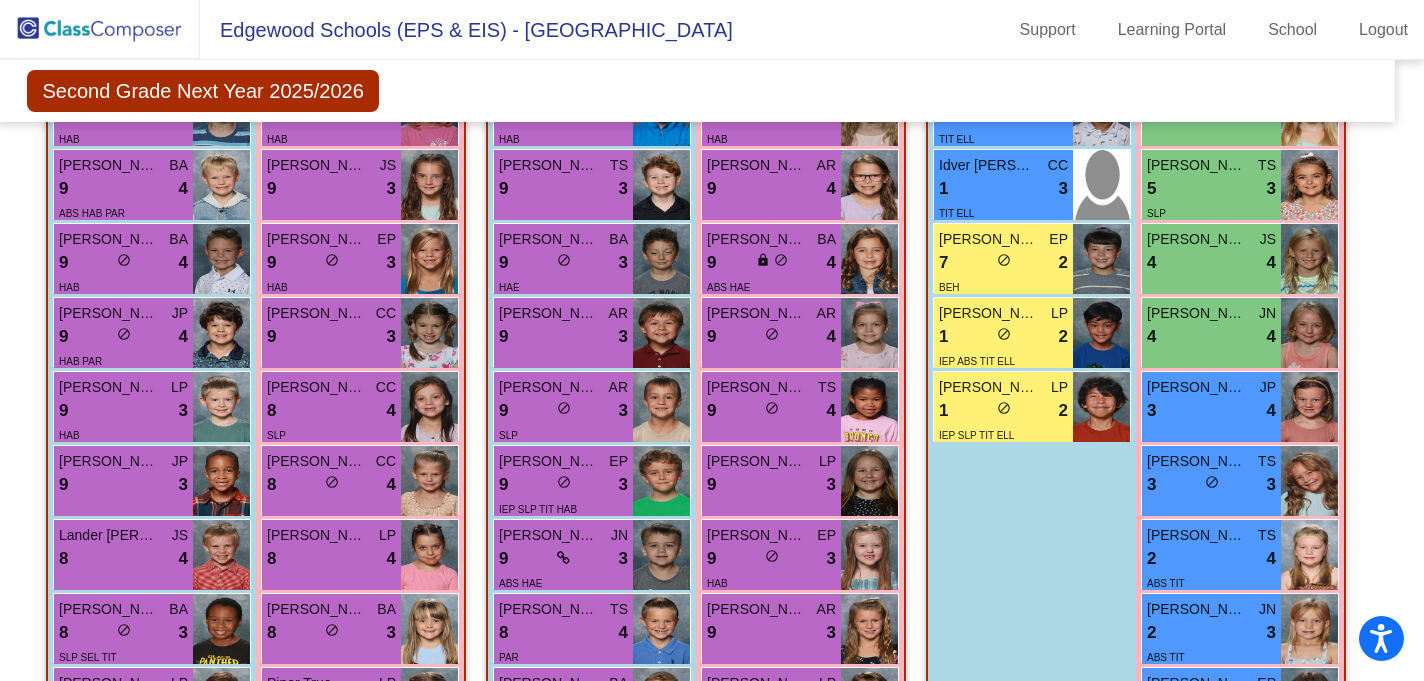 scroll, scrollTop: 949, scrollLeft: 16, axis: both 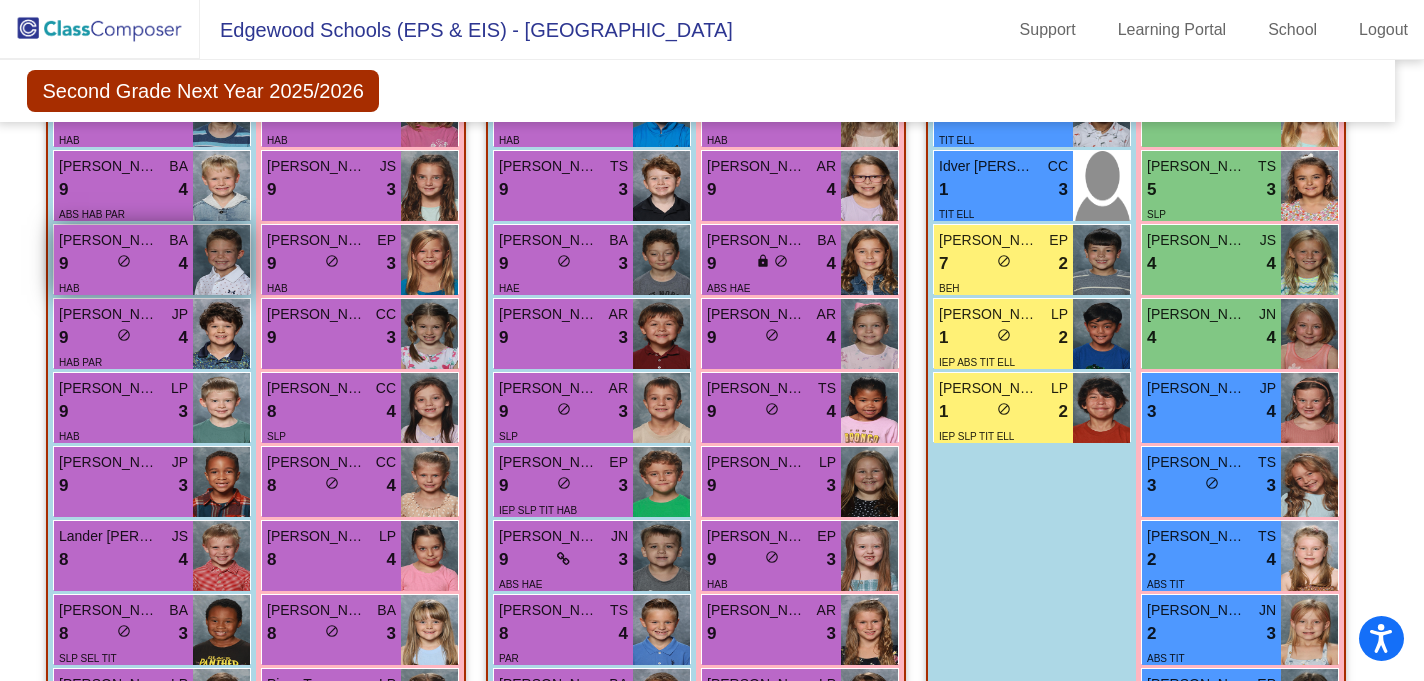 click on "9 lock do_not_disturb_alt 4" at bounding box center [123, 264] 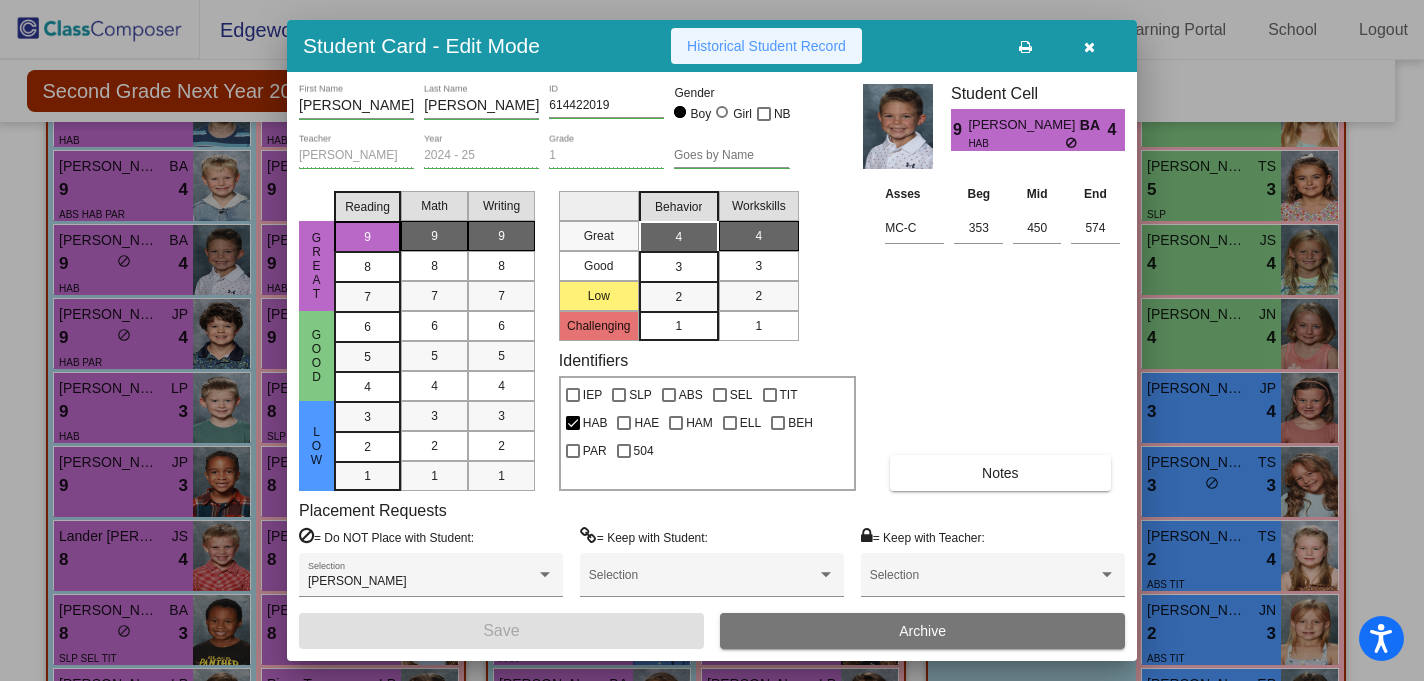 click on "Historical Student Record" at bounding box center [766, 46] 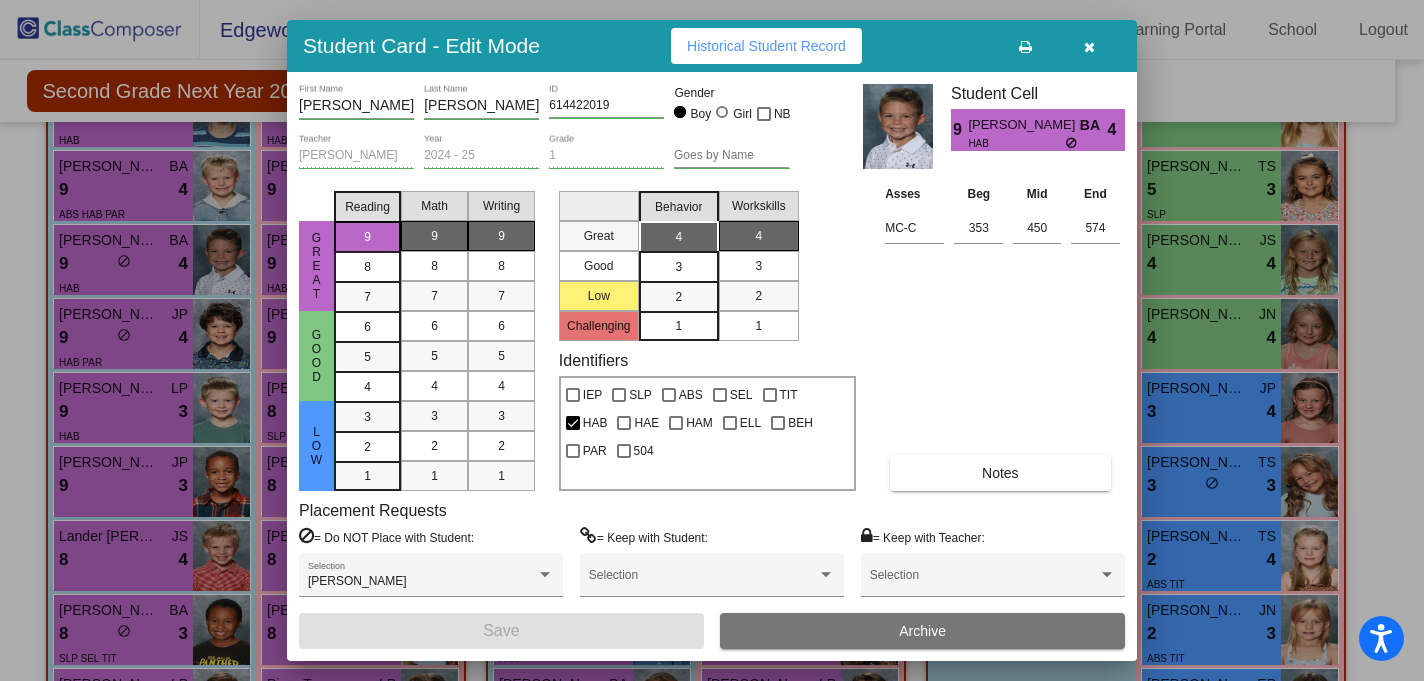 click at bounding box center [1089, 47] 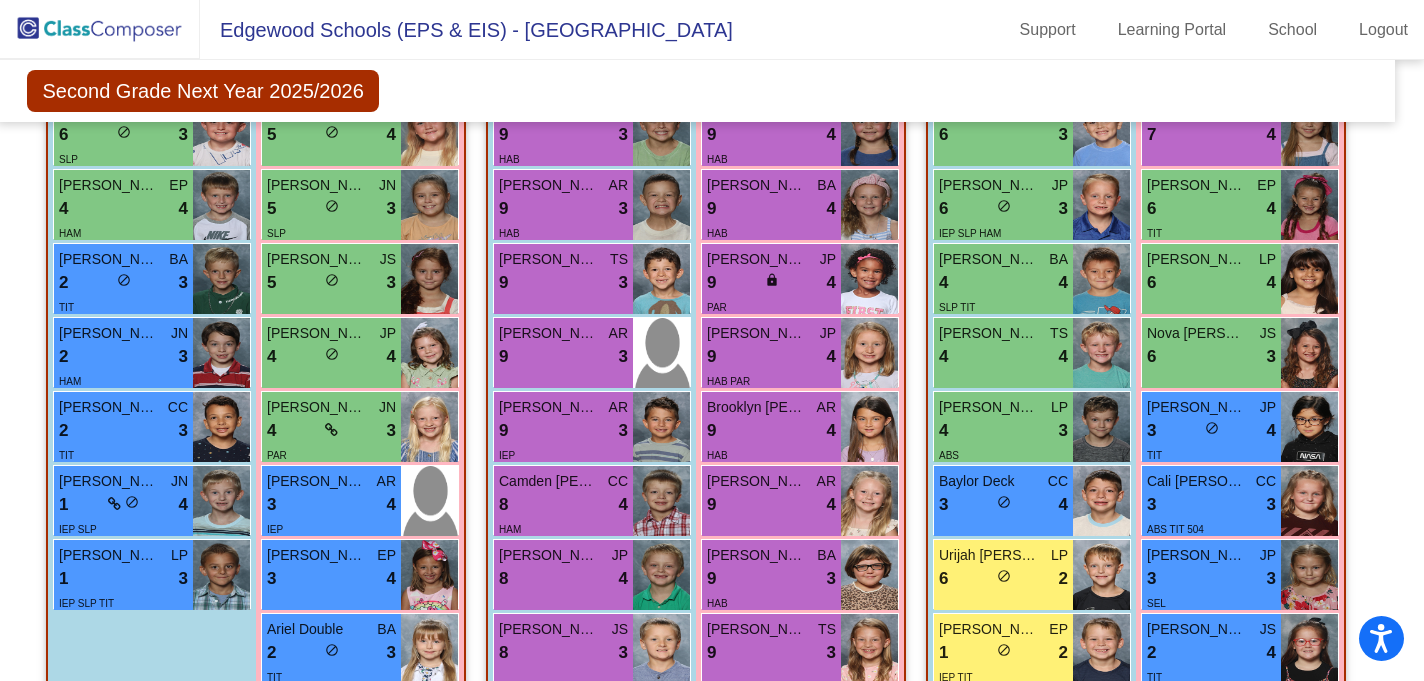scroll, scrollTop: 3234, scrollLeft: 16, axis: both 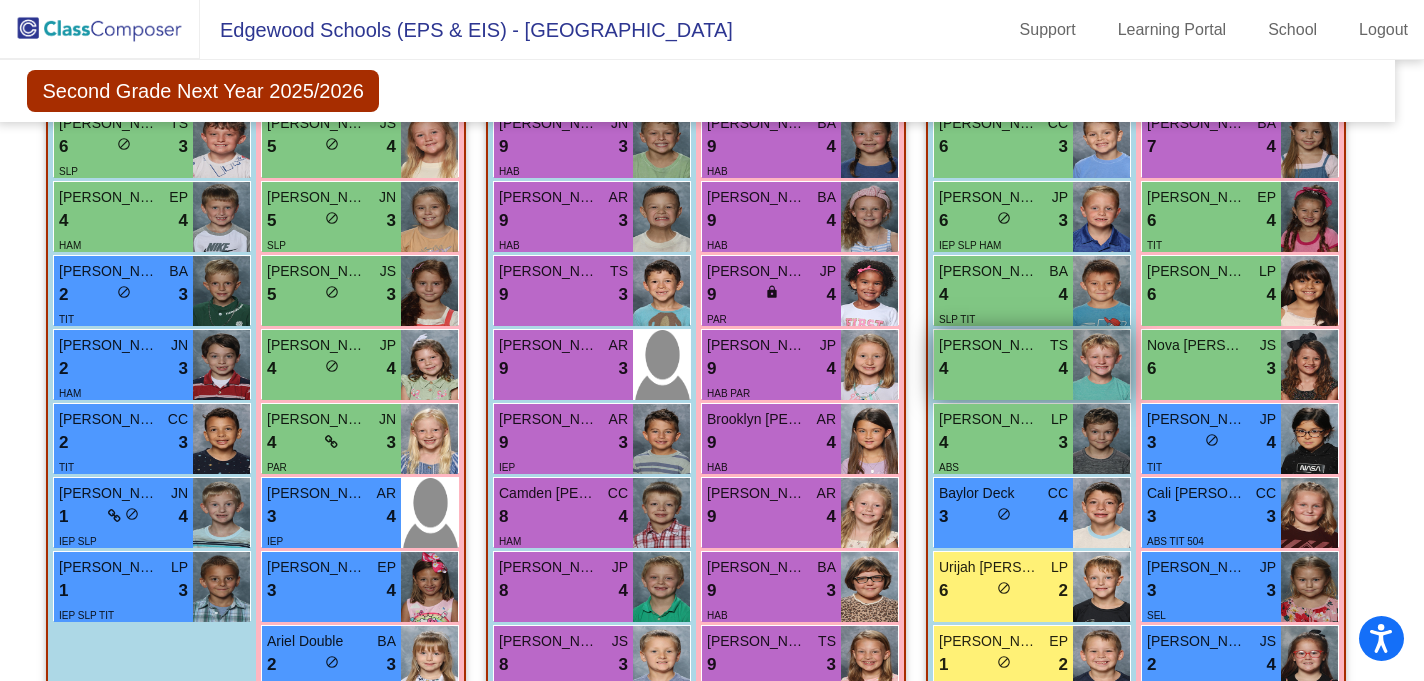 click on "Kyson Strange TS 4 lock do_not_disturb_alt 4" at bounding box center [1003, 365] 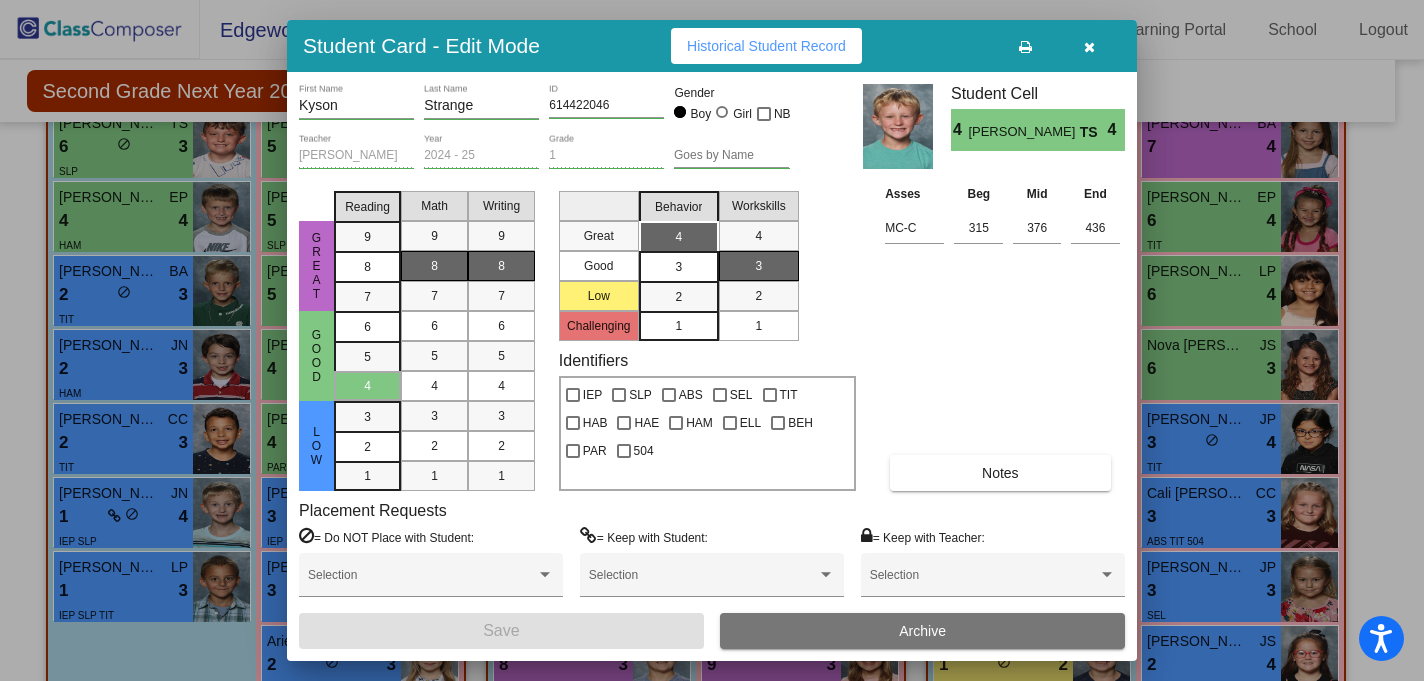 click on "Historical Student Record" at bounding box center [766, 46] 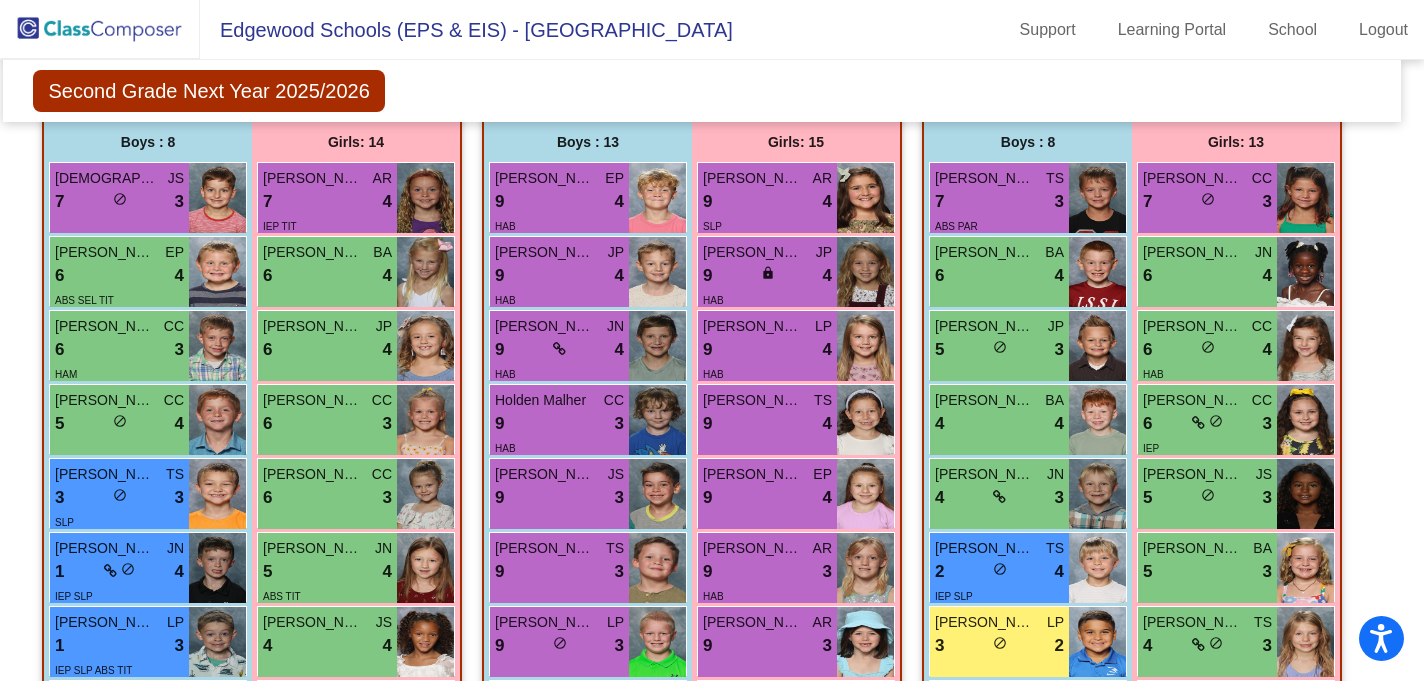 scroll, scrollTop: 1871, scrollLeft: 10, axis: both 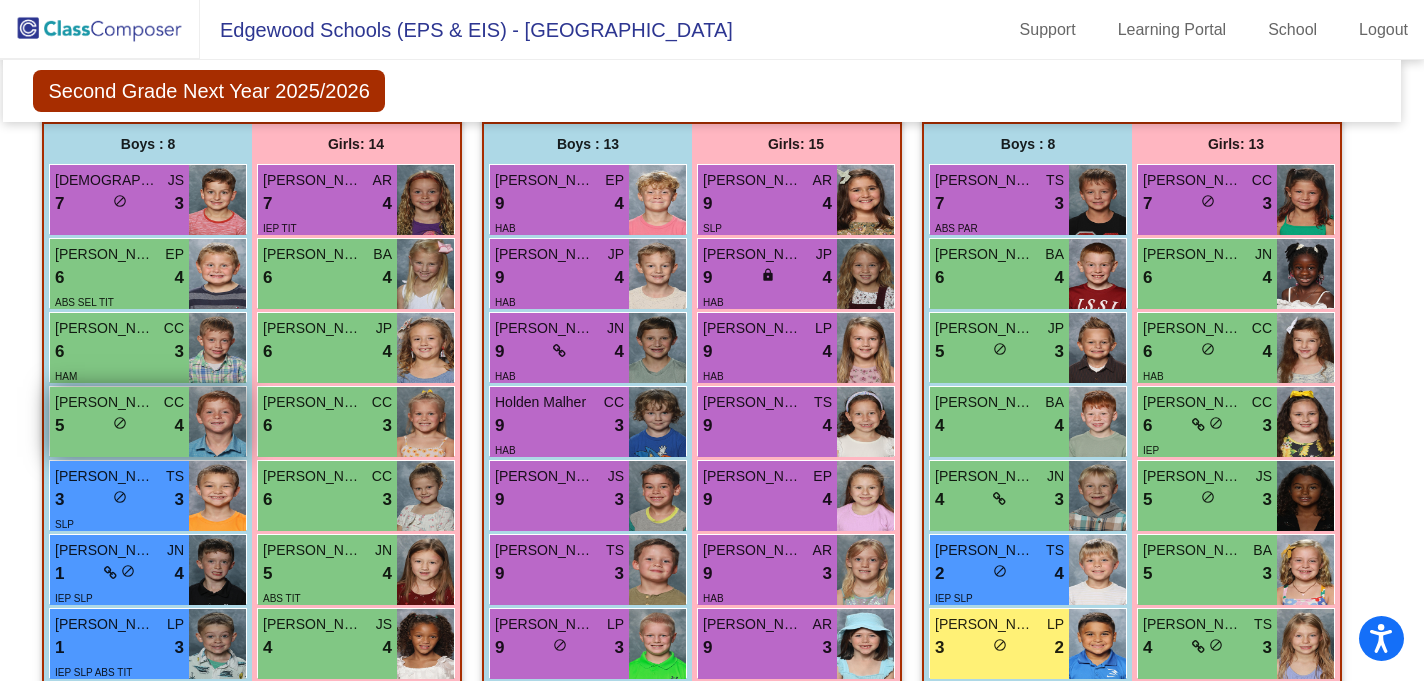 click on "5 lock do_not_disturb_alt 4" at bounding box center (119, 426) 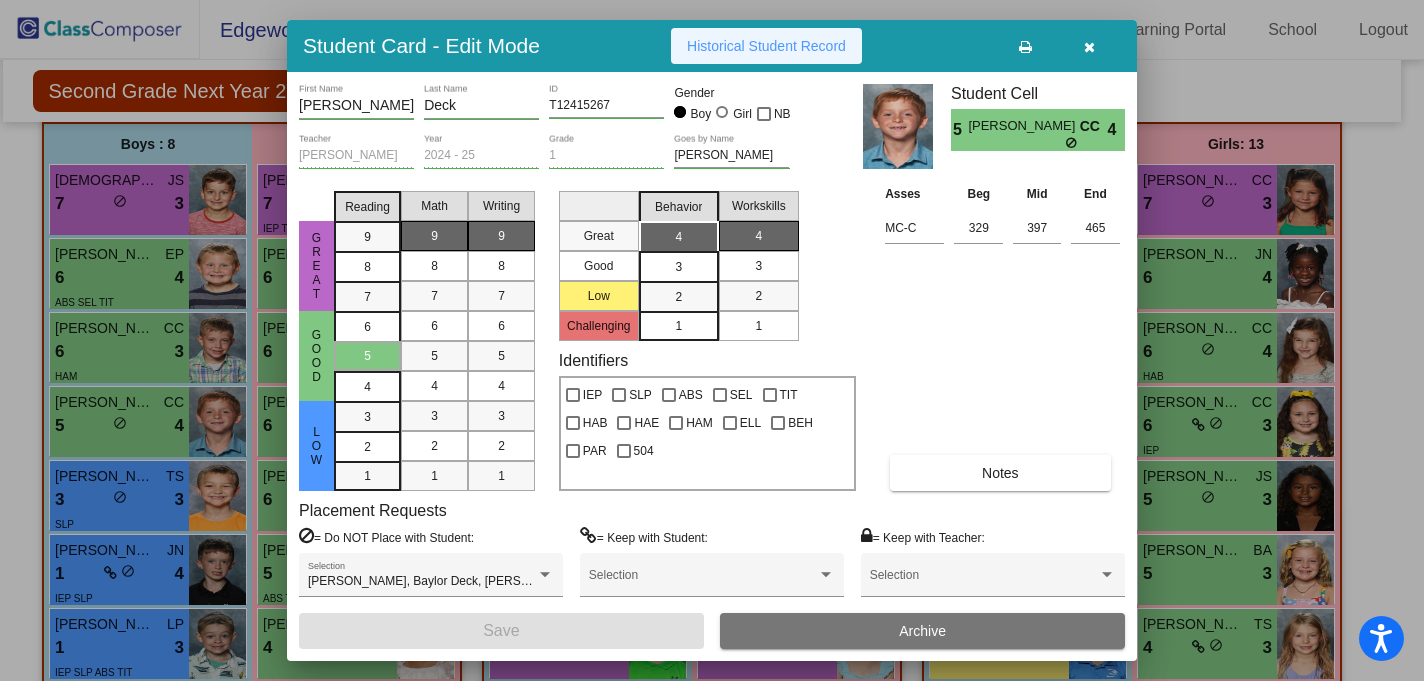 click on "Historical Student Record" at bounding box center [766, 46] 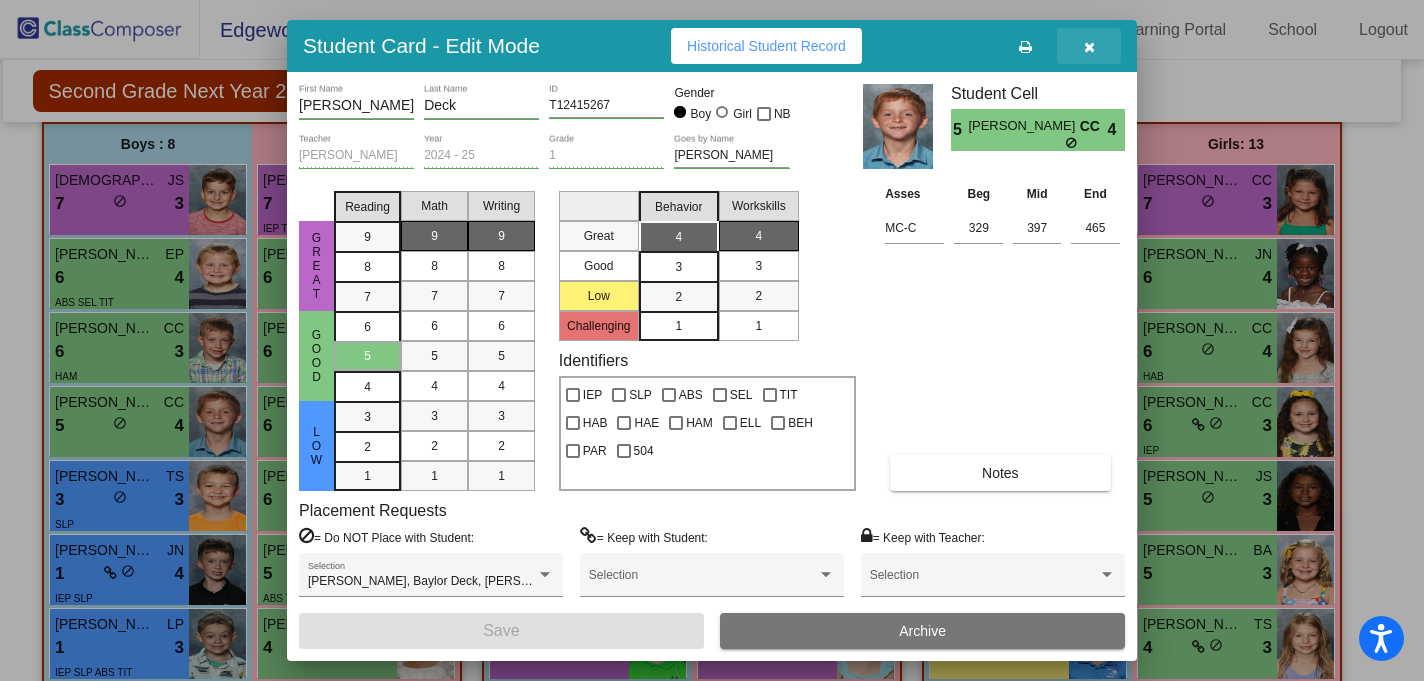 click at bounding box center [1089, 46] 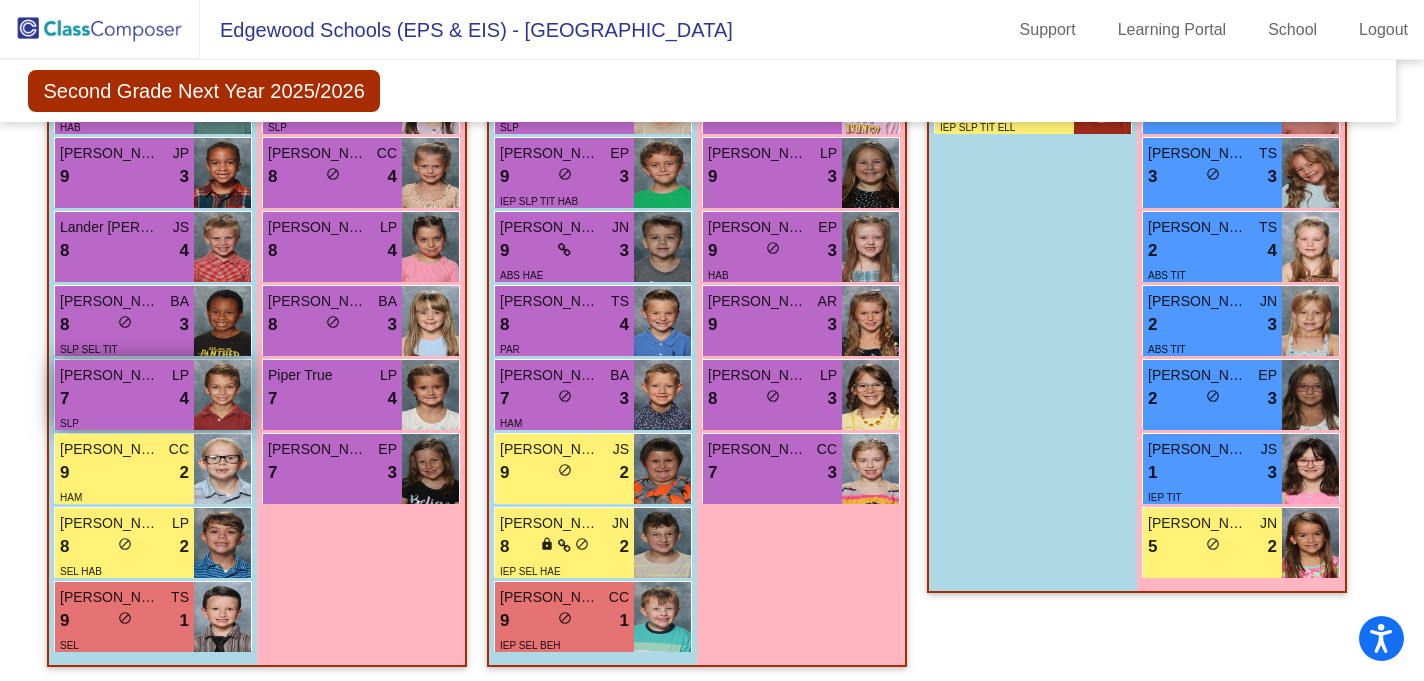 scroll, scrollTop: 1271, scrollLeft: 15, axis: both 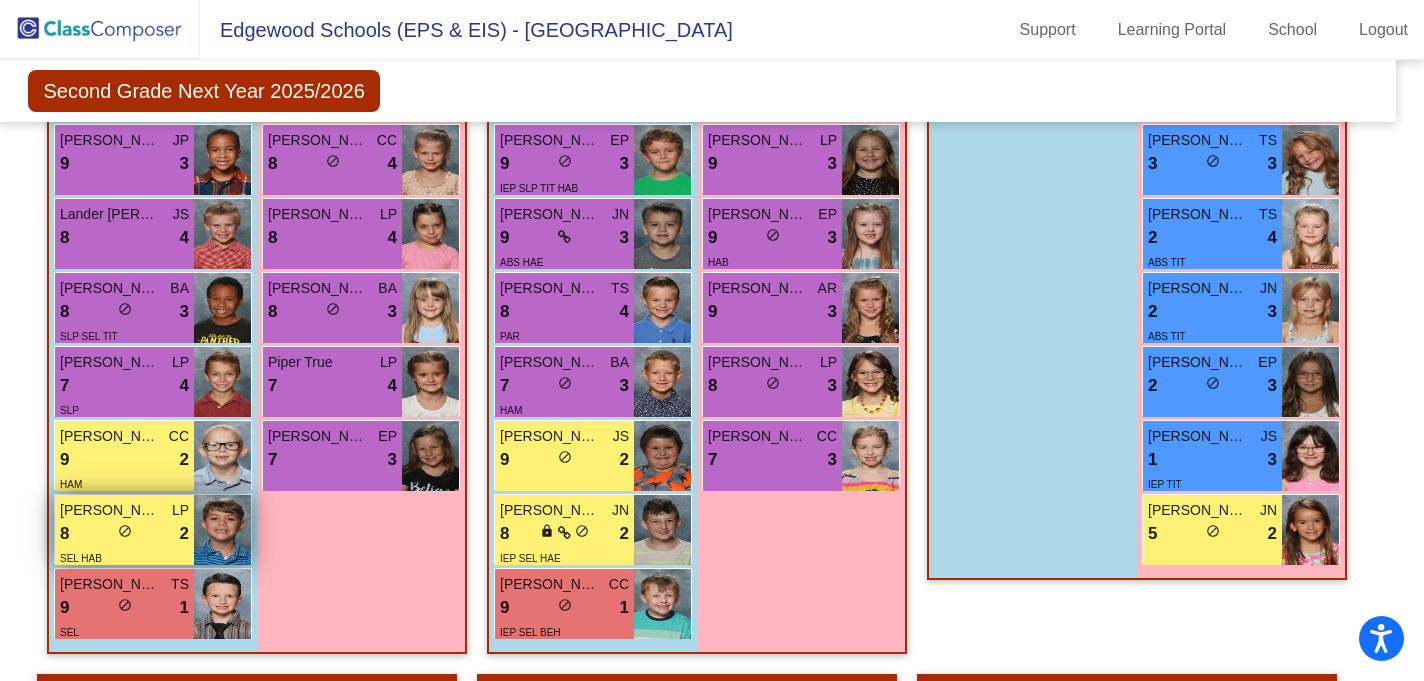 click at bounding box center [222, 530] 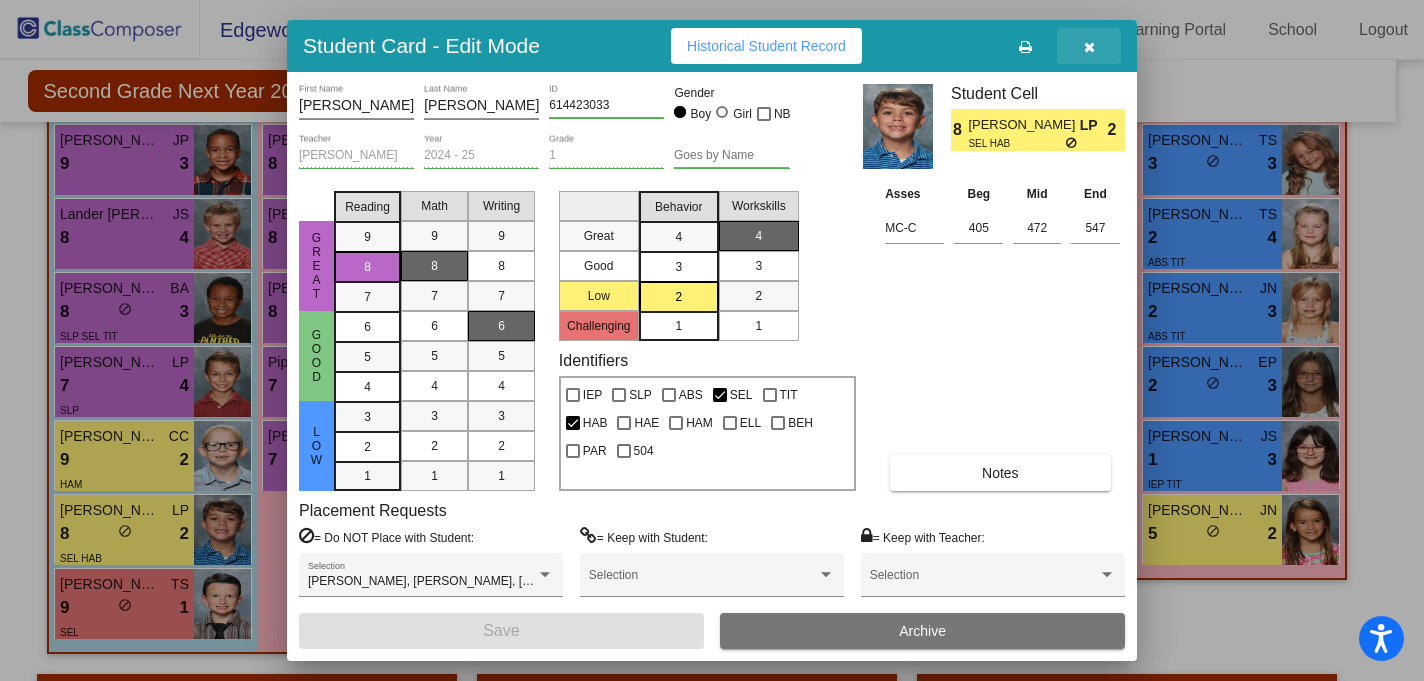 click at bounding box center (1089, 46) 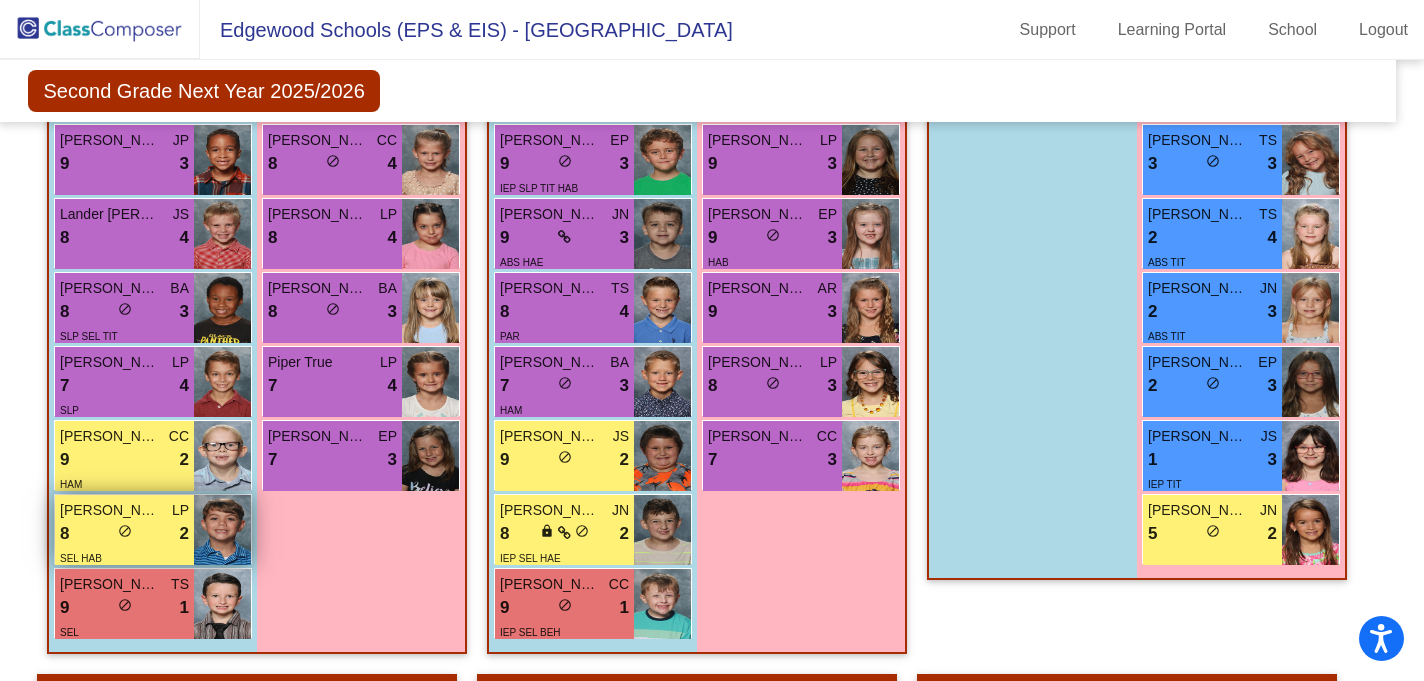 click at bounding box center [222, 530] 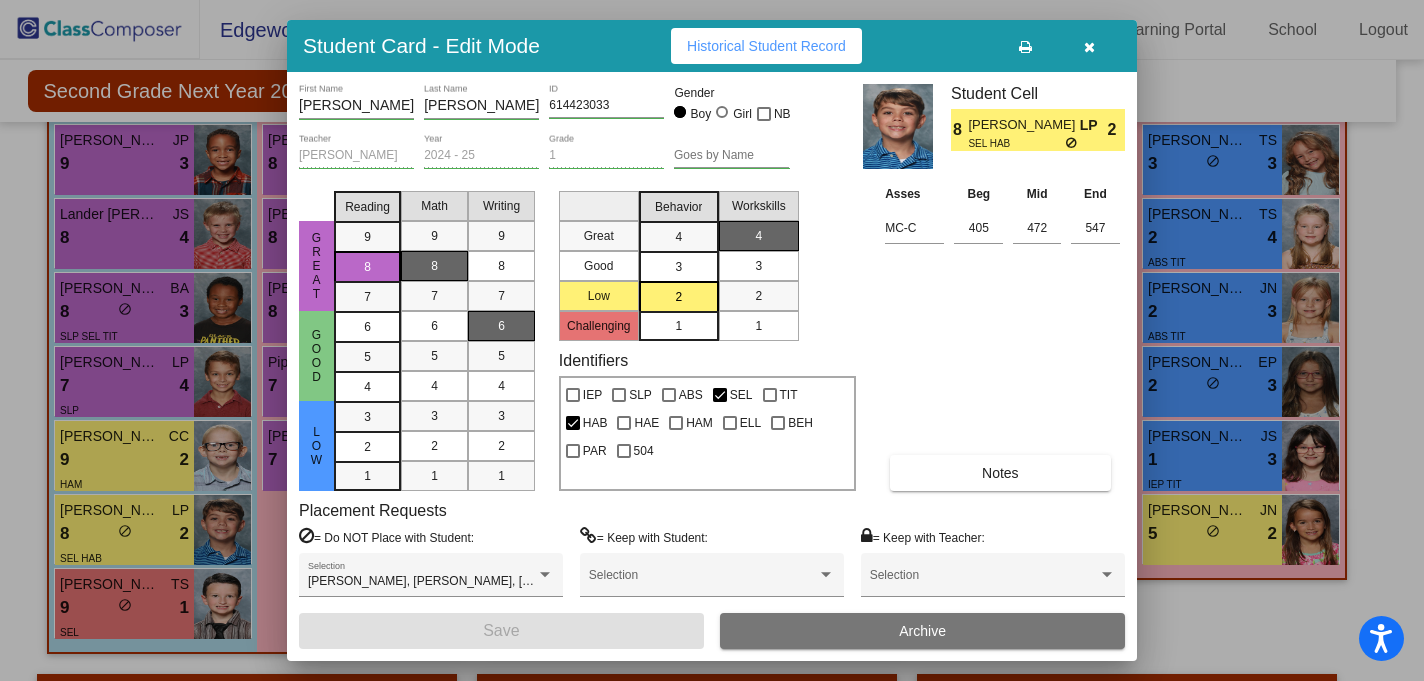 click at bounding box center (1089, 47) 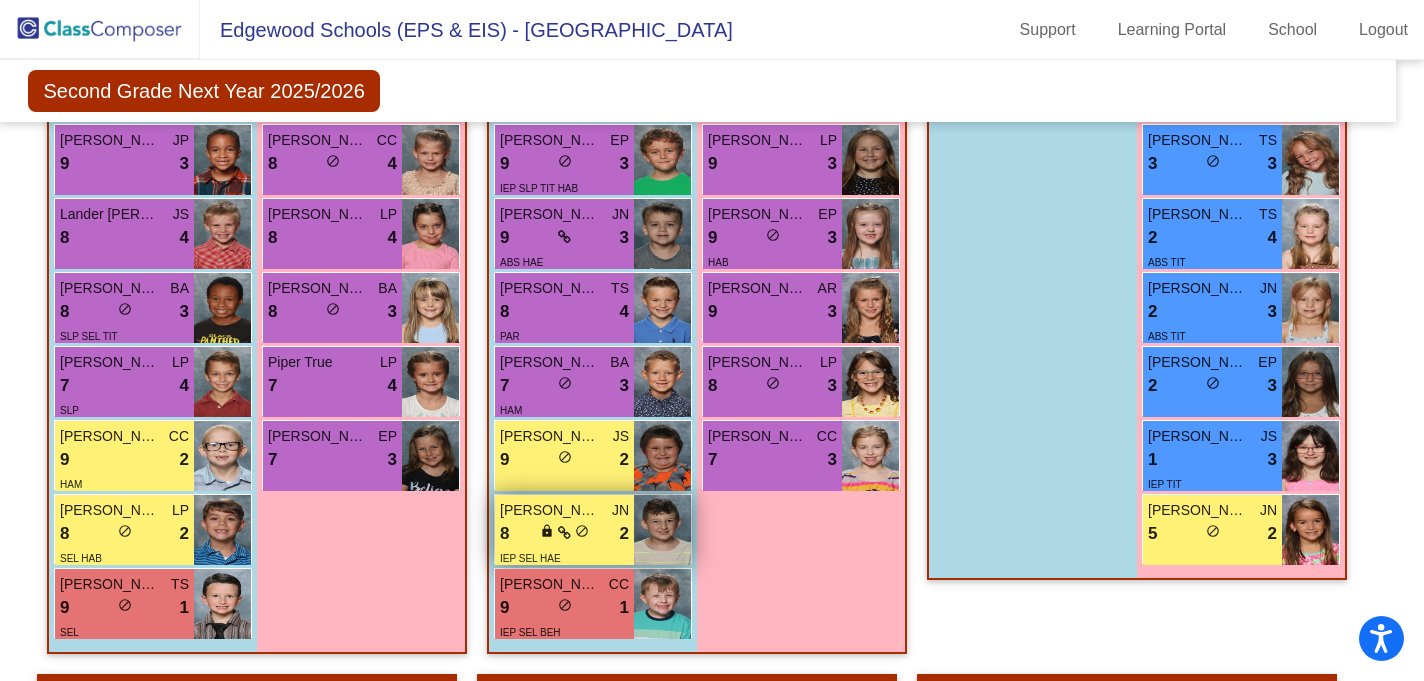click on "lock do_not_disturb_alt" at bounding box center (564, 533) 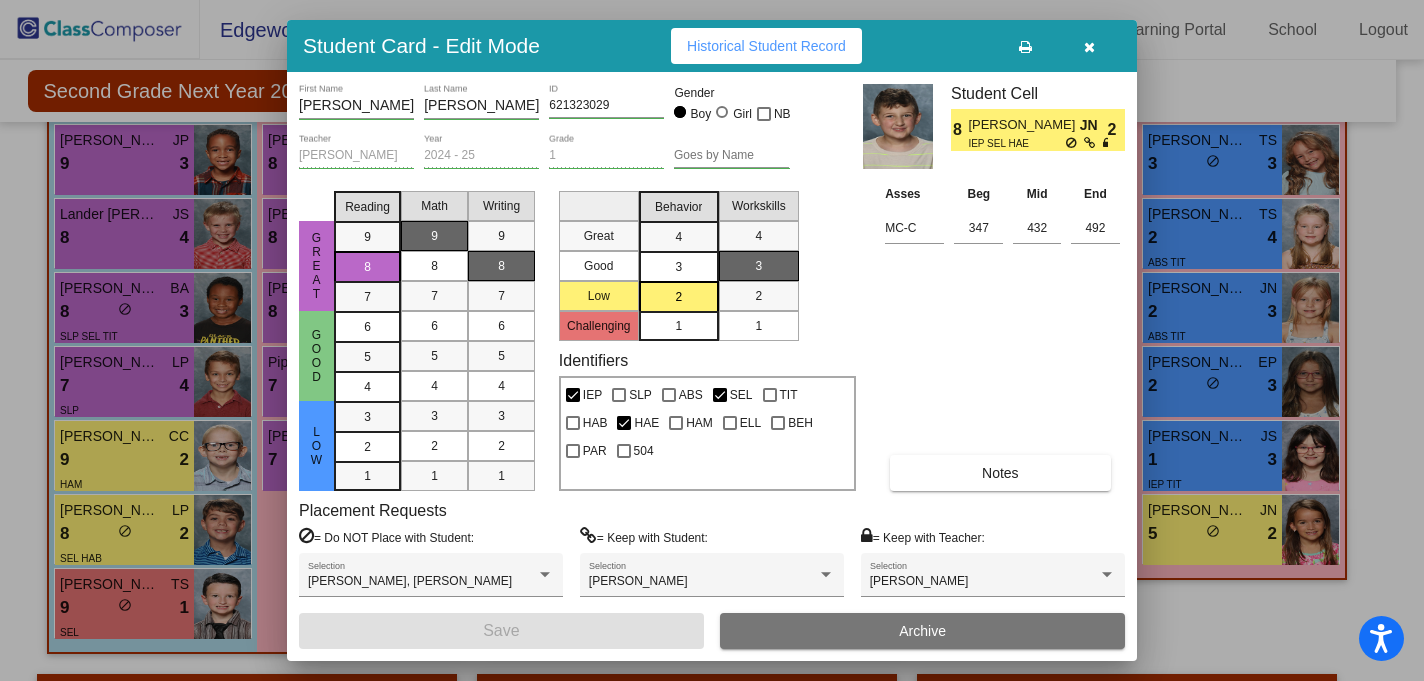 click at bounding box center [1089, 46] 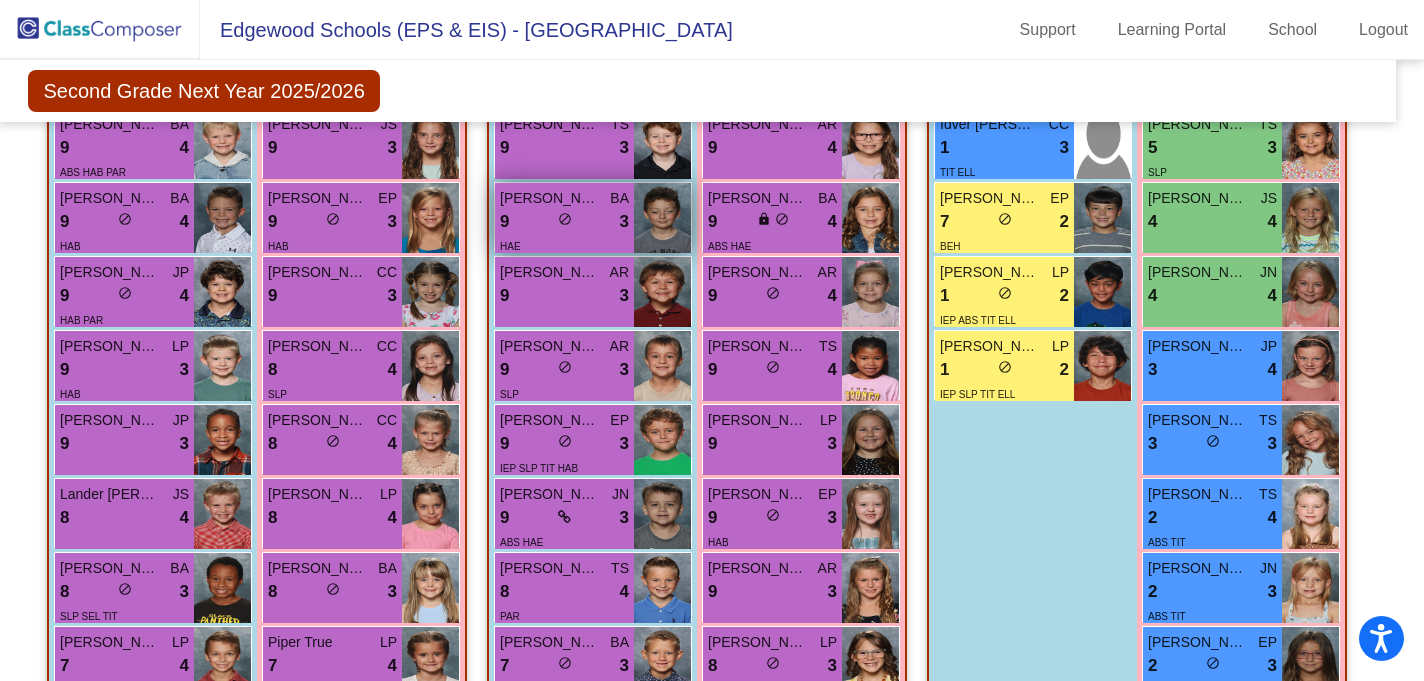 scroll, scrollTop: 999, scrollLeft: 15, axis: both 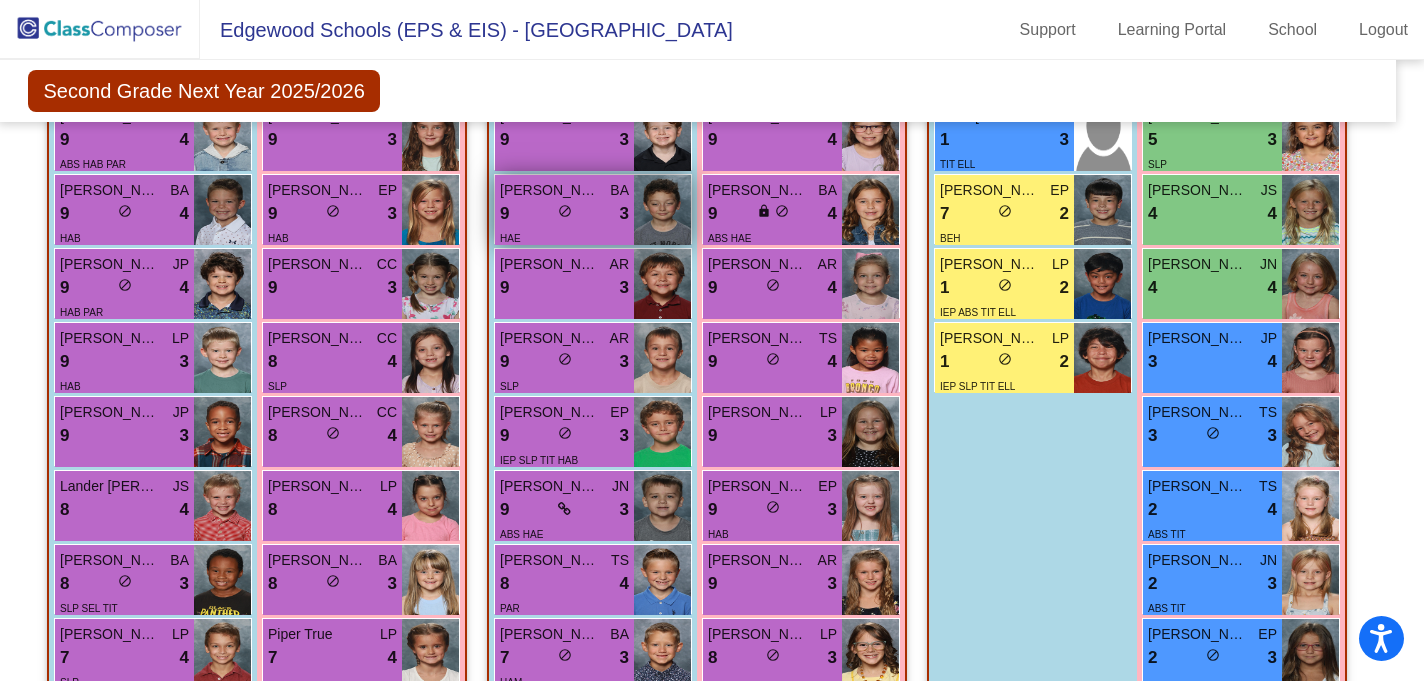 click at bounding box center [662, 432] 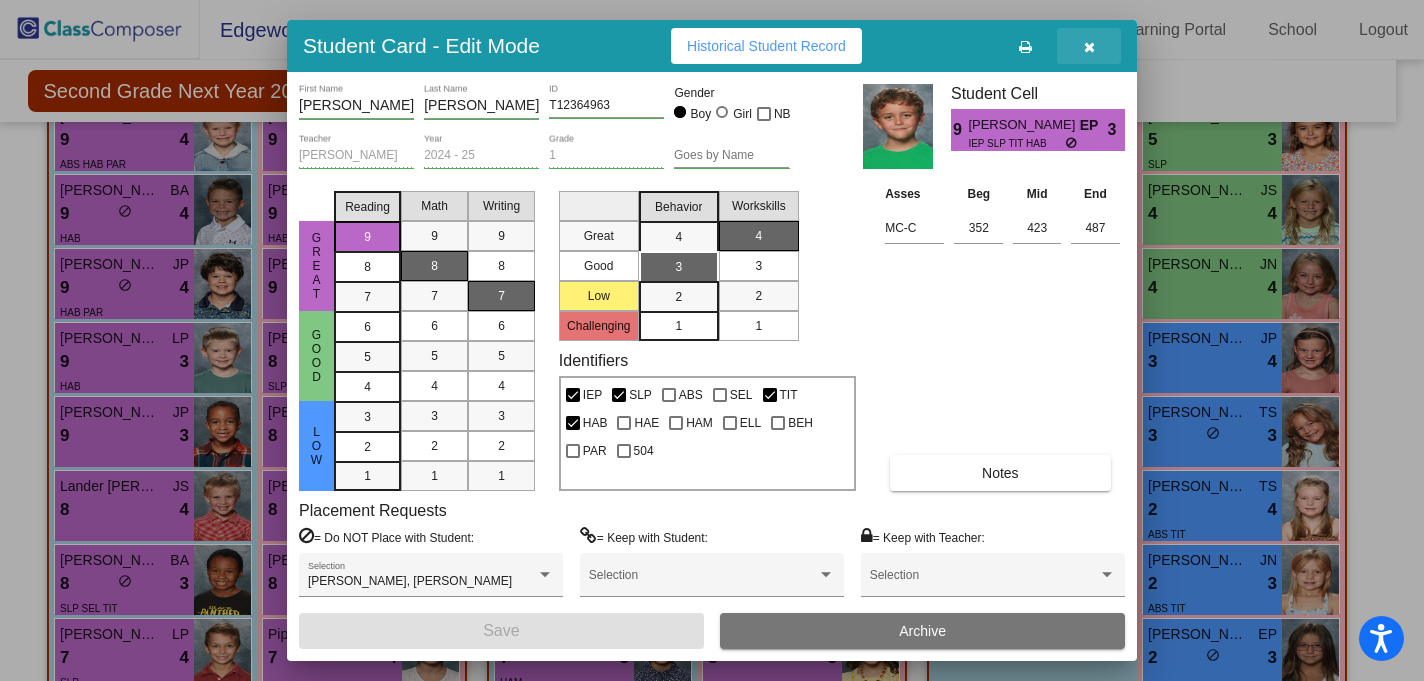 click at bounding box center [1089, 47] 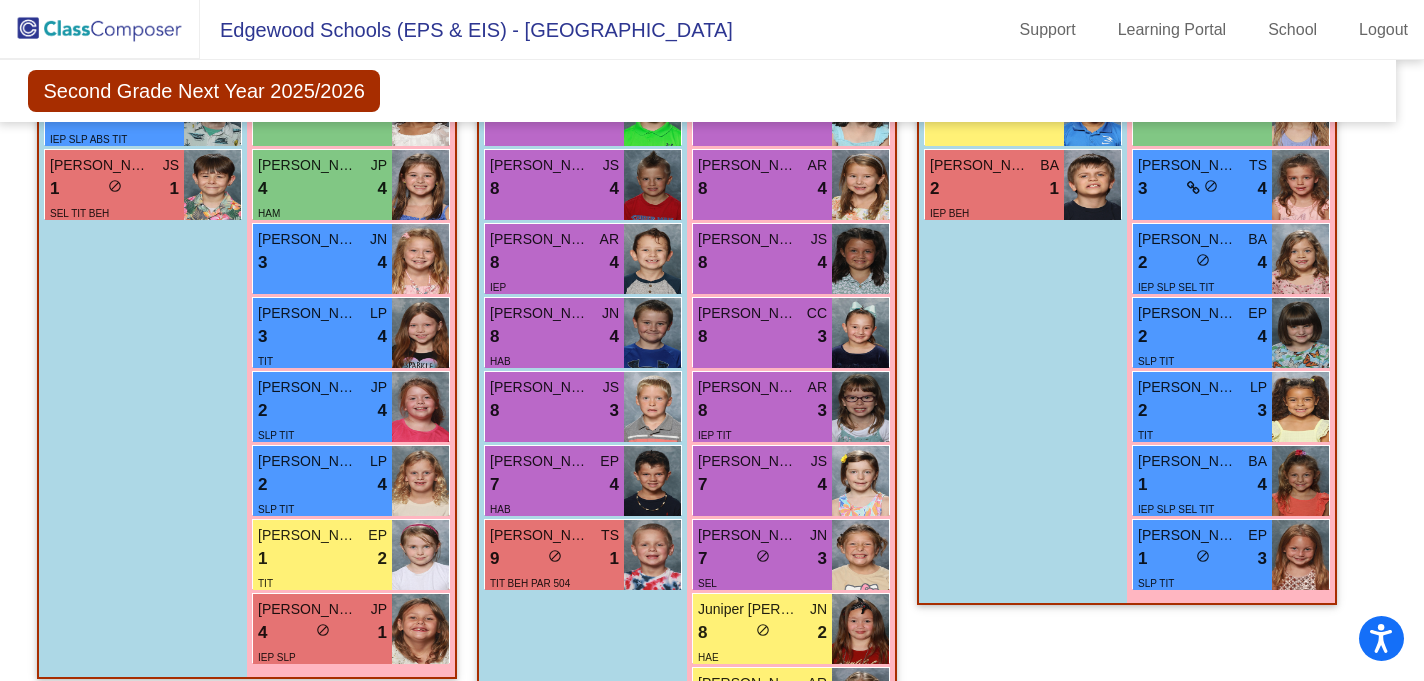 scroll, scrollTop: 2406, scrollLeft: 15, axis: both 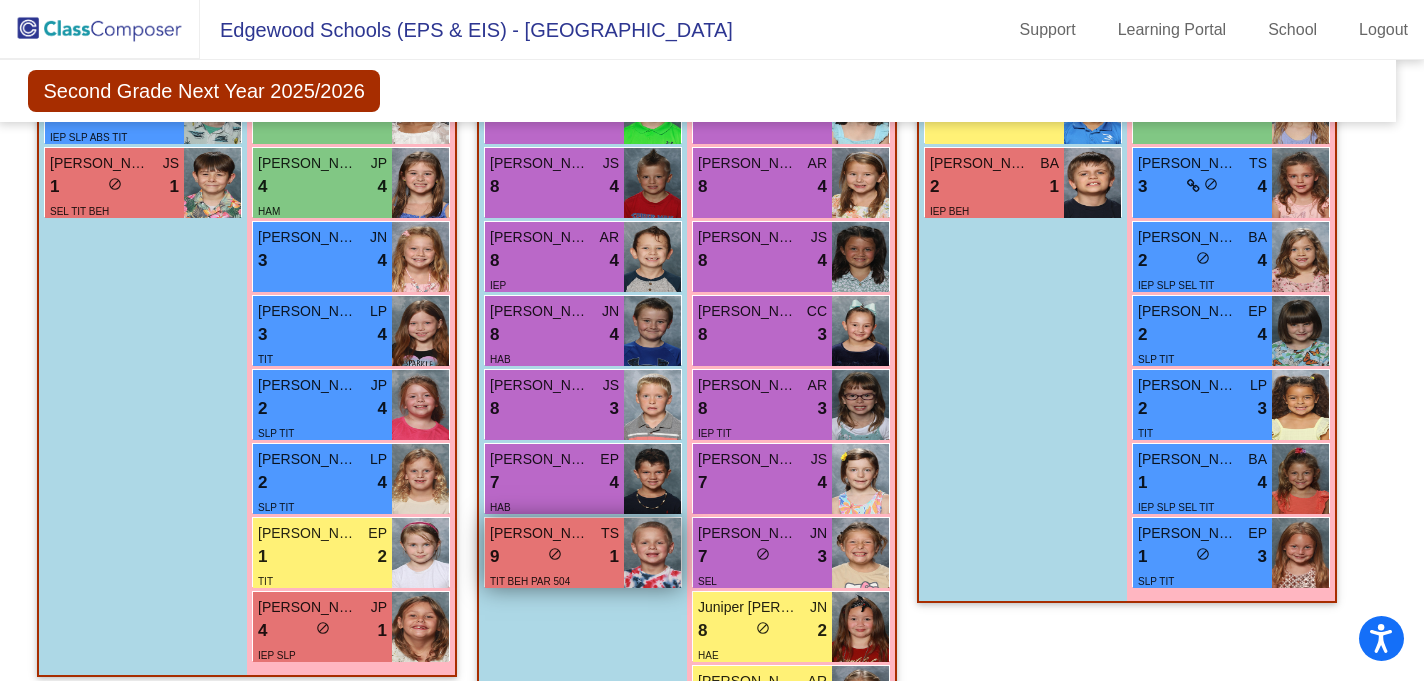 click on "TIT BEH PAR 504" at bounding box center [554, 580] 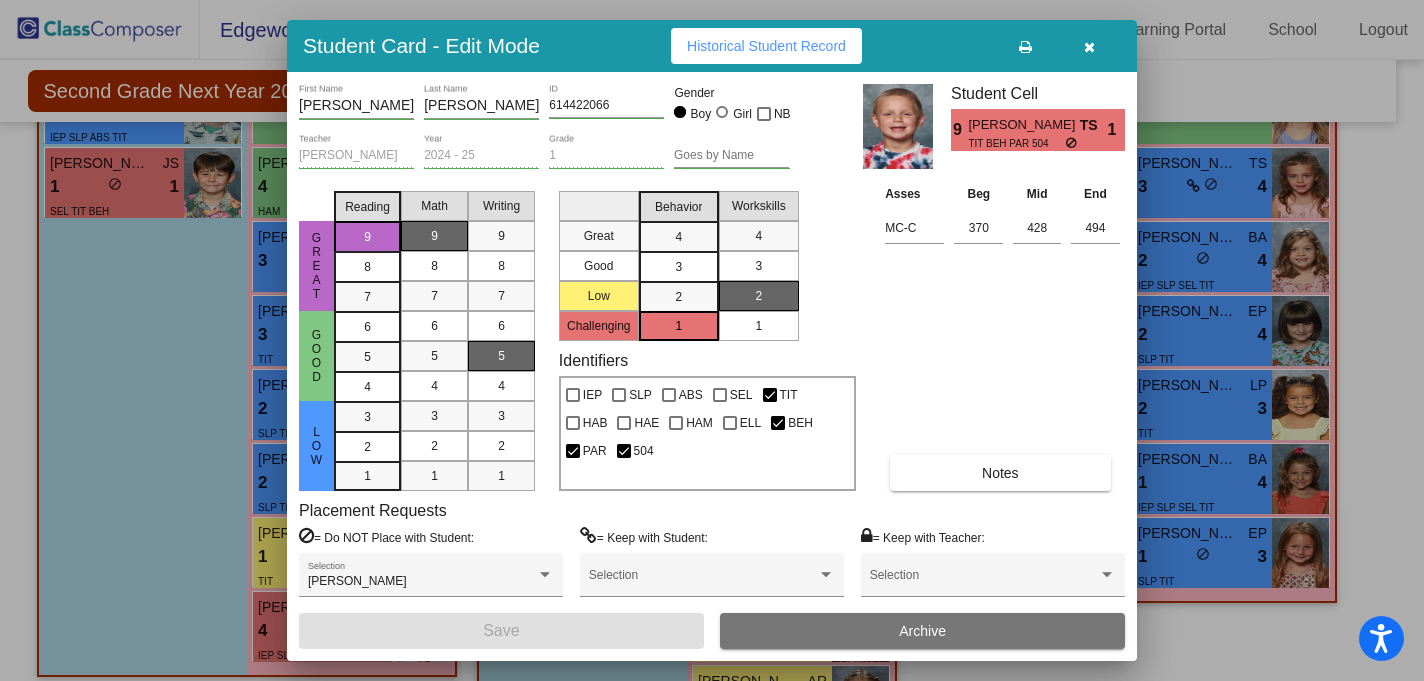 click at bounding box center (1089, 46) 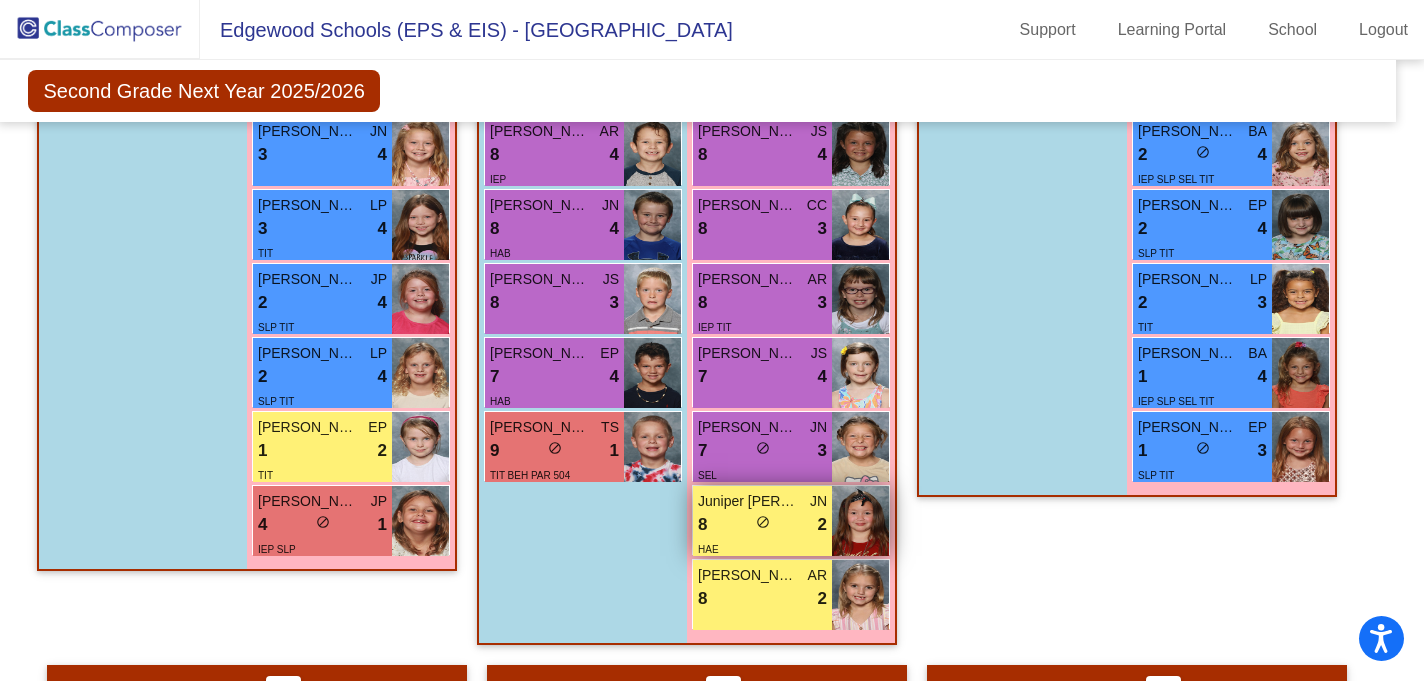 scroll, scrollTop: 2574, scrollLeft: 15, axis: both 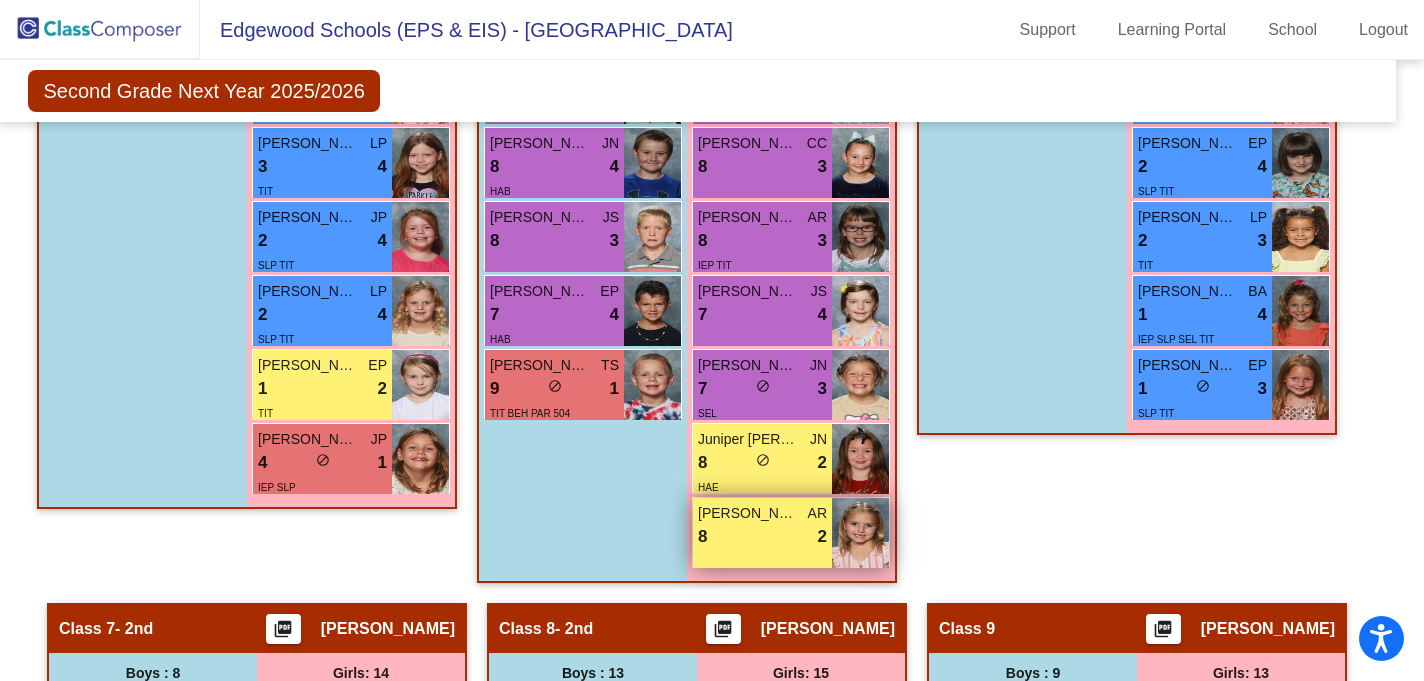 click on "8 lock do_not_disturb_alt 2" at bounding box center [762, 537] 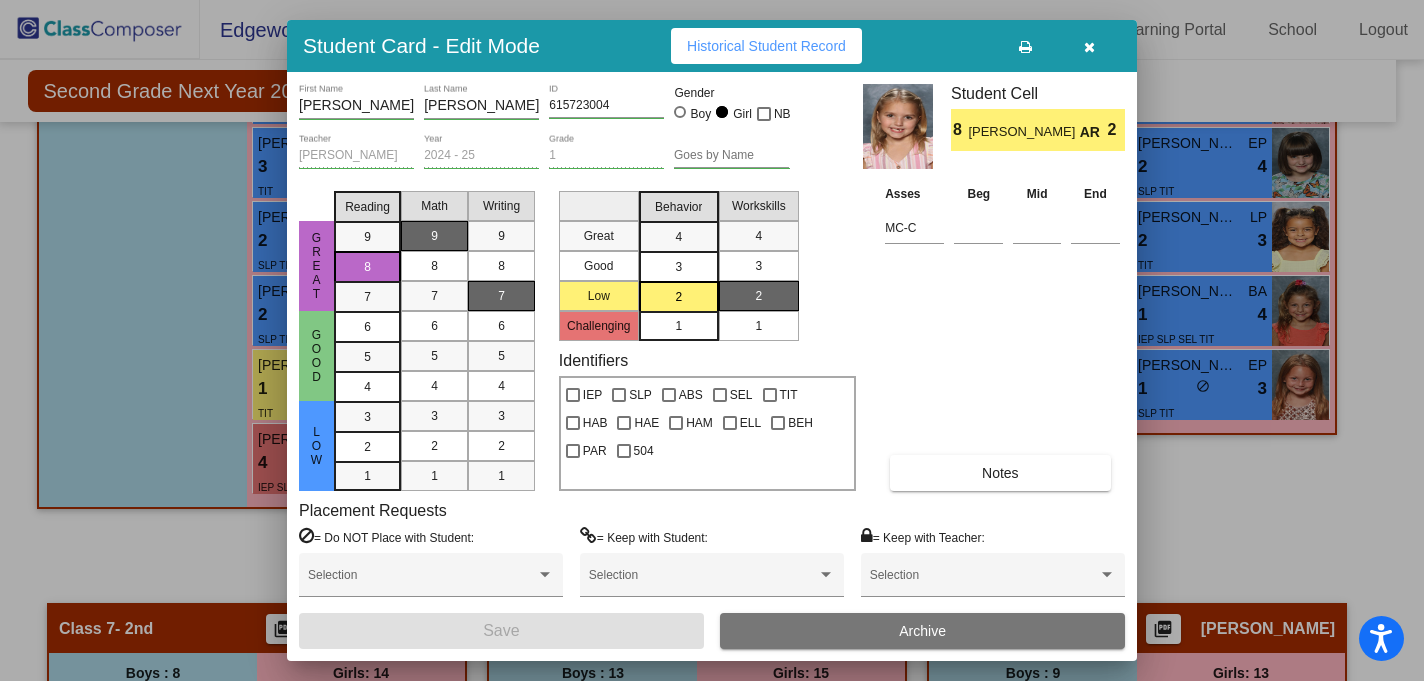 click at bounding box center (1089, 47) 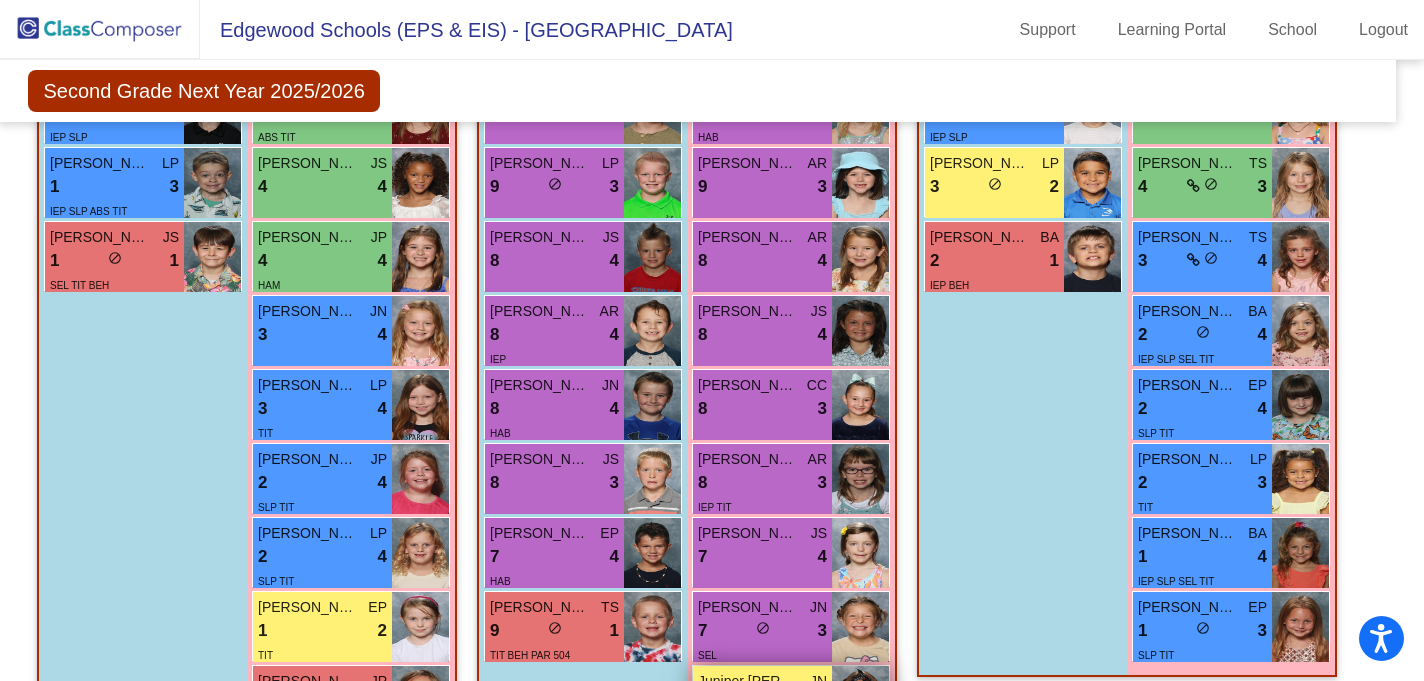 scroll, scrollTop: 2327, scrollLeft: 15, axis: both 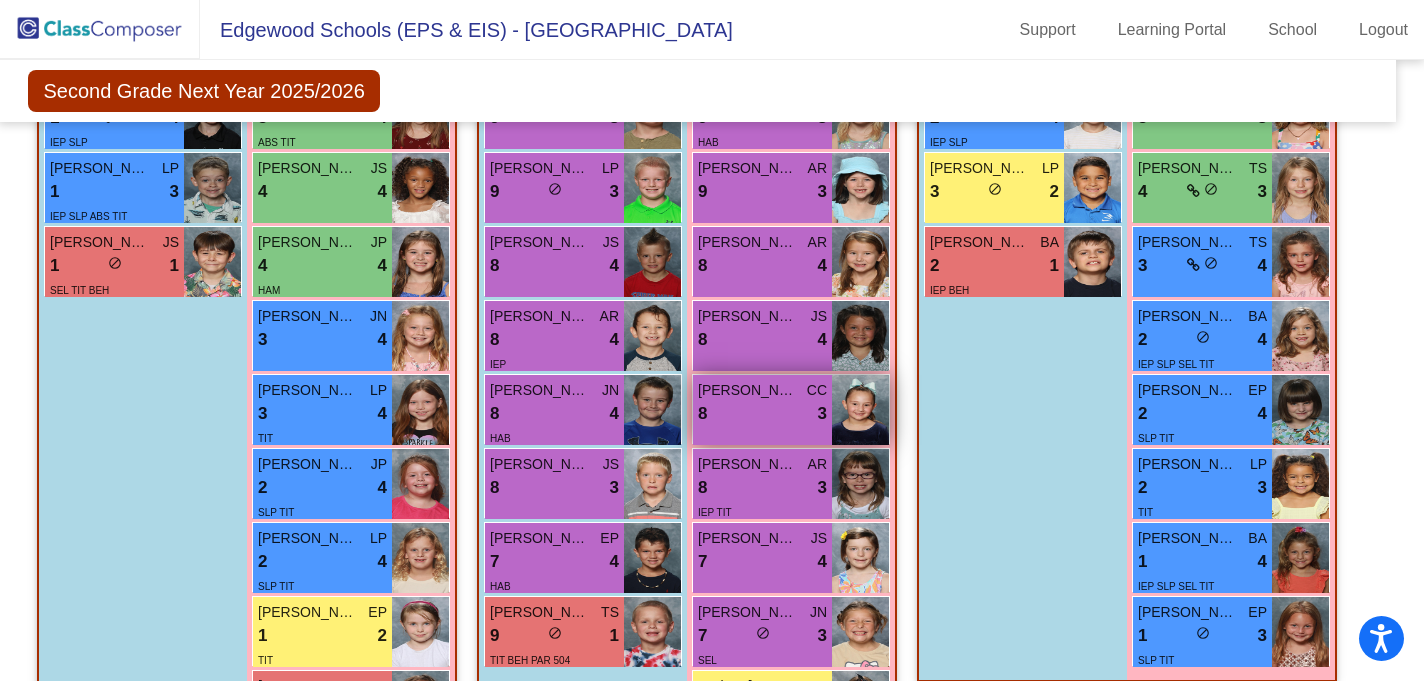 click on "8 lock do_not_disturb_alt 3" at bounding box center [762, 414] 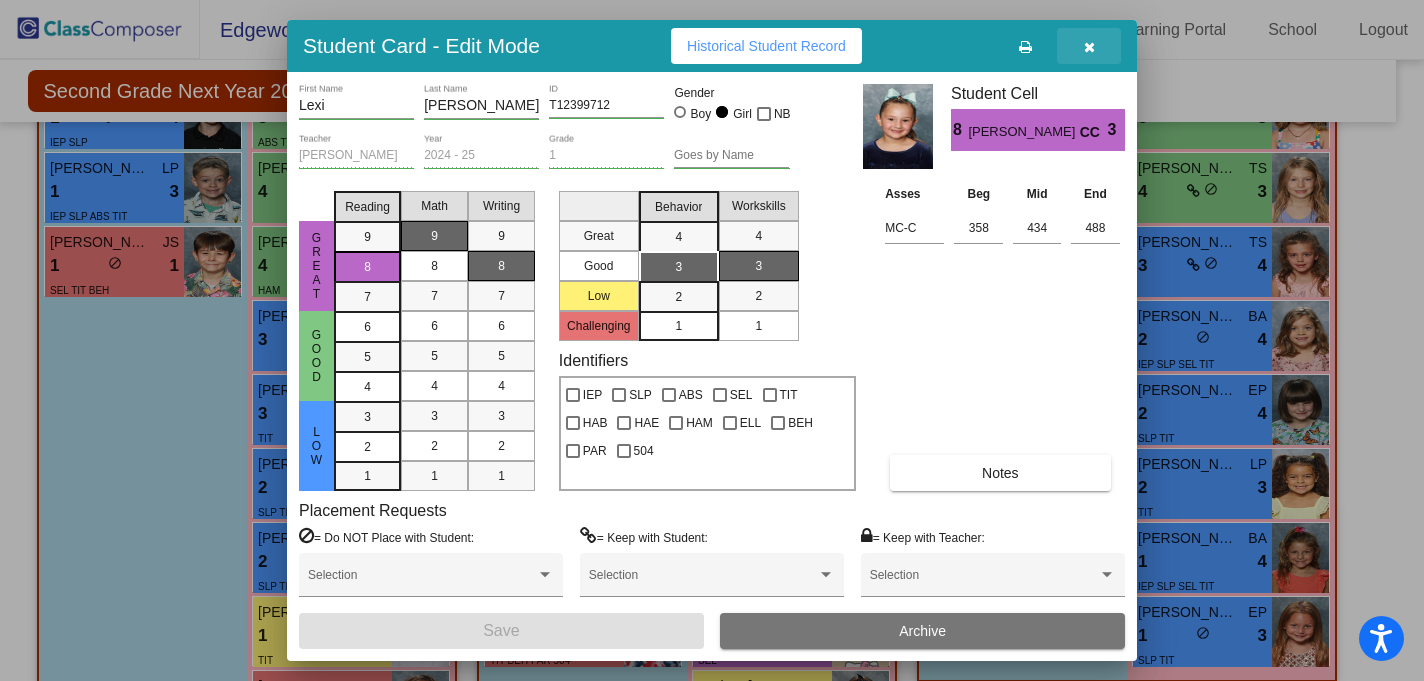 click at bounding box center (1089, 47) 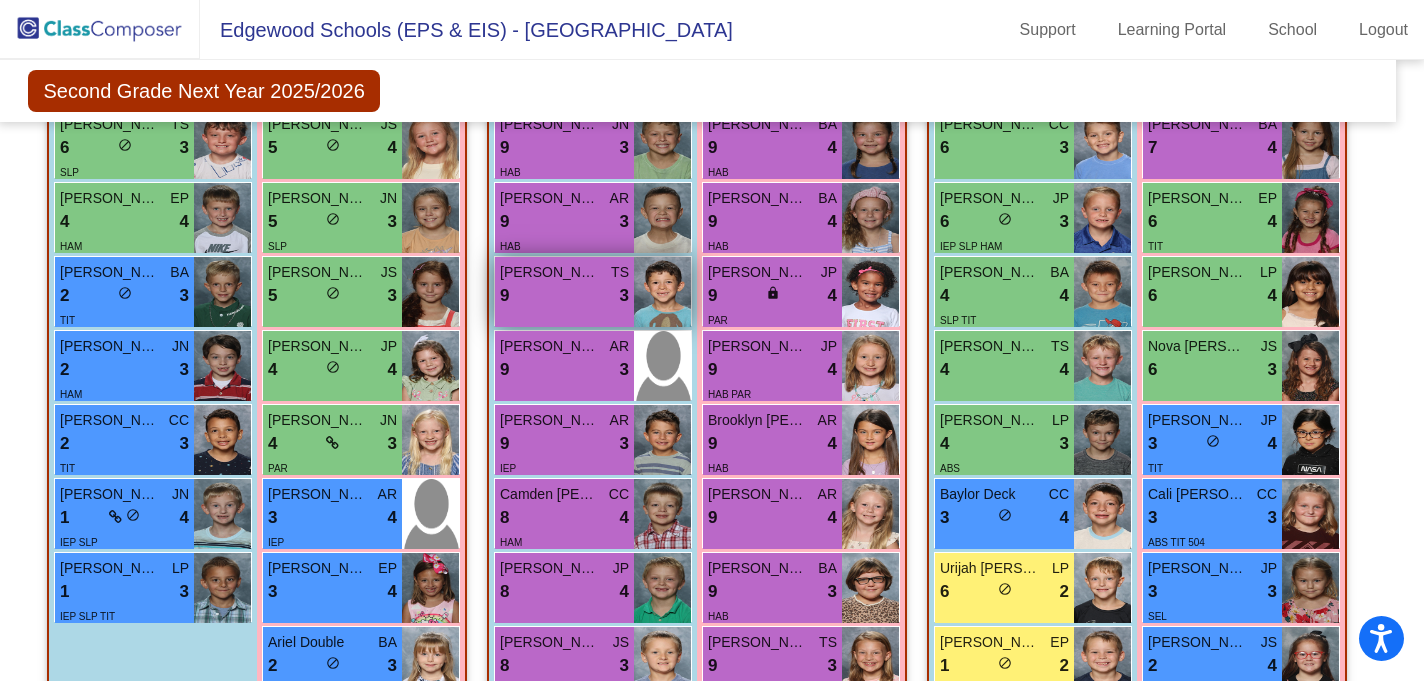 scroll, scrollTop: 3234, scrollLeft: 15, axis: both 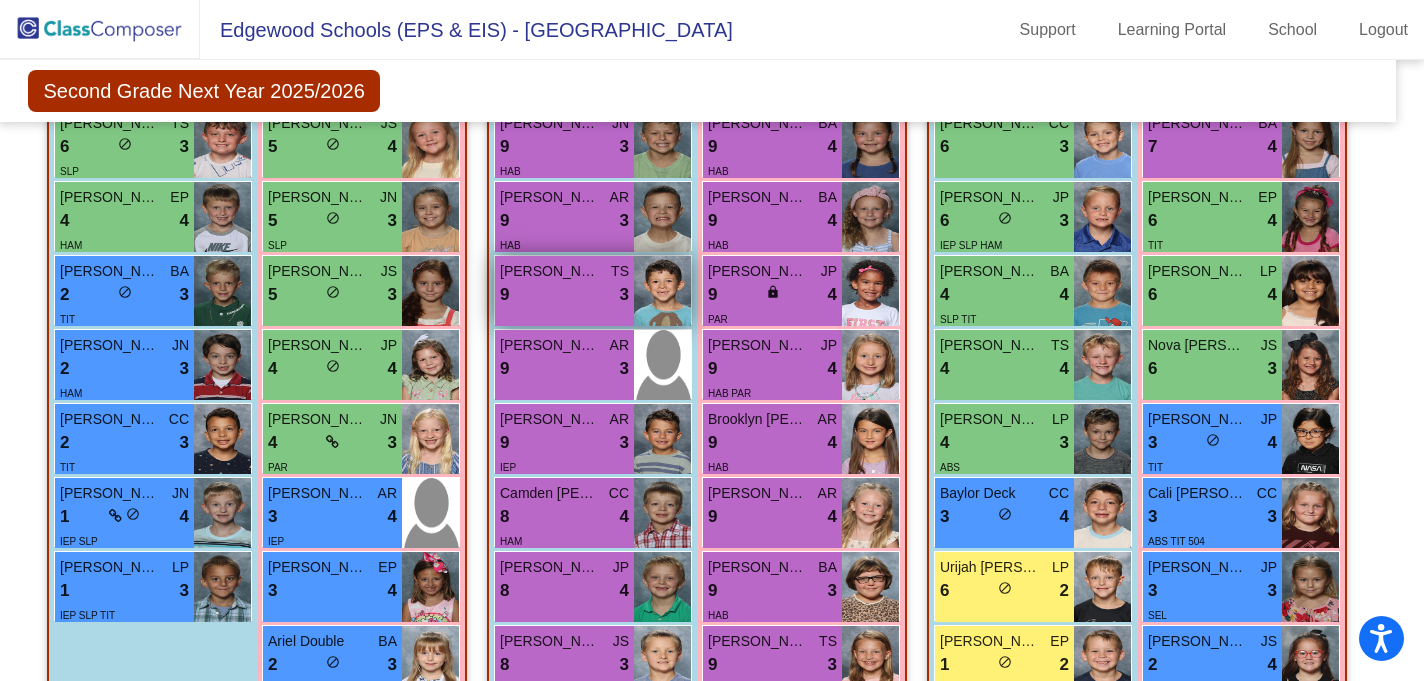click on "9 lock do_not_disturb_alt 3" at bounding box center [564, 295] 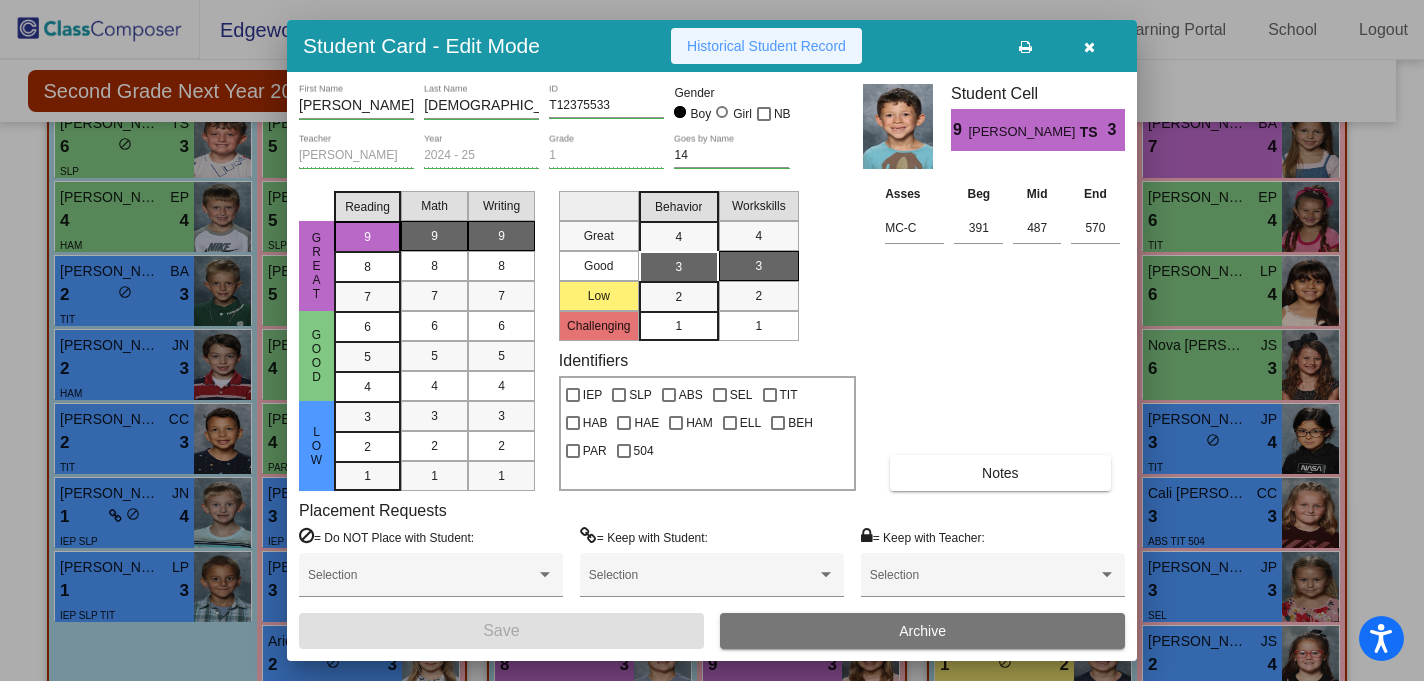 click on "Historical Student Record" at bounding box center [766, 46] 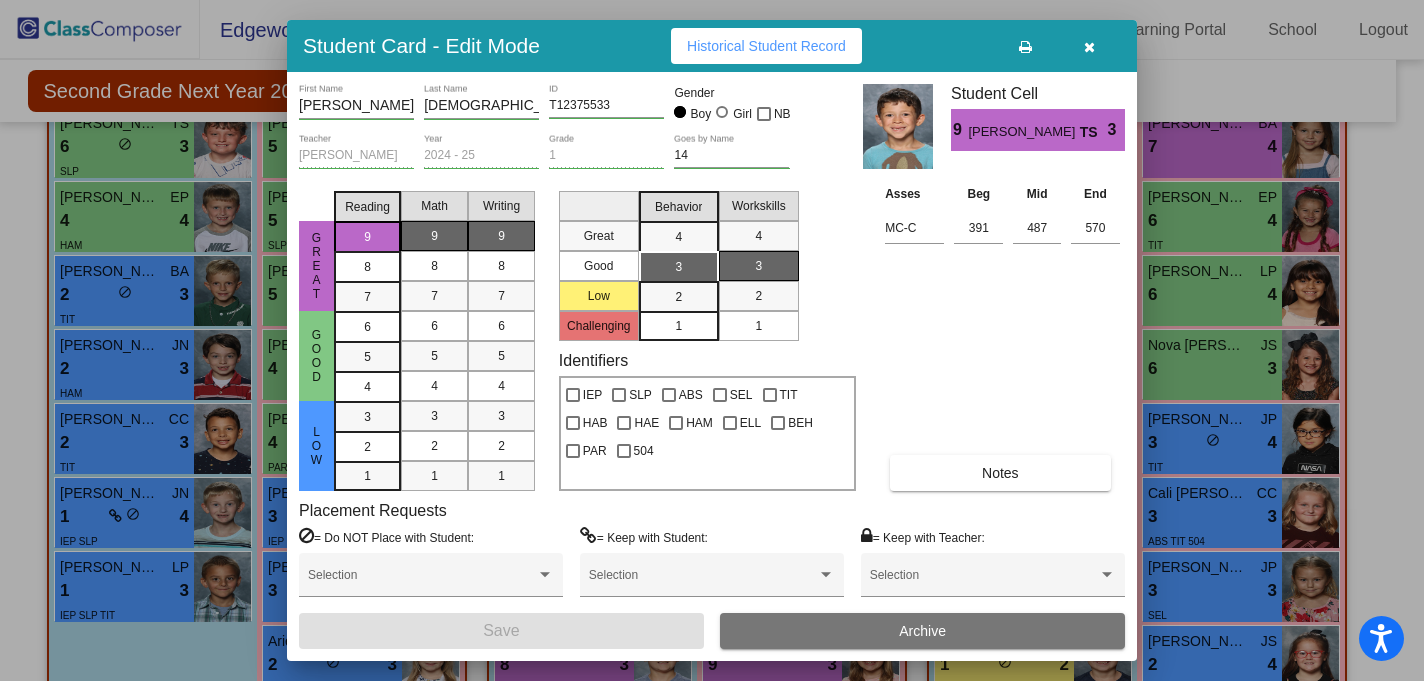 click at bounding box center [1089, 47] 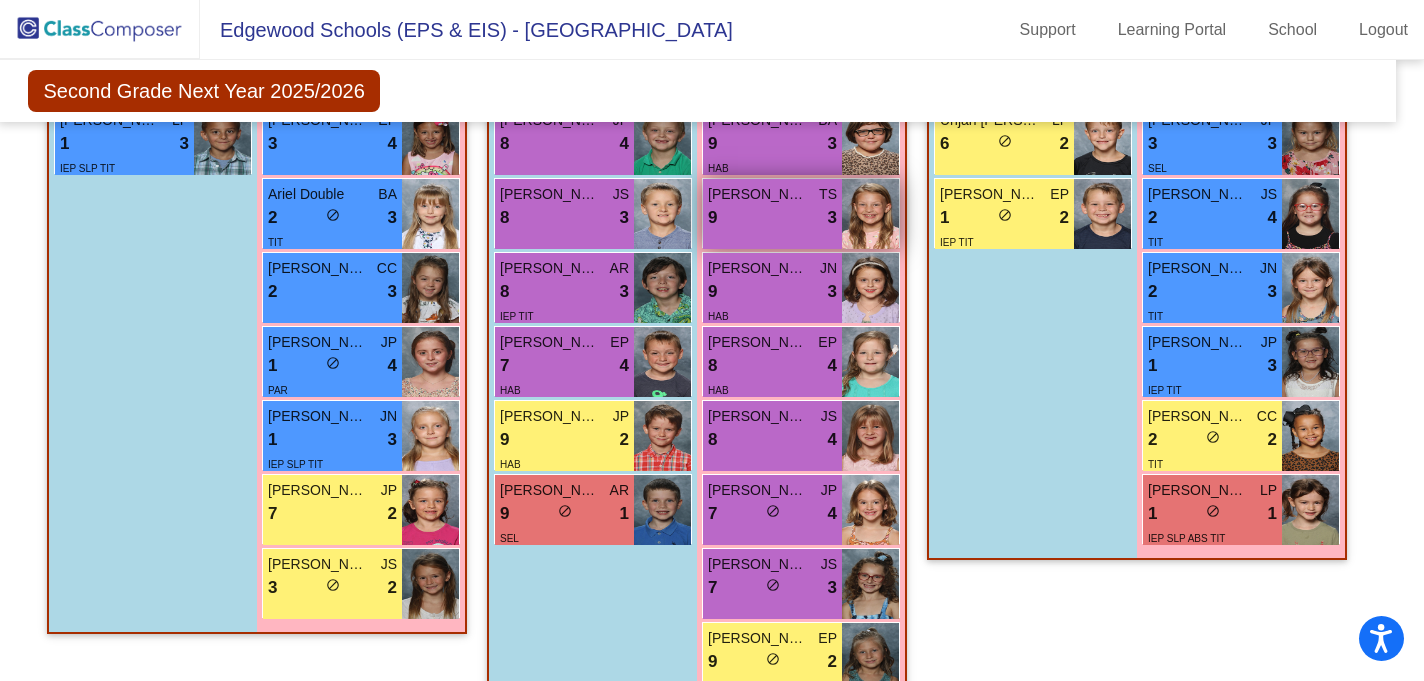 scroll, scrollTop: 3729, scrollLeft: 15, axis: both 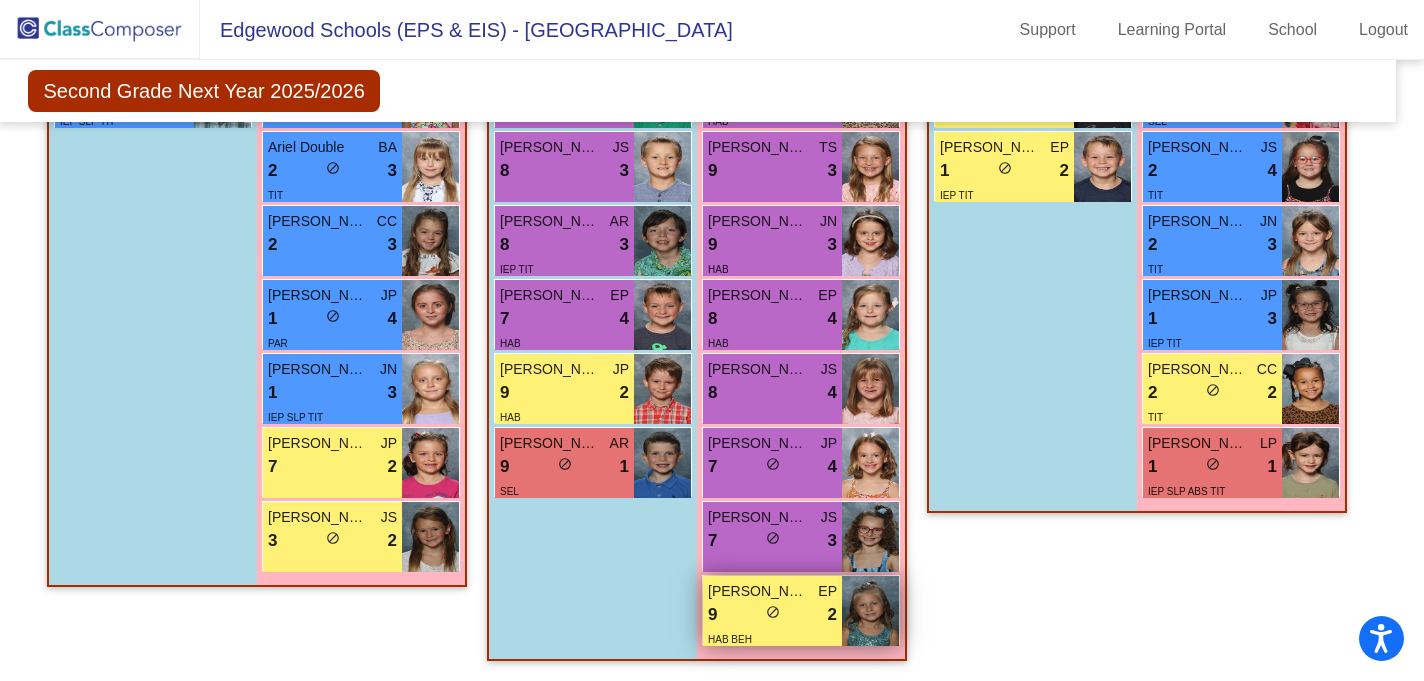 click on "9 lock do_not_disturb_alt 2" at bounding box center (772, 615) 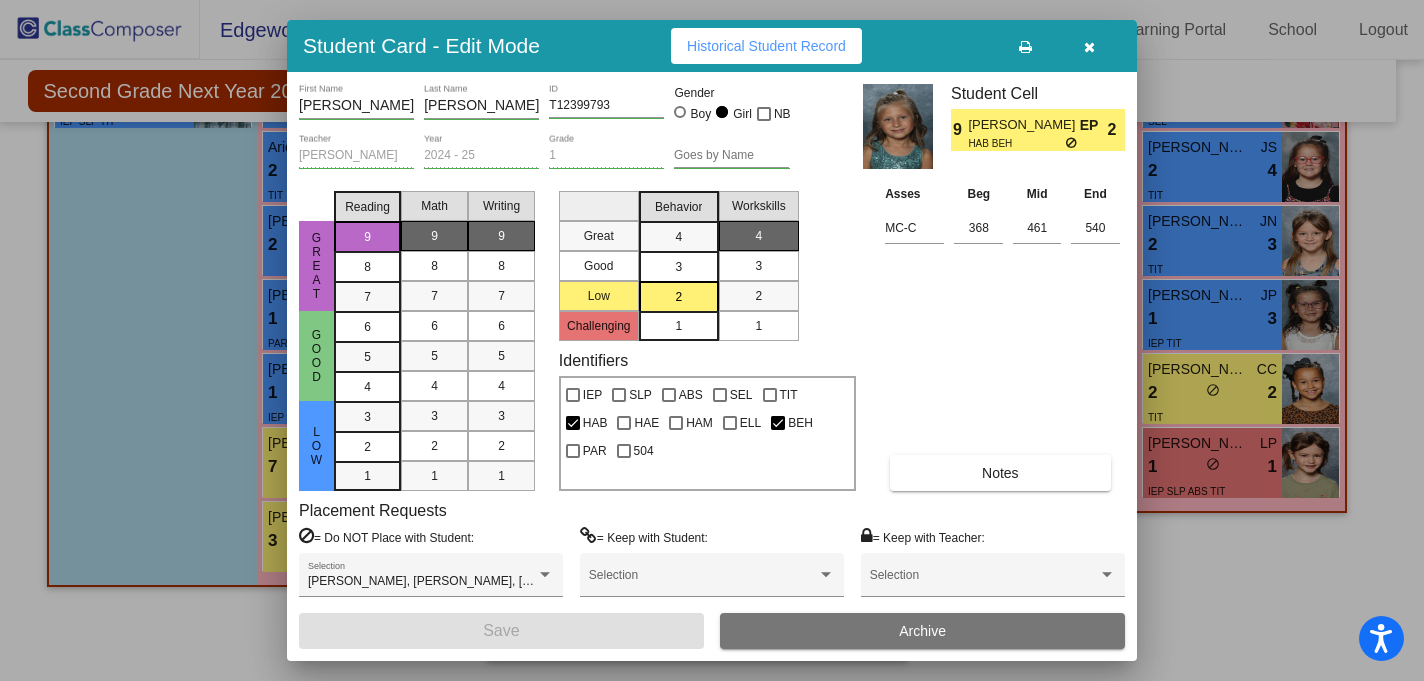 click on "Historical Student Record" at bounding box center [766, 46] 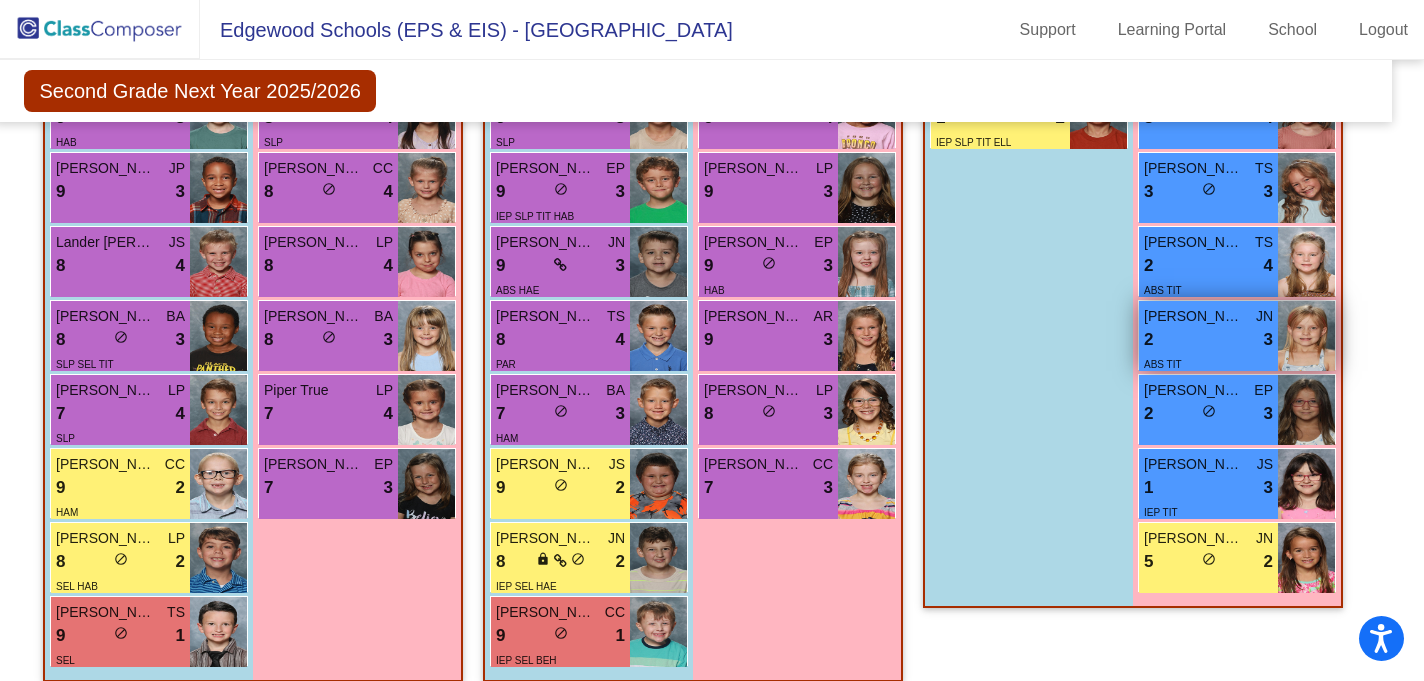 scroll, scrollTop: 1259, scrollLeft: 19, axis: both 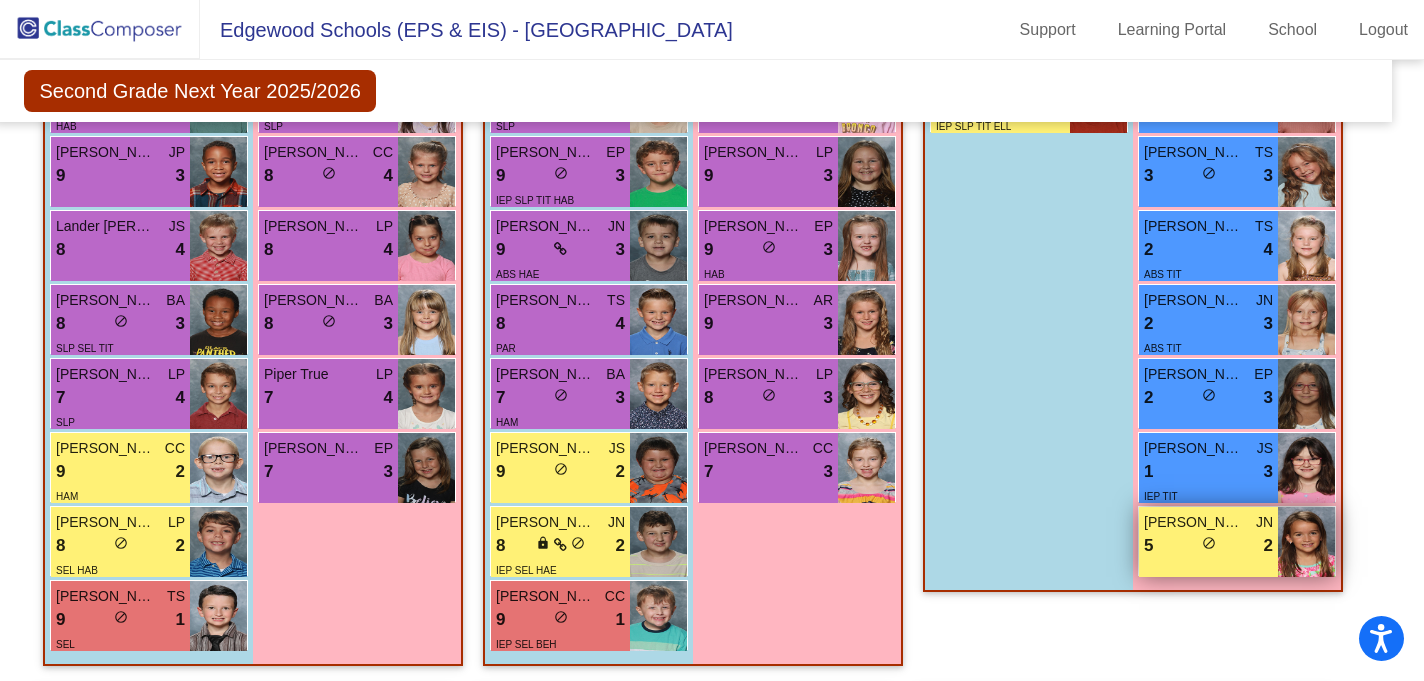 click on "[PERSON_NAME] JN 5 lock do_not_disturb_alt 2" at bounding box center [1208, 542] 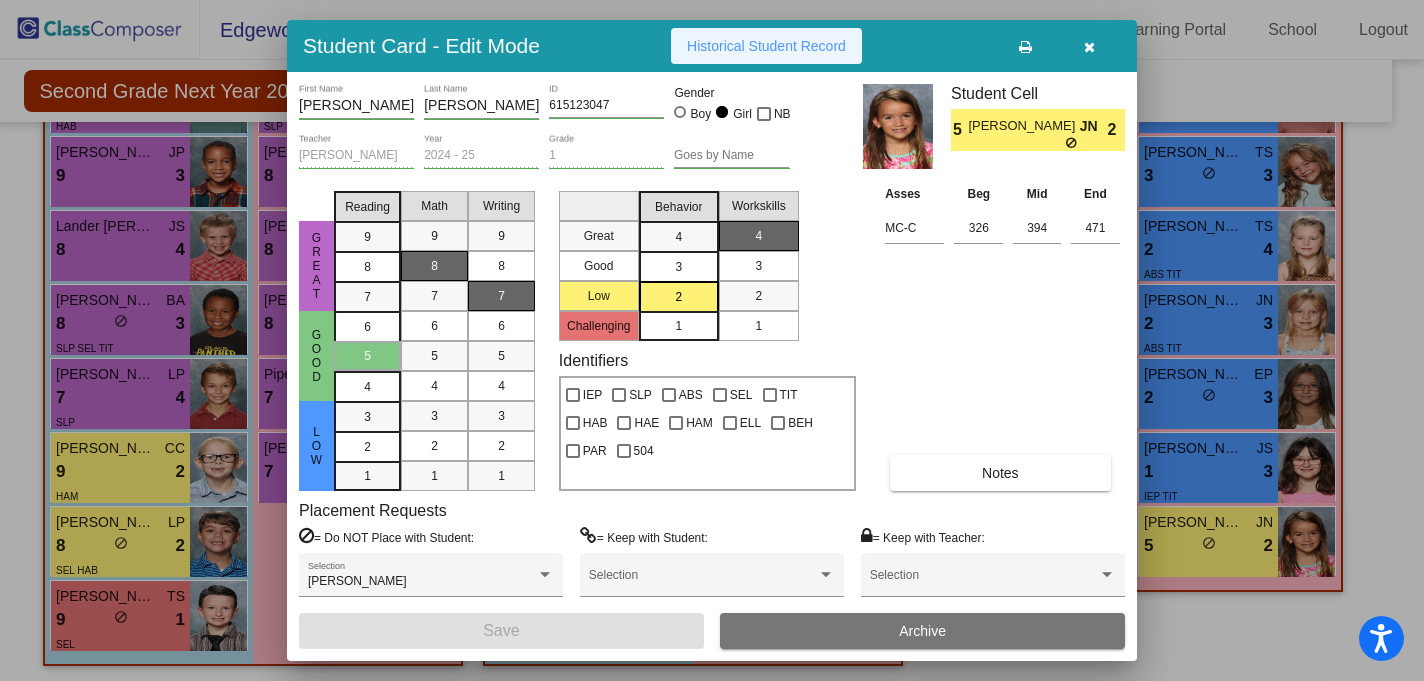 click on "Historical Student Record" at bounding box center (766, 46) 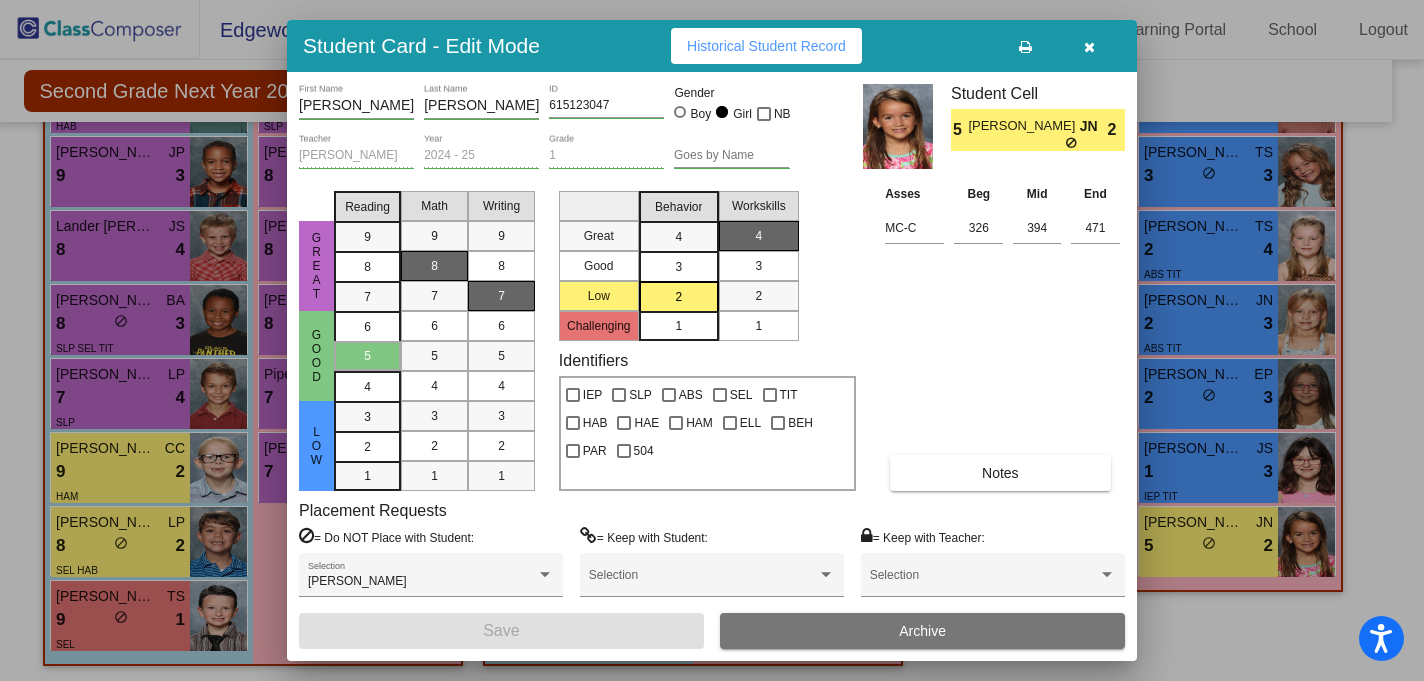 click at bounding box center [1089, 47] 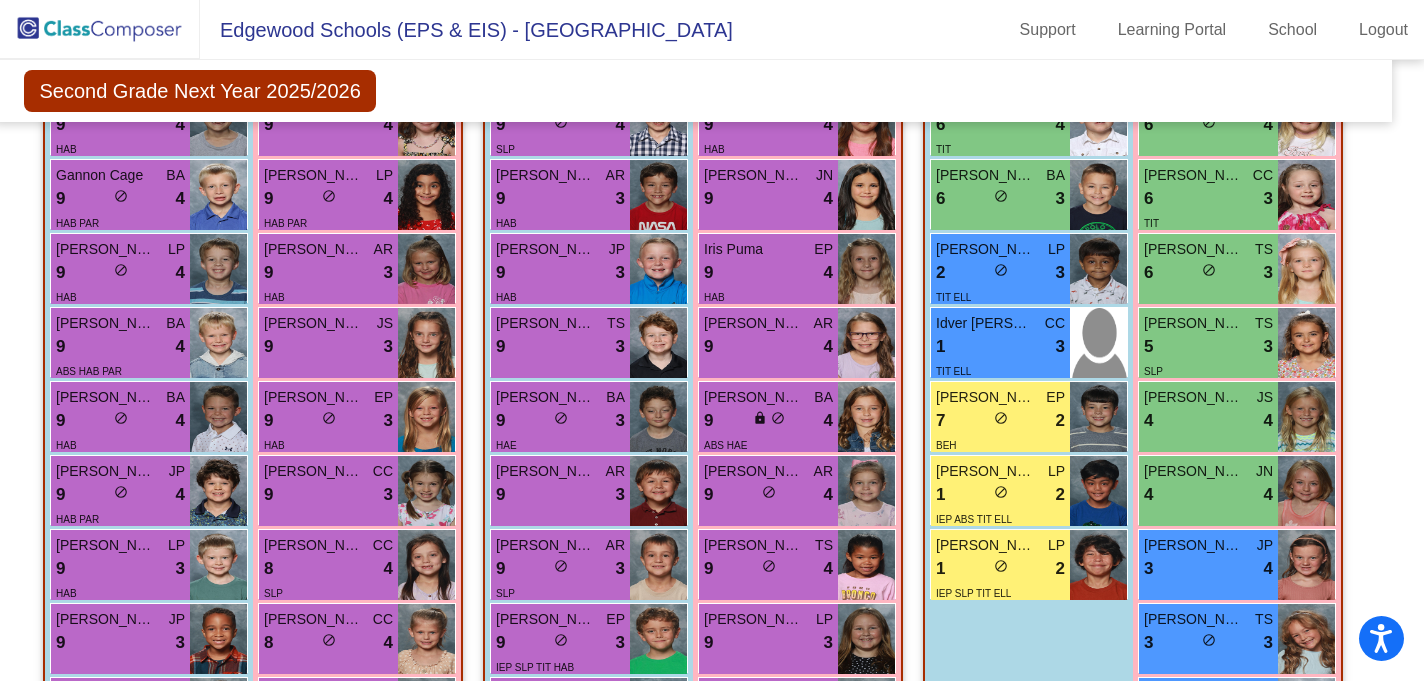 scroll, scrollTop: 797, scrollLeft: 19, axis: both 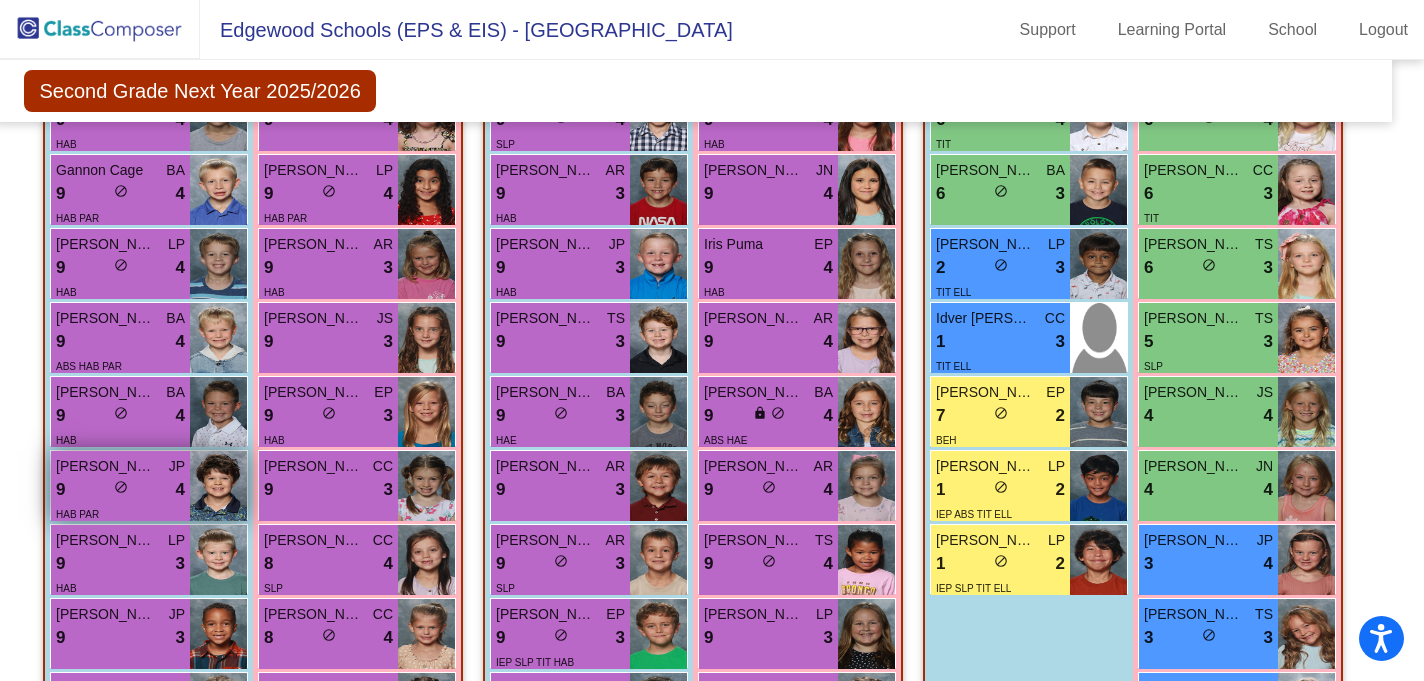 click on "9 lock do_not_disturb_alt 4" at bounding box center (120, 490) 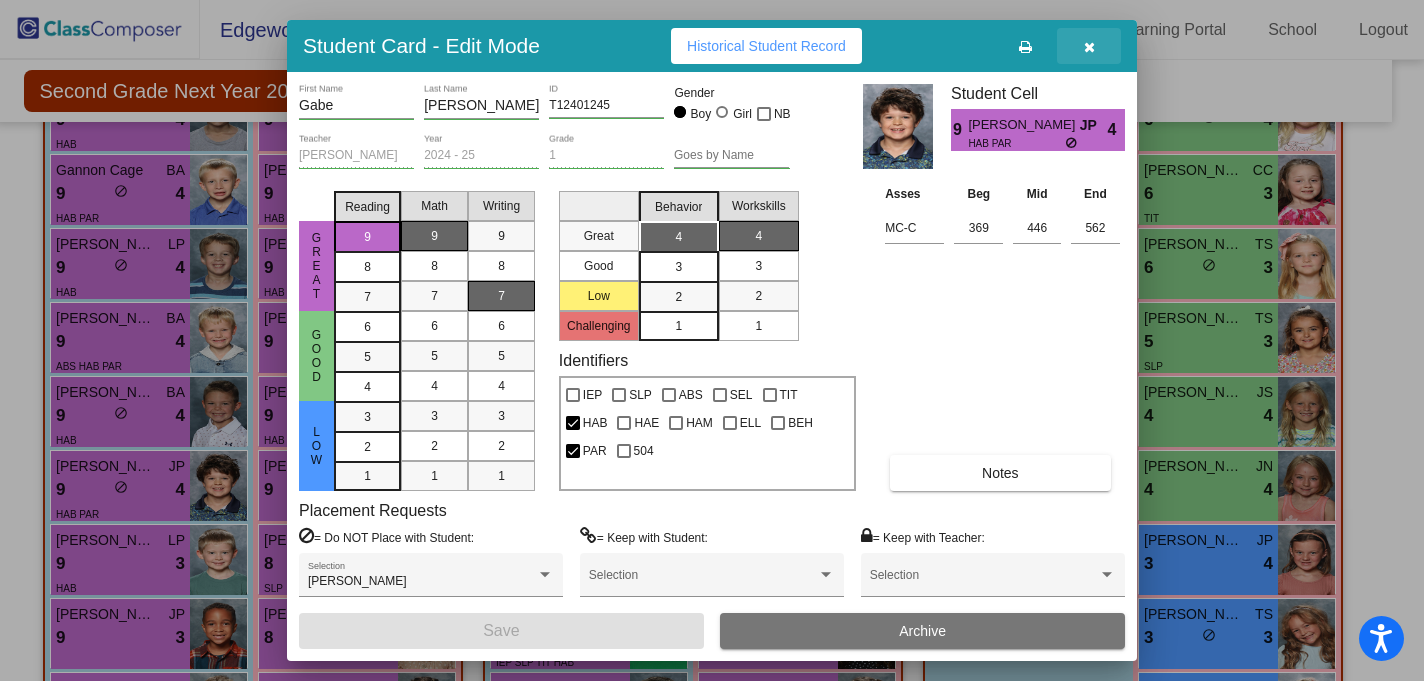click at bounding box center (1089, 47) 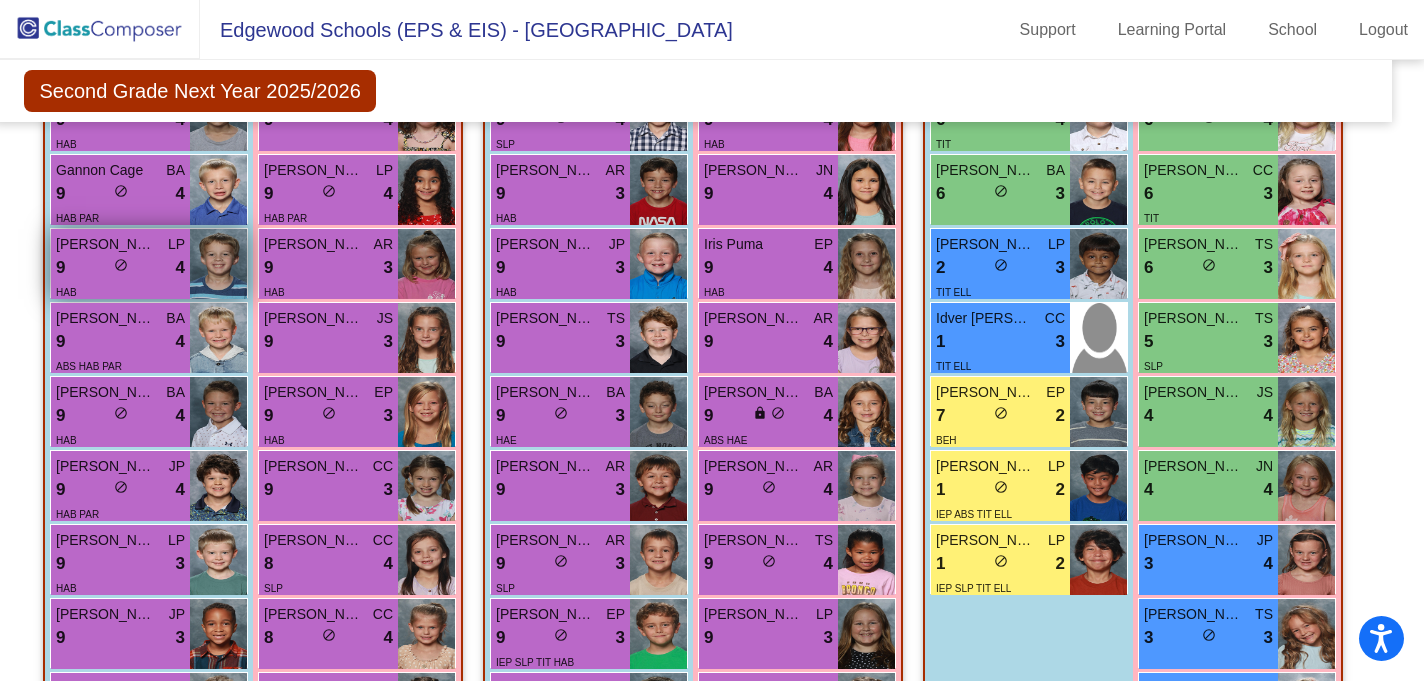 click on "HAB" at bounding box center [120, 291] 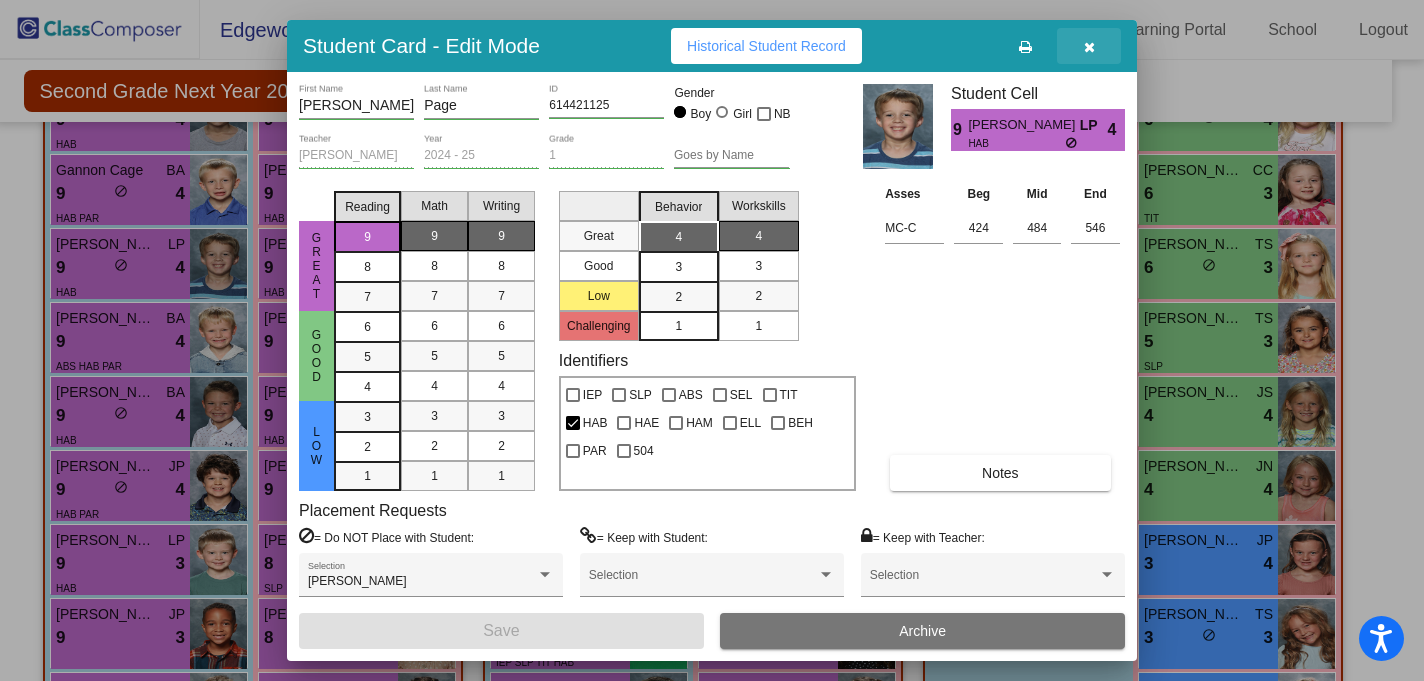 click at bounding box center (1089, 47) 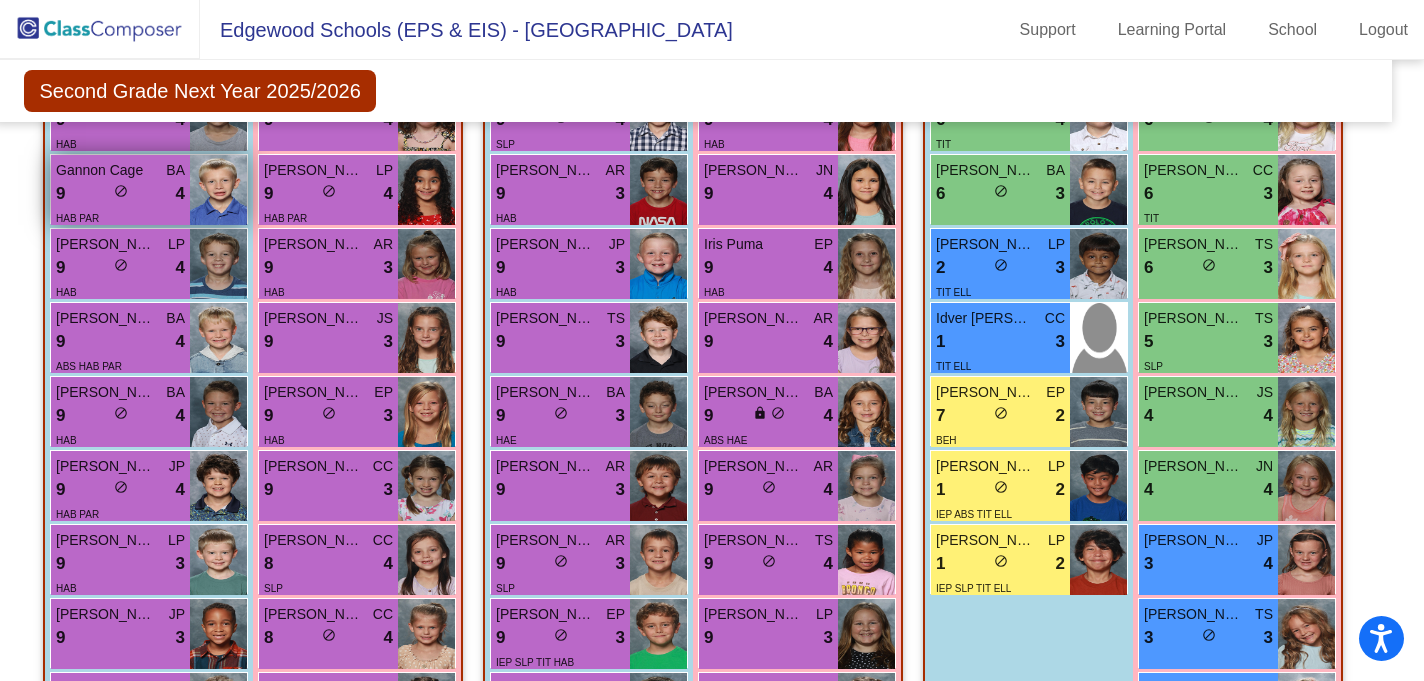 click on "9 lock do_not_disturb_alt 4" at bounding box center [120, 194] 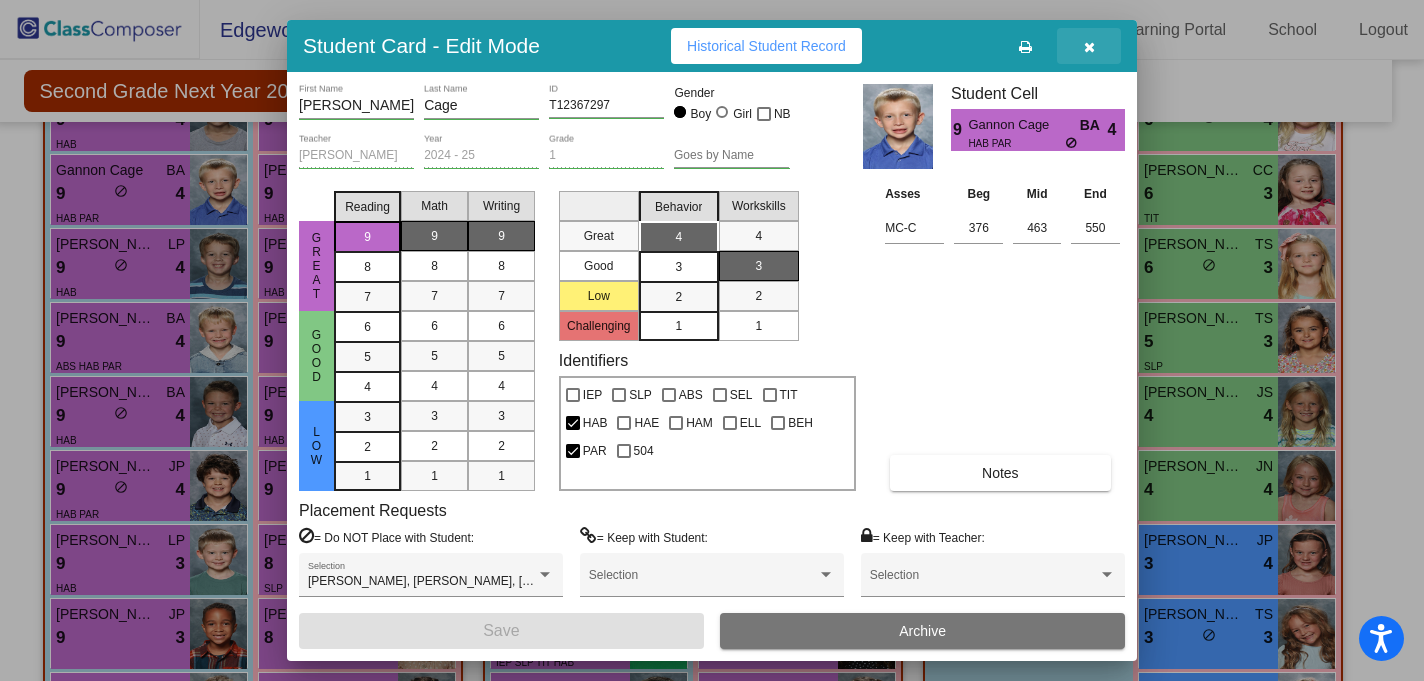 click at bounding box center [1089, 47] 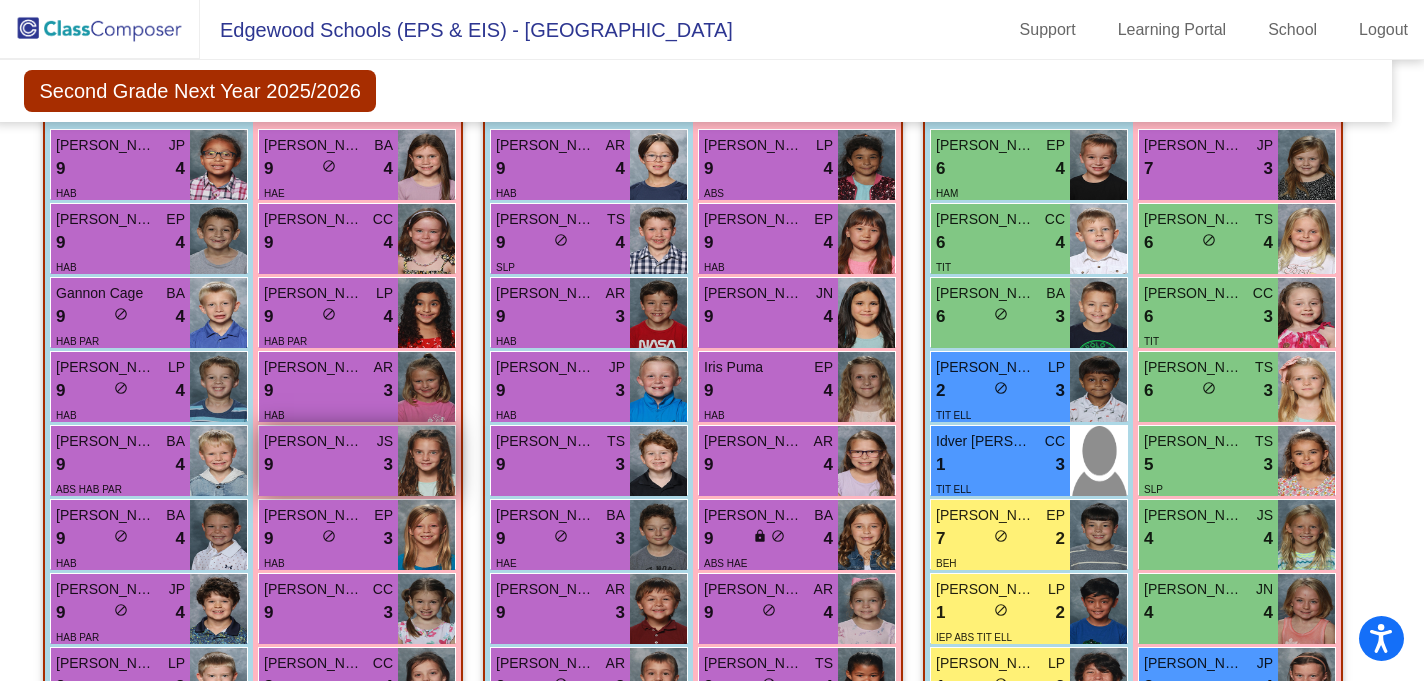 scroll, scrollTop: 629, scrollLeft: 19, axis: both 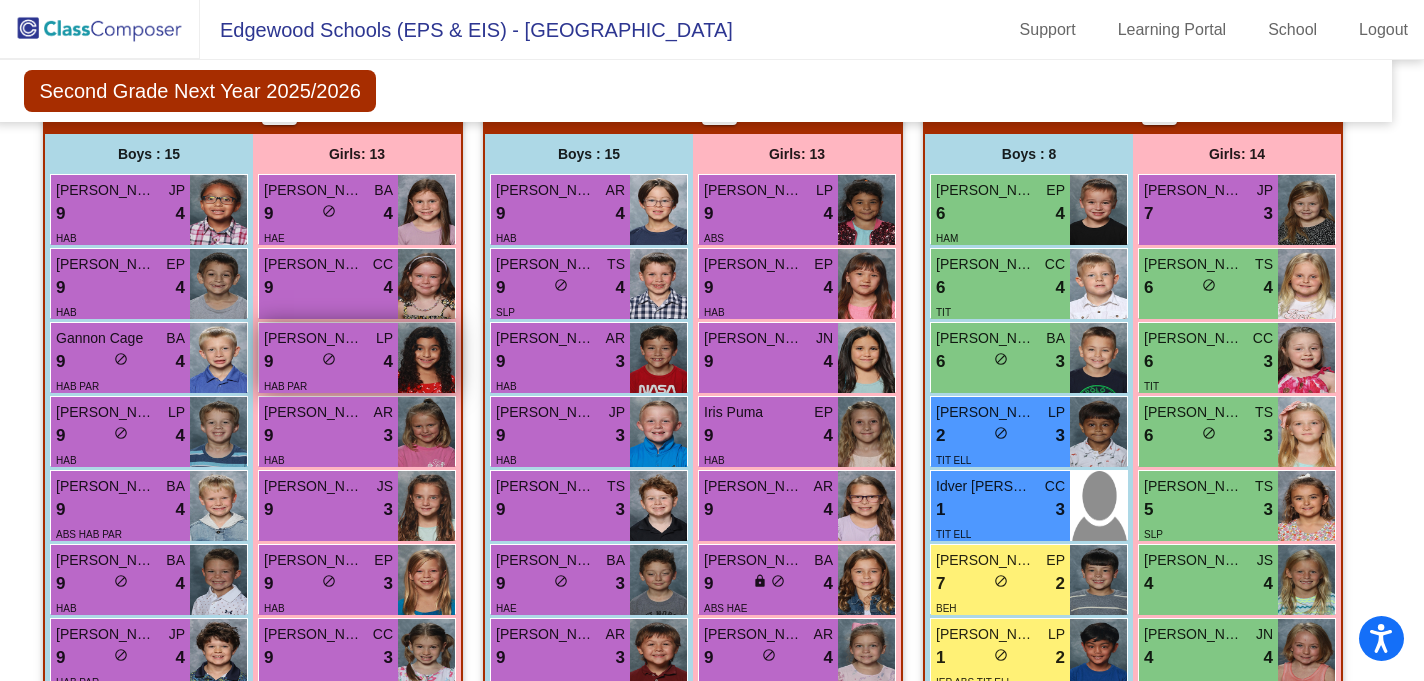 click on "9 lock do_not_disturb_alt 4" at bounding box center (328, 362) 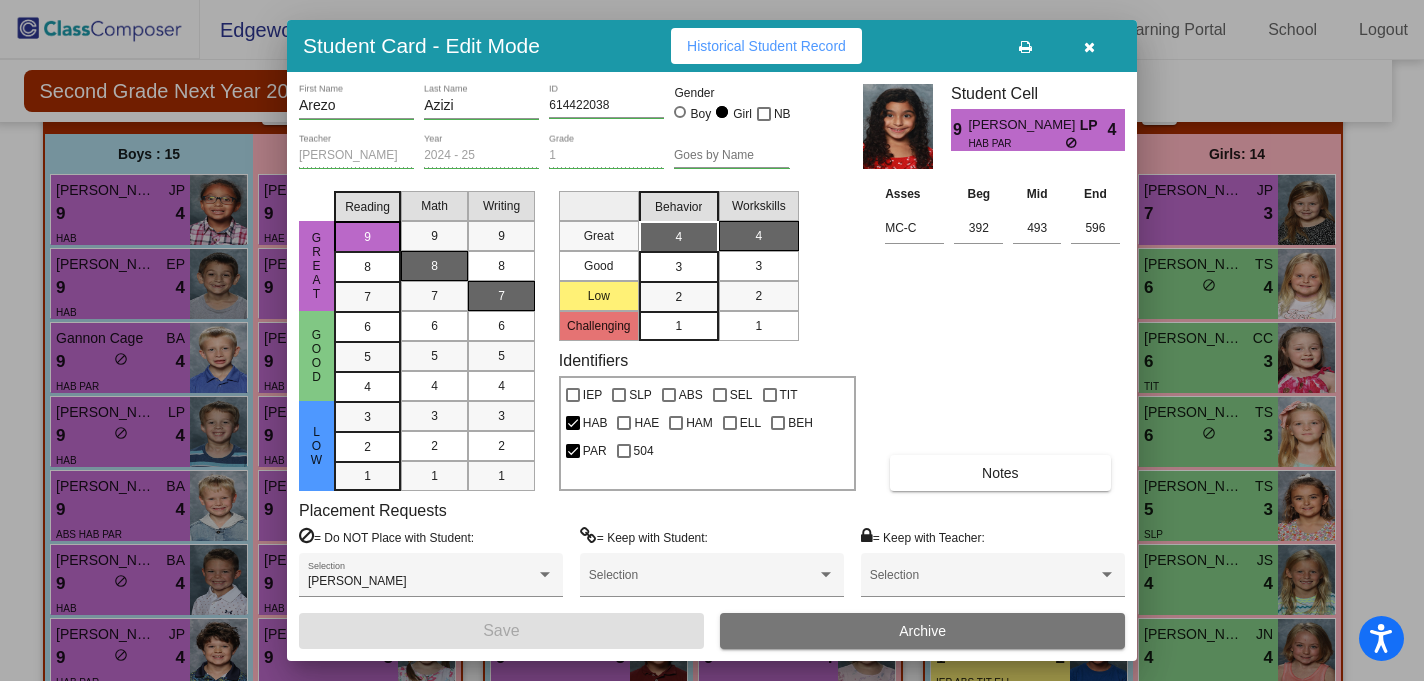 click at bounding box center [1089, 46] 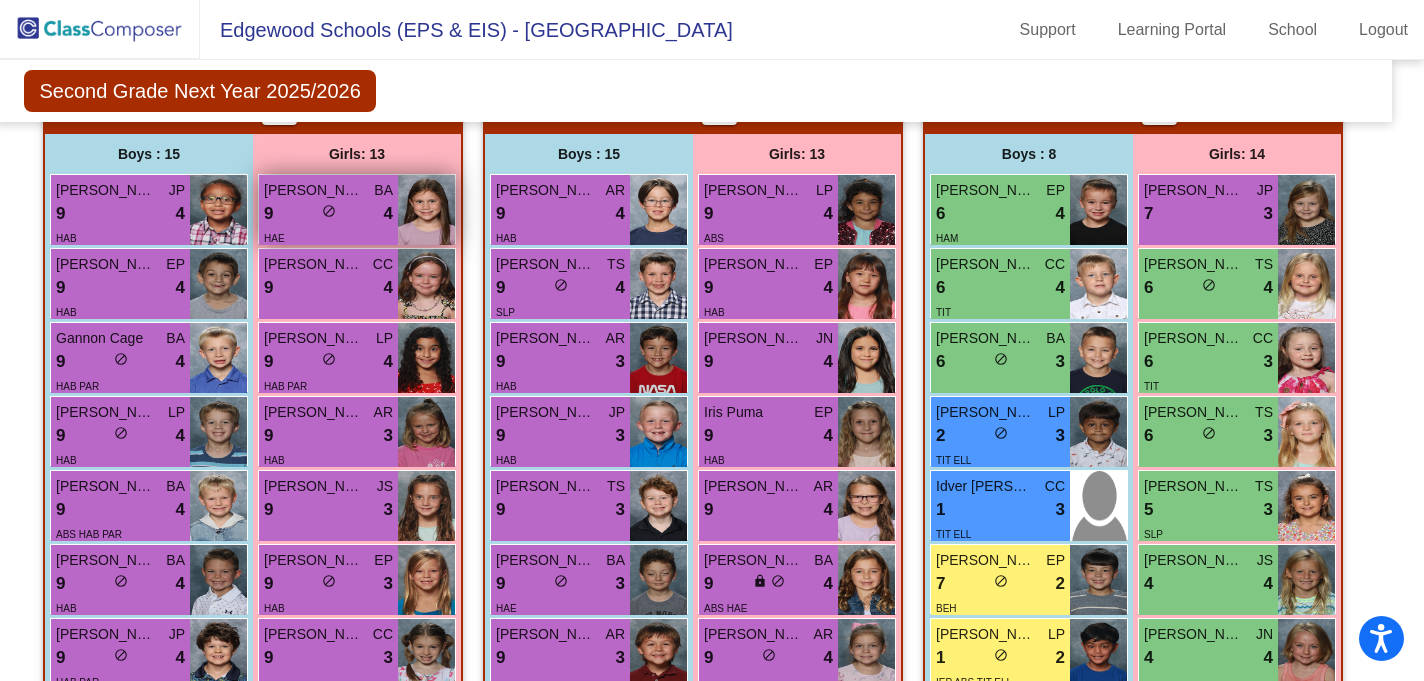 click on "9 lock do_not_disturb_alt 4" at bounding box center [328, 214] 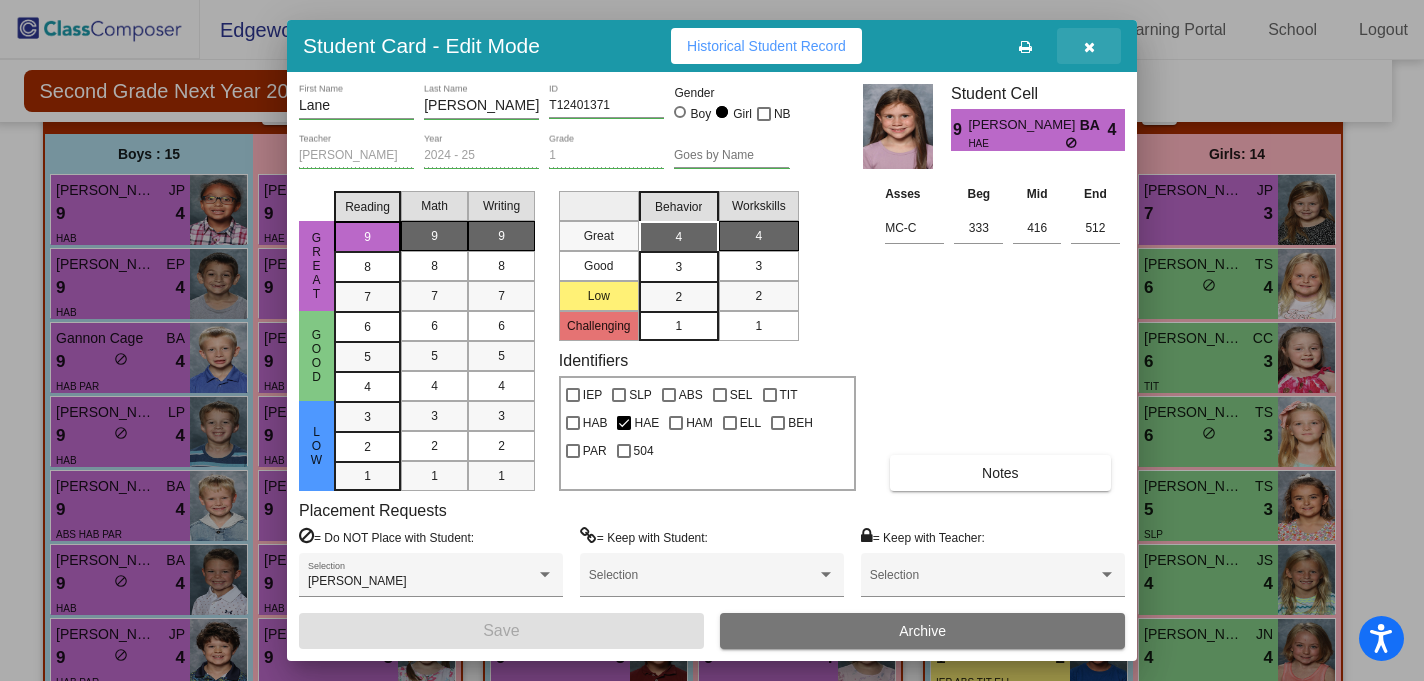 click at bounding box center [1089, 47] 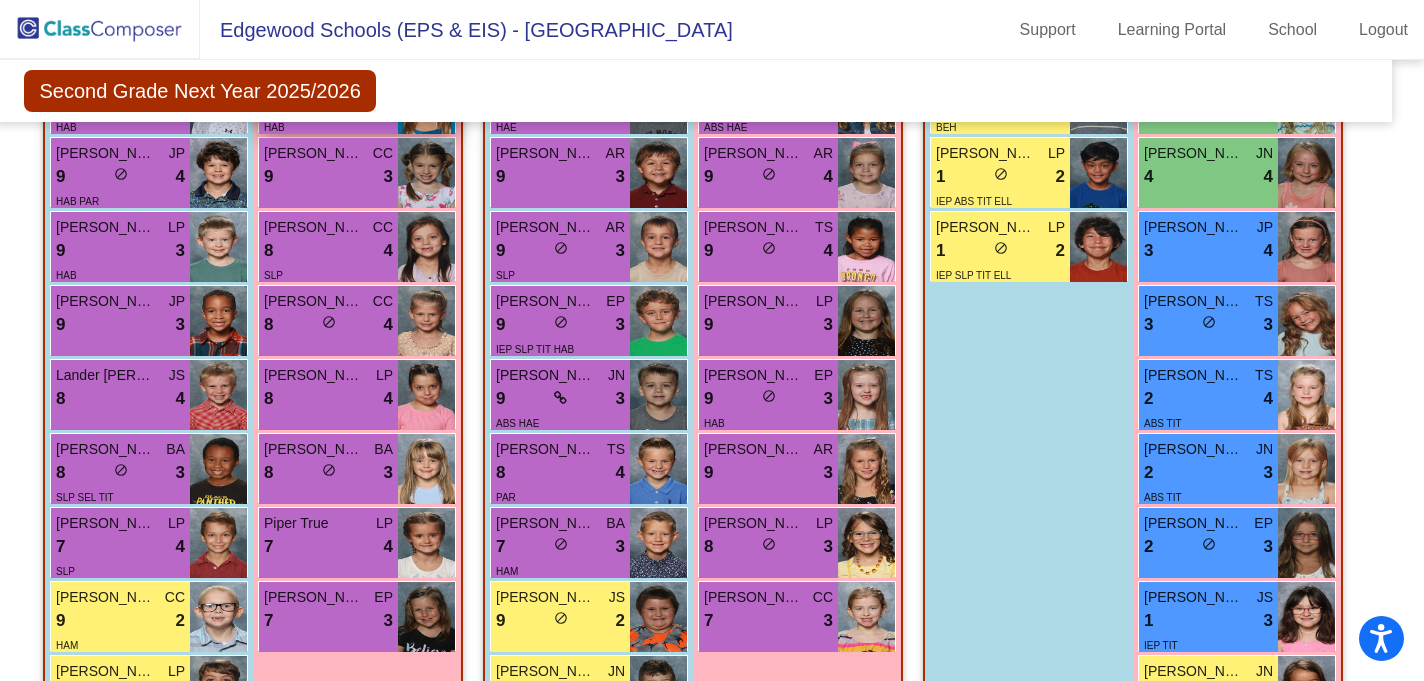 scroll, scrollTop: 1112, scrollLeft: 19, axis: both 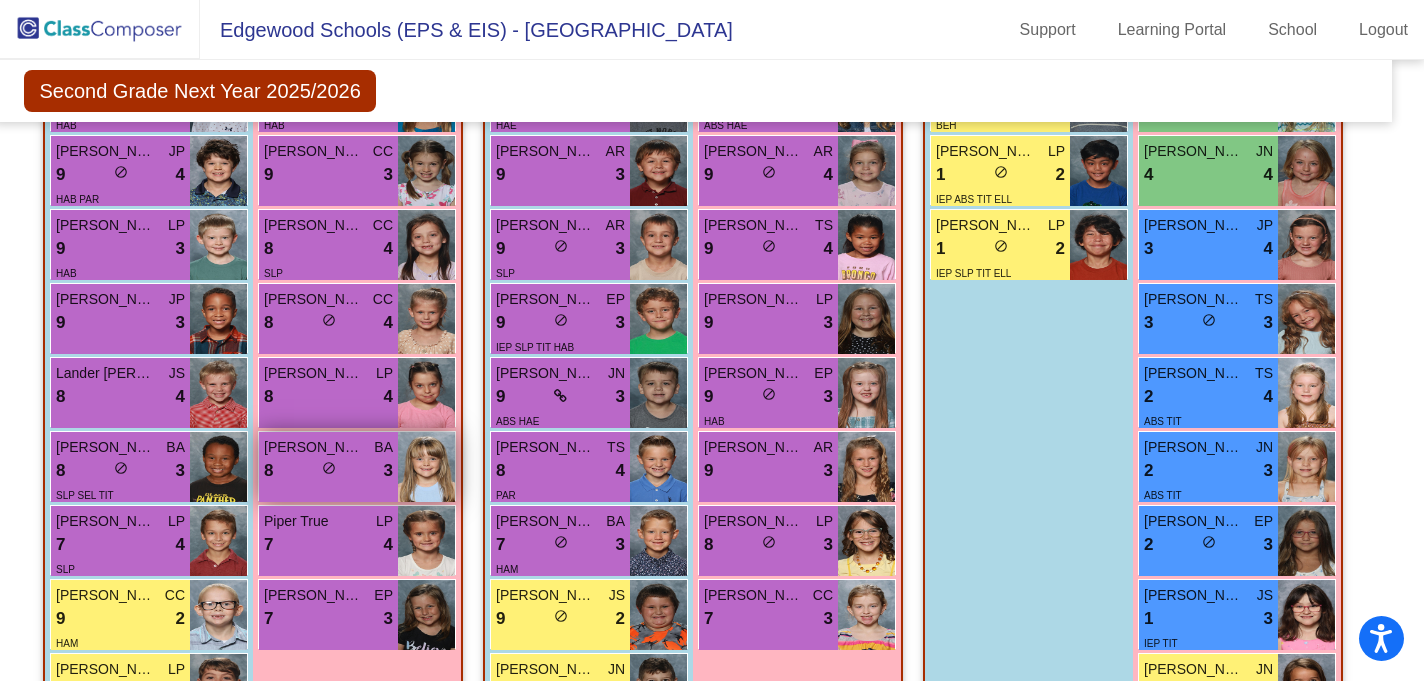 click on "lock do_not_disturb_alt" at bounding box center (329, 470) 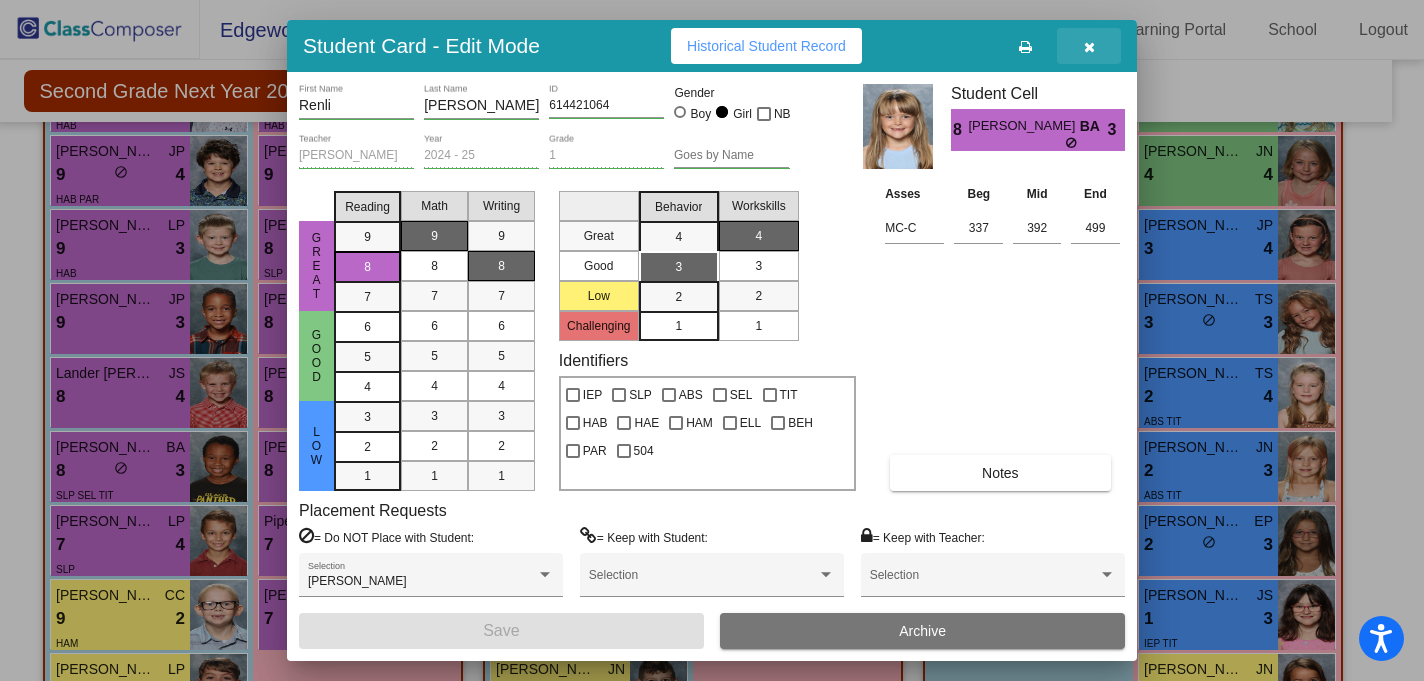 click at bounding box center [1089, 47] 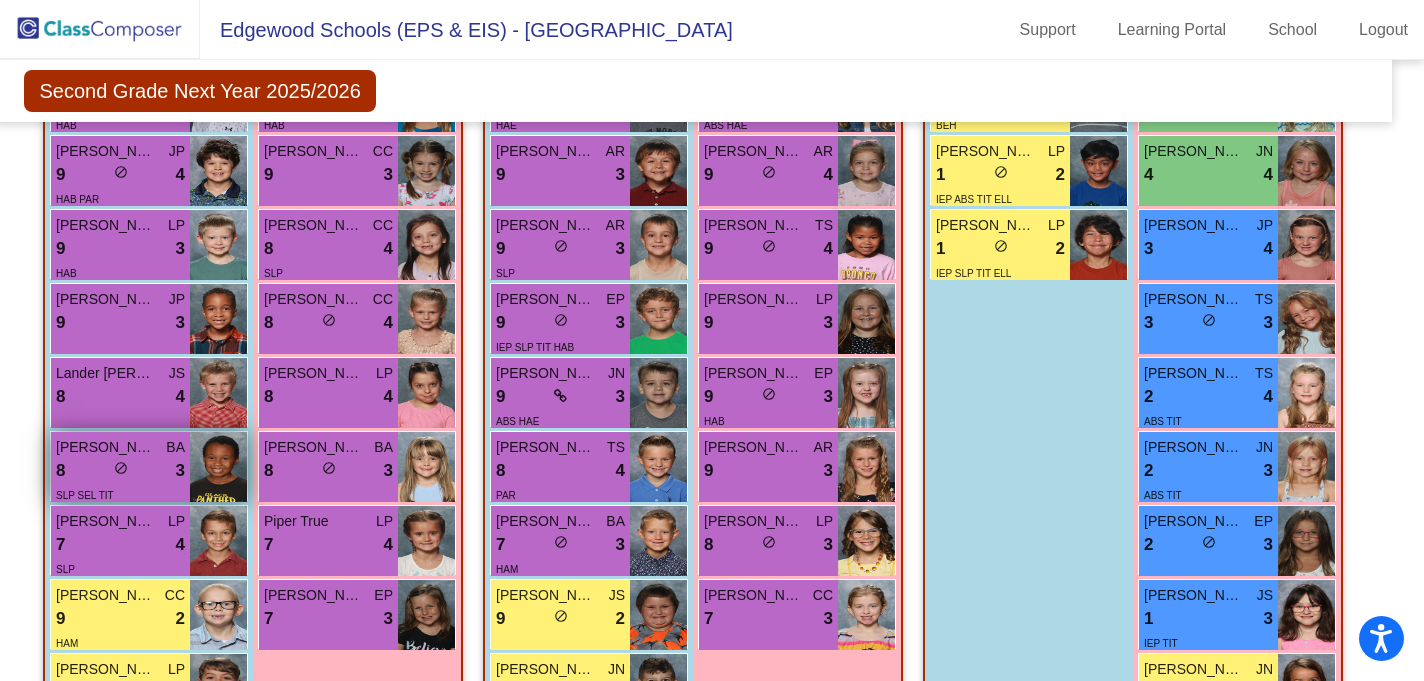 click on "do_not_disturb_alt" at bounding box center [121, 468] 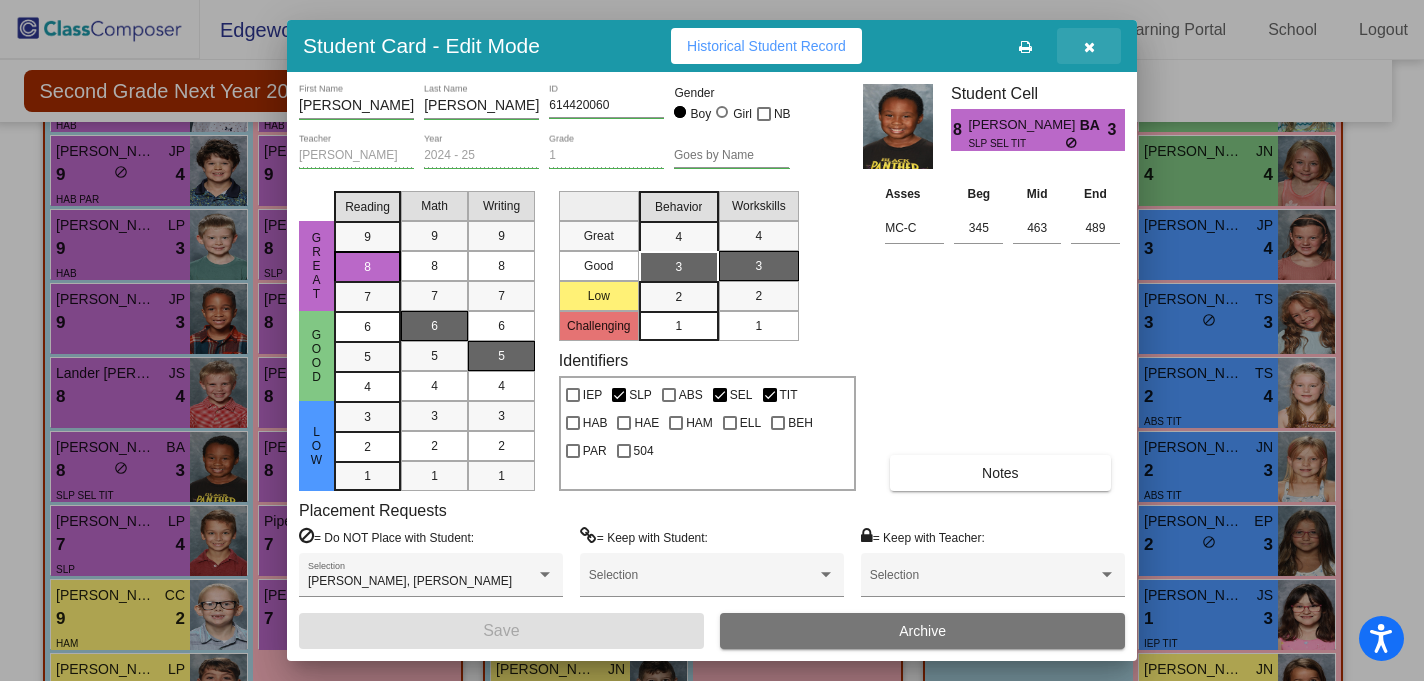 click at bounding box center (1089, 47) 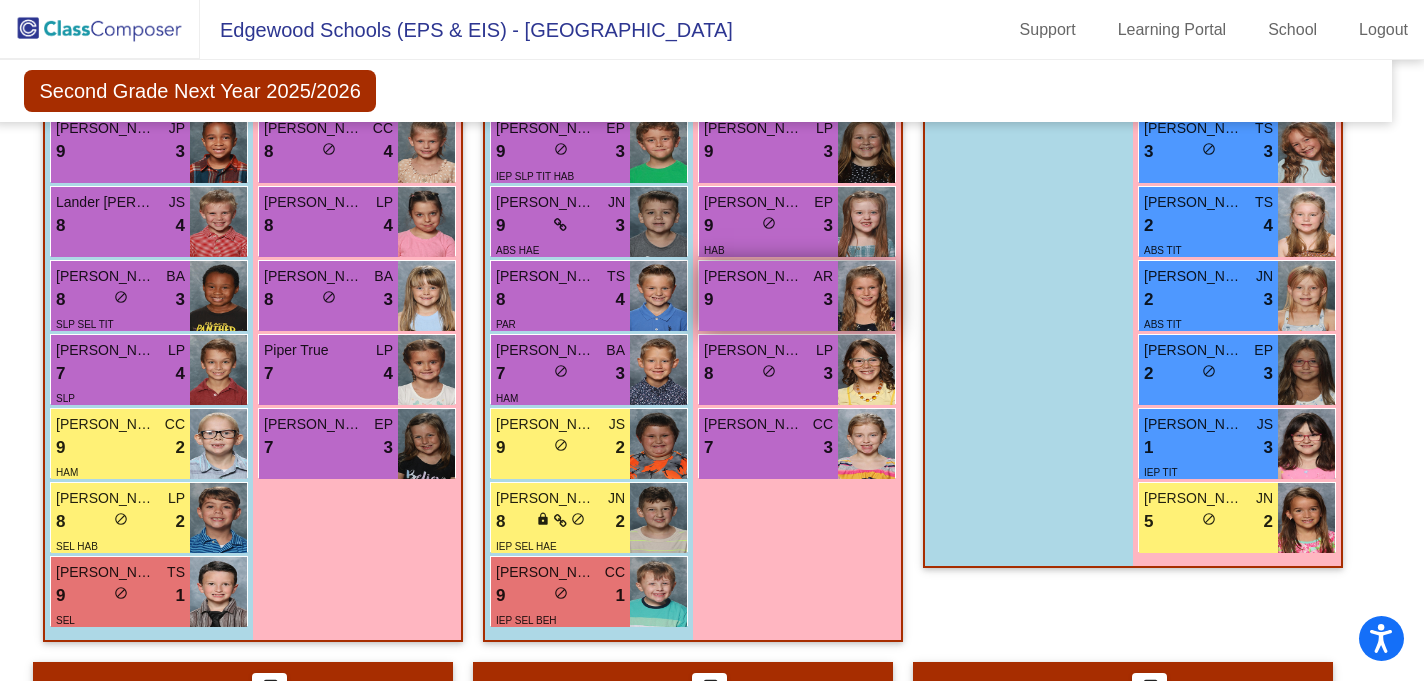 scroll, scrollTop: 1285, scrollLeft: 19, axis: both 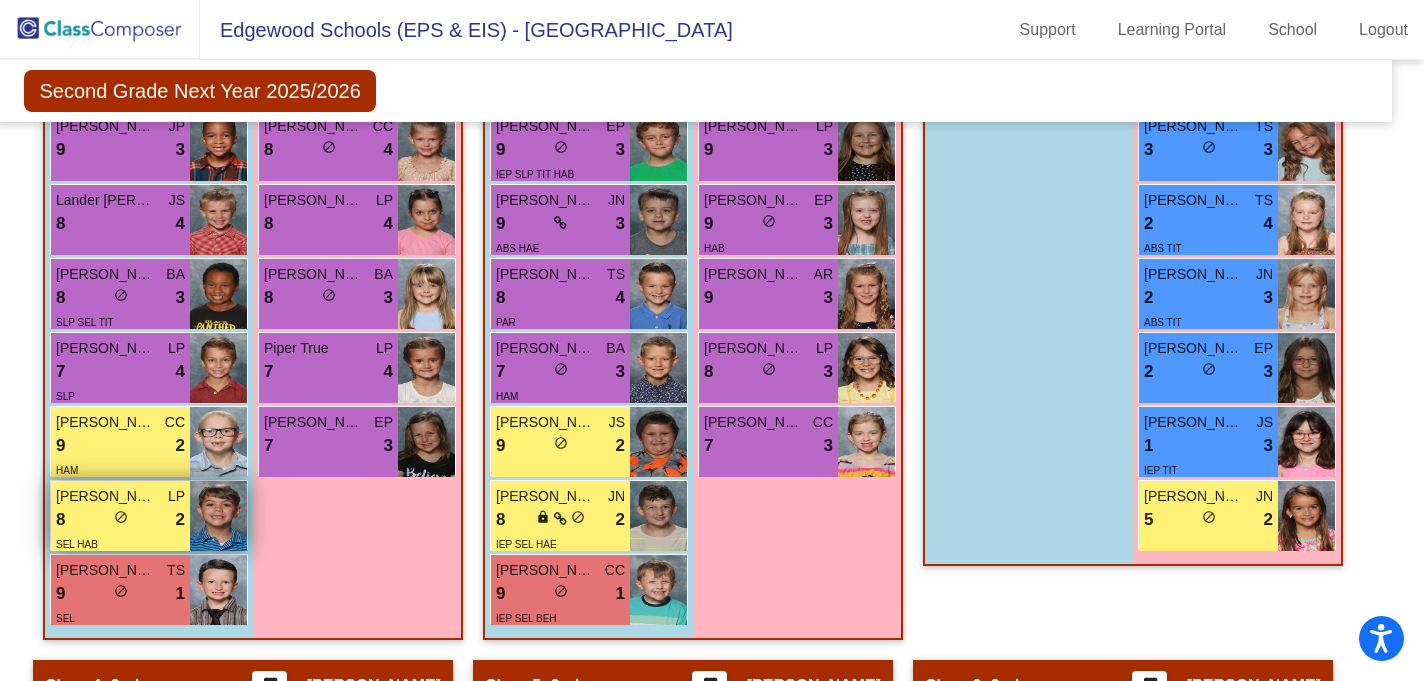 click on "do_not_disturb_alt" at bounding box center [121, 517] 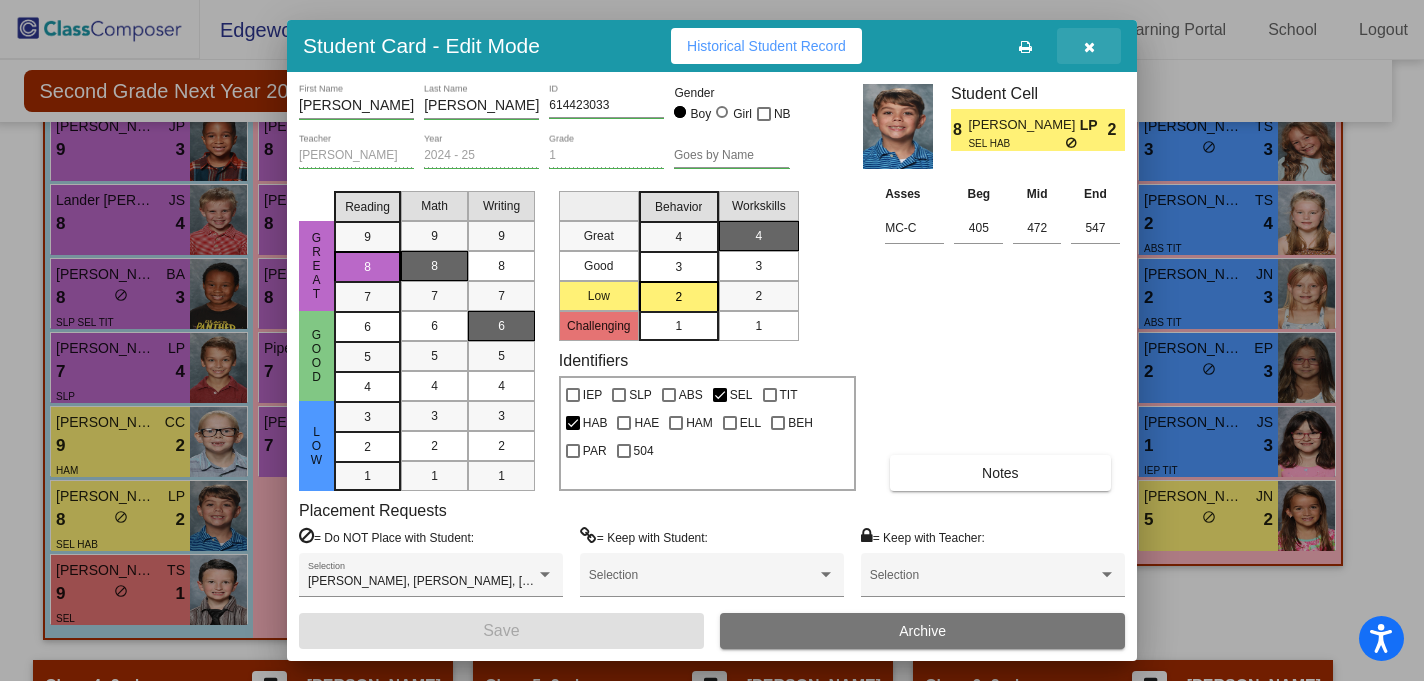 click at bounding box center (1089, 46) 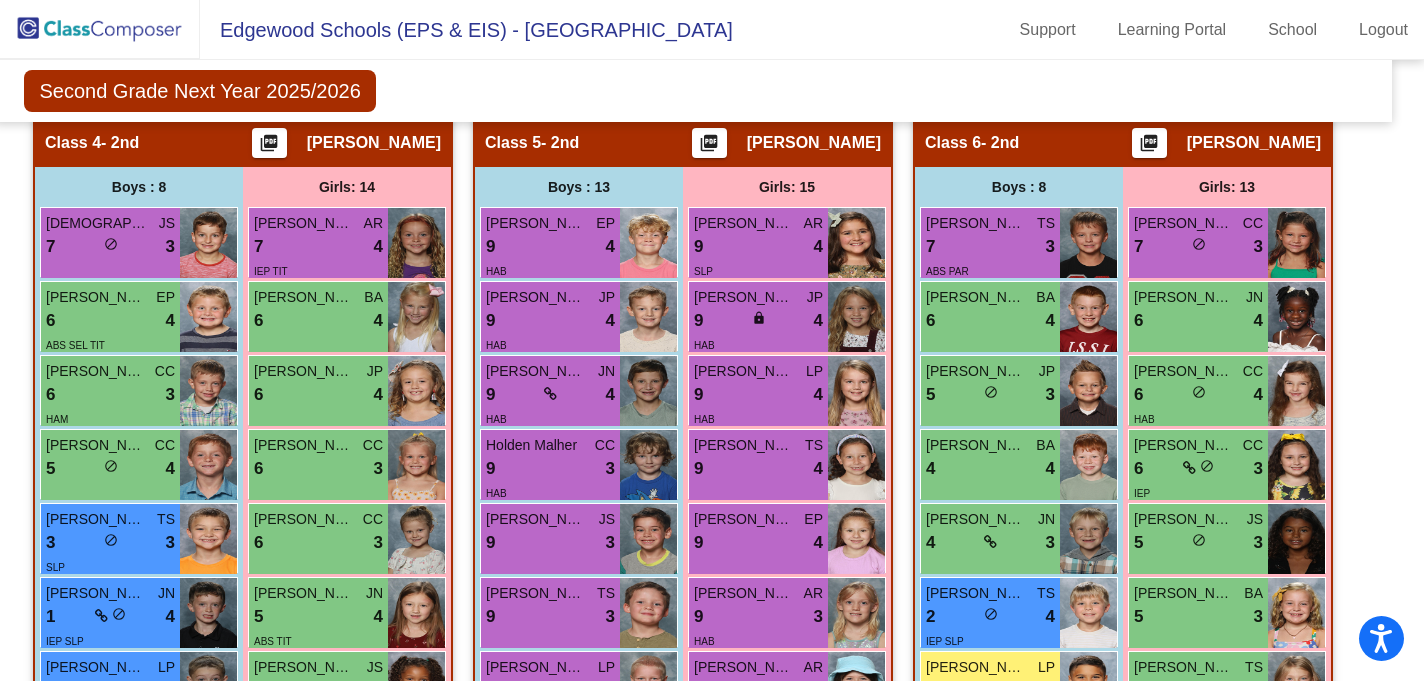 scroll, scrollTop: 1867, scrollLeft: 19, axis: both 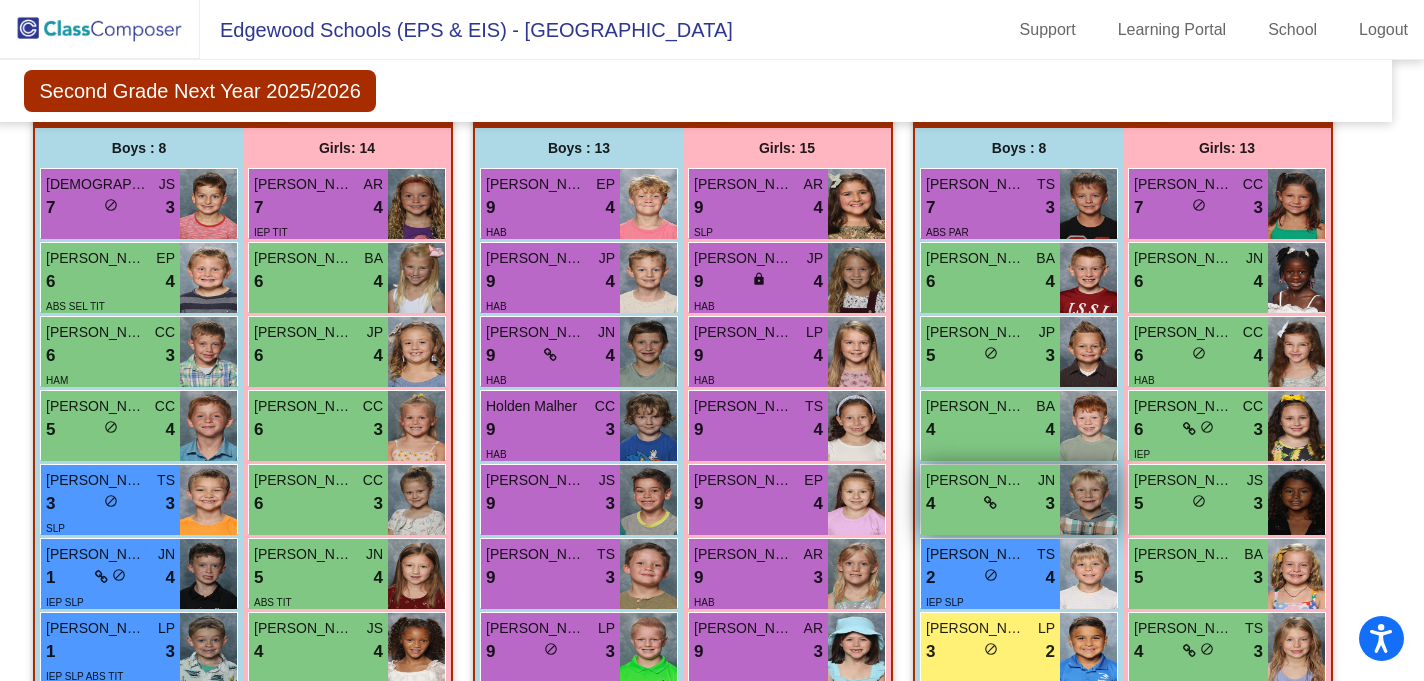 click at bounding box center [990, 503] 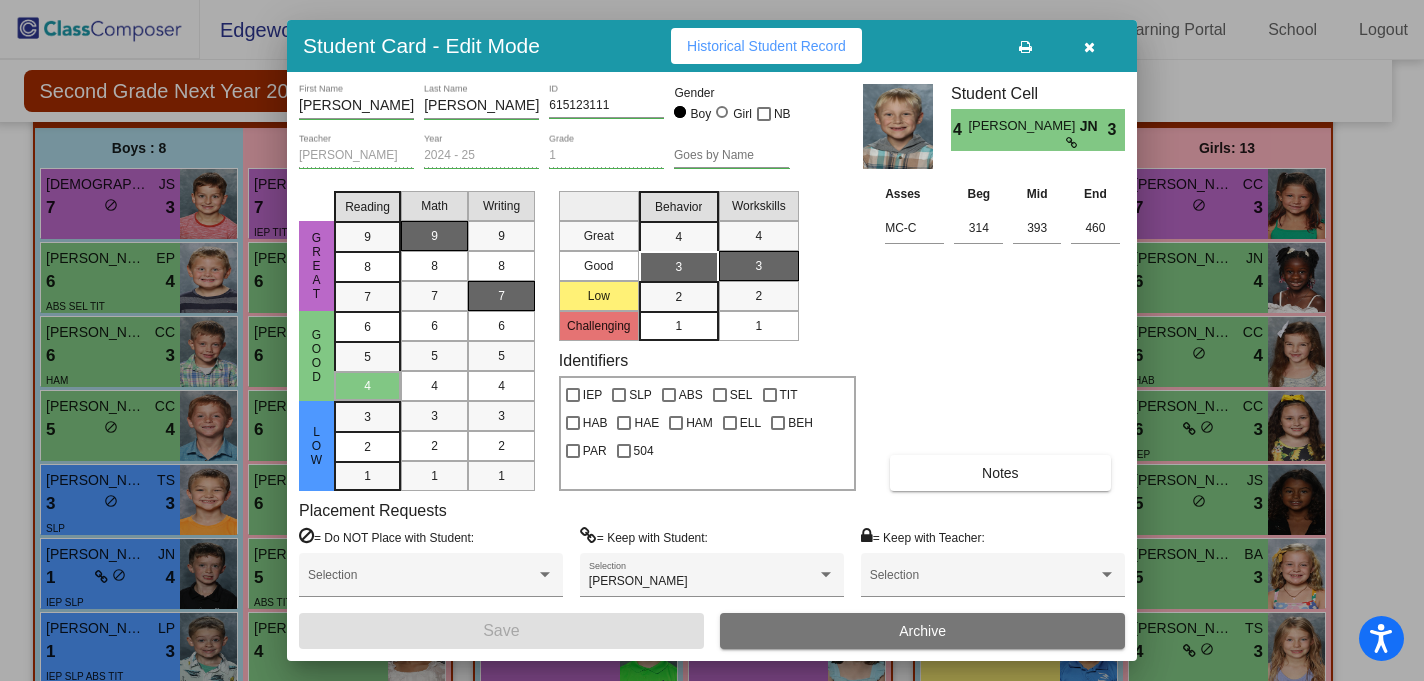 click at bounding box center [1089, 46] 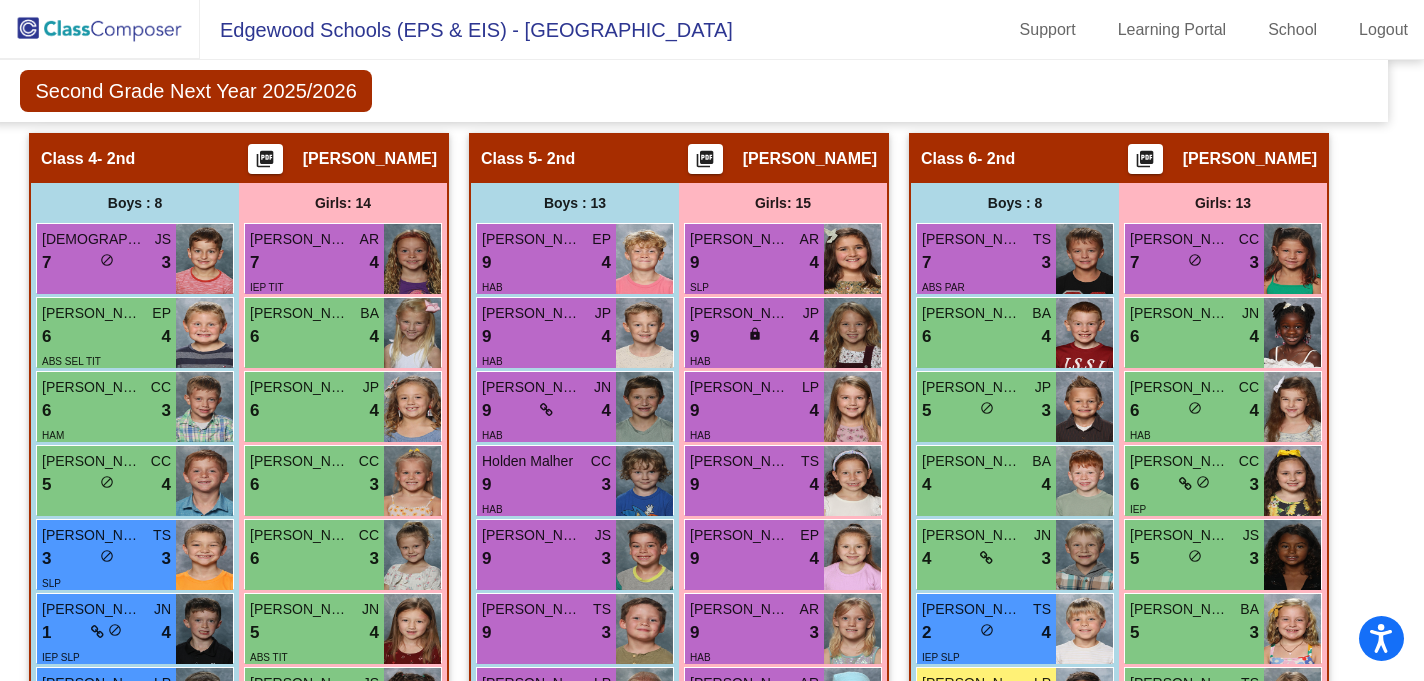 scroll, scrollTop: 1801, scrollLeft: 23, axis: both 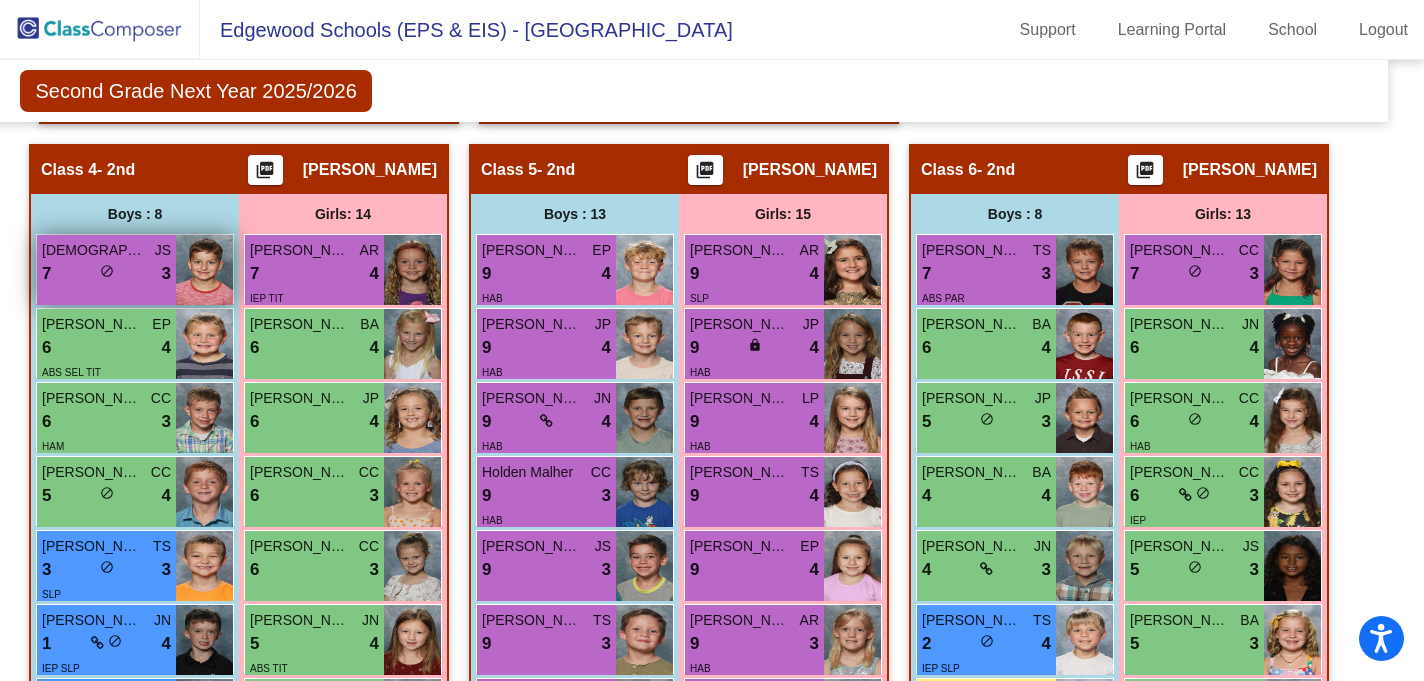 drag, startPoint x: 149, startPoint y: 273, endPoint x: 126, endPoint y: 260, distance: 26.41969 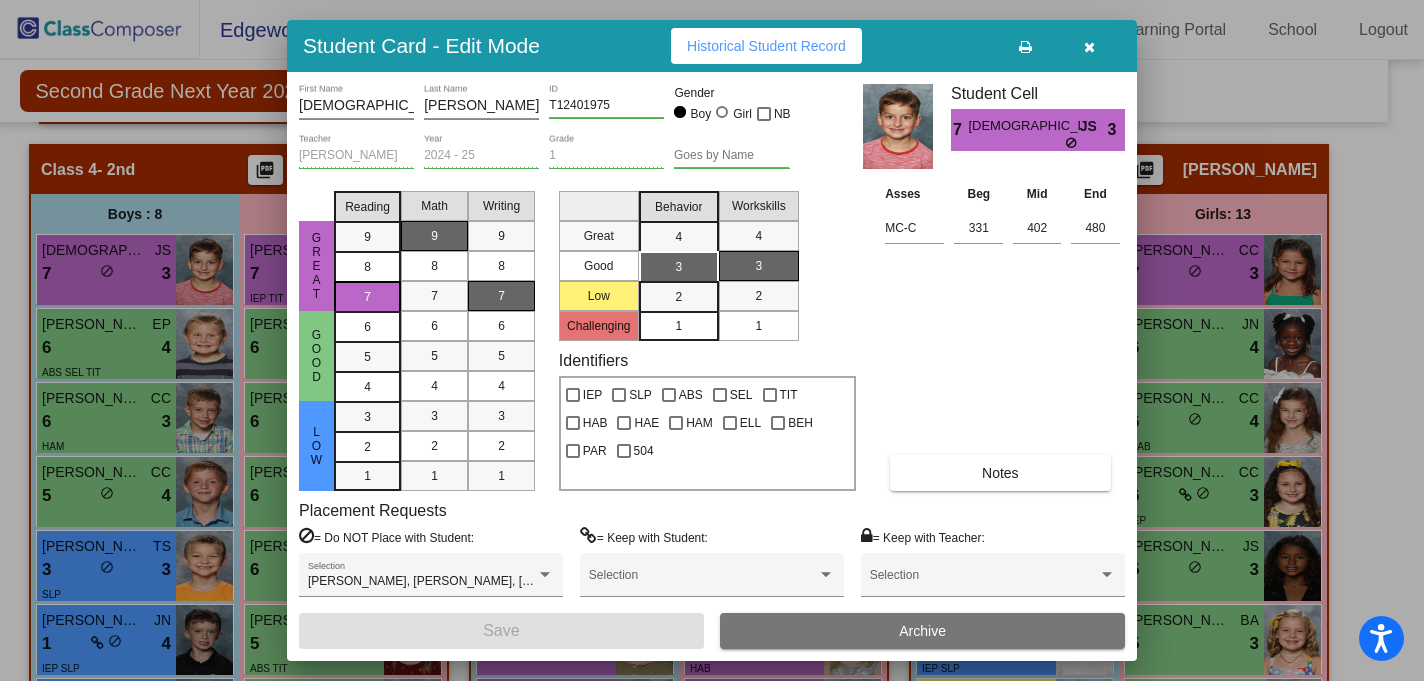 click at bounding box center (1089, 47) 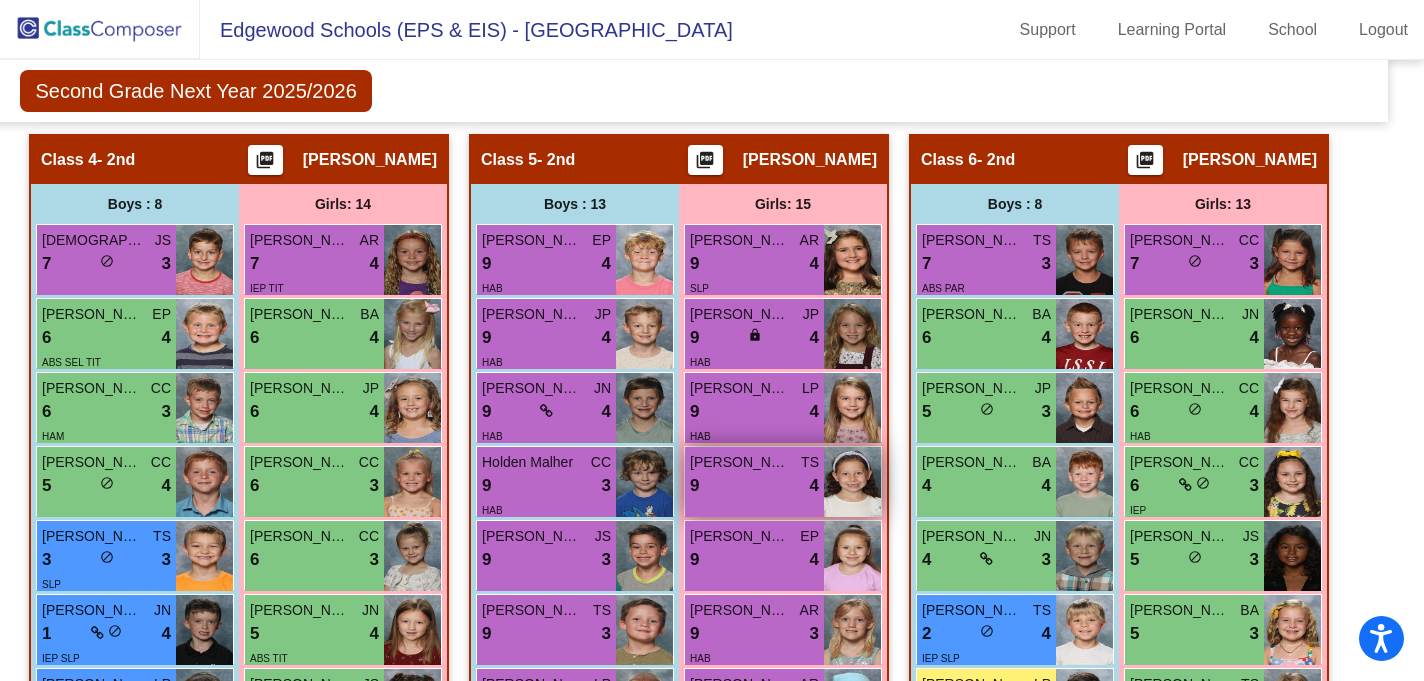 scroll, scrollTop: 1813, scrollLeft: 23, axis: both 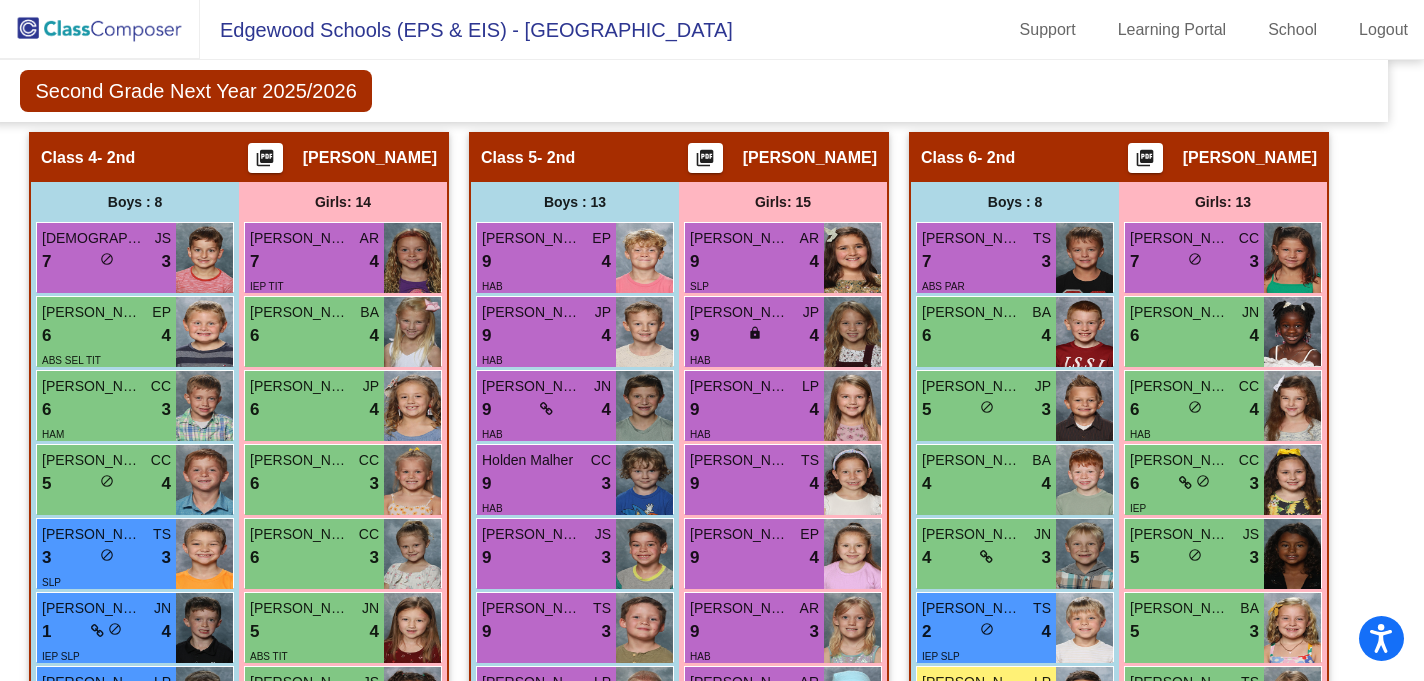click on "Second Grade Next Year 2025/2026  Edit Composition Off   On  Incoming   Digital Data Wall" 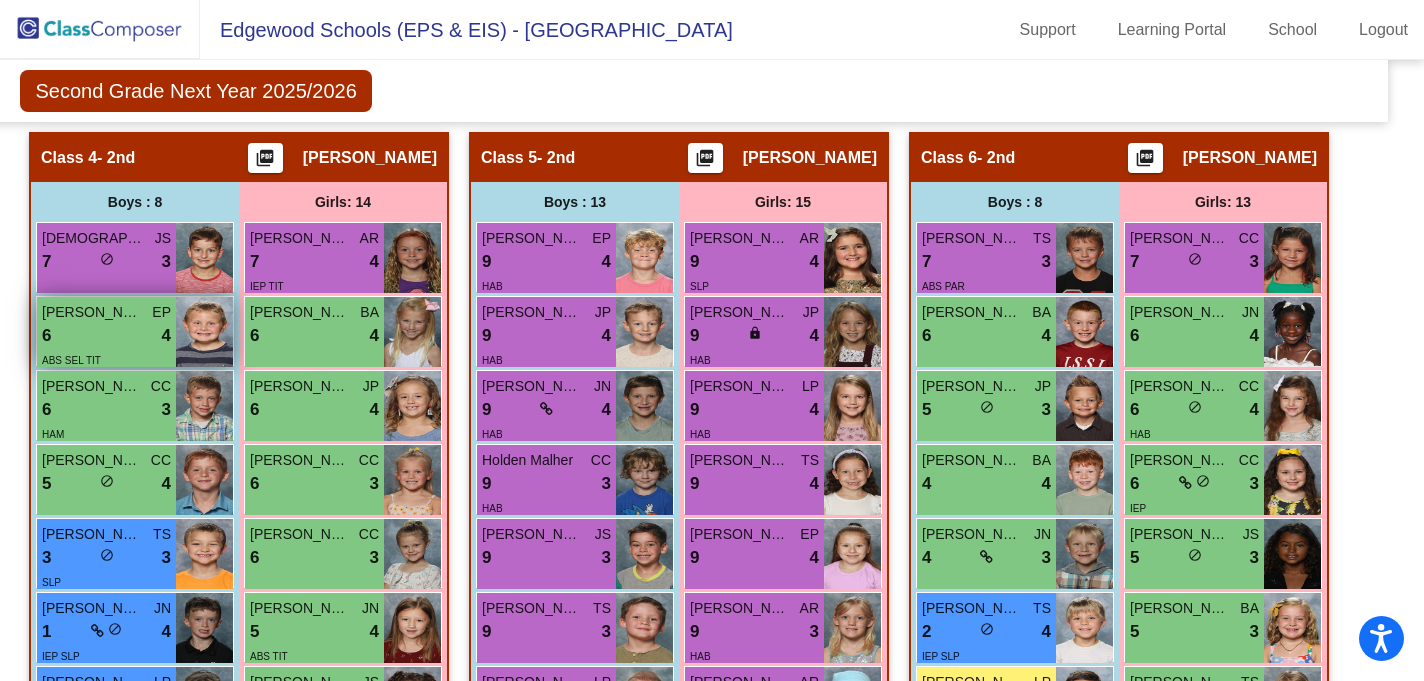 click on "6 lock do_not_disturb_alt 4" at bounding box center [106, 336] 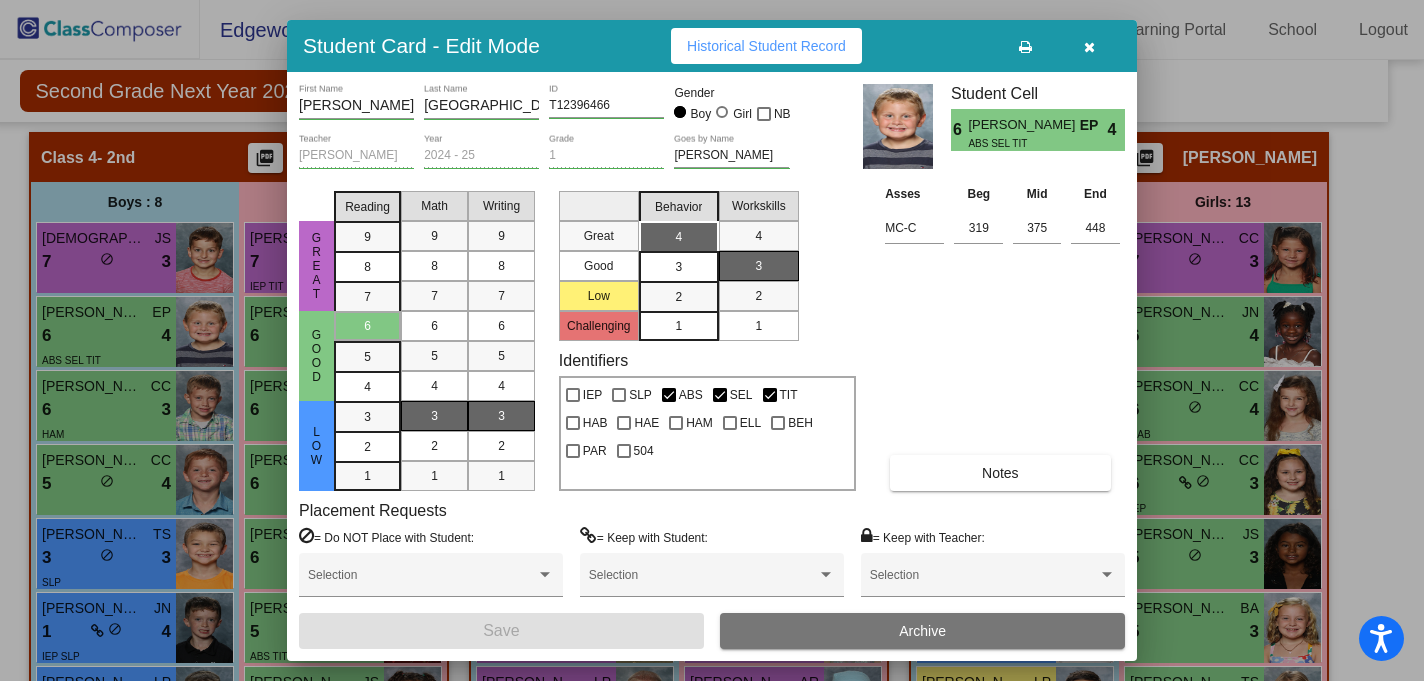 click at bounding box center [1089, 47] 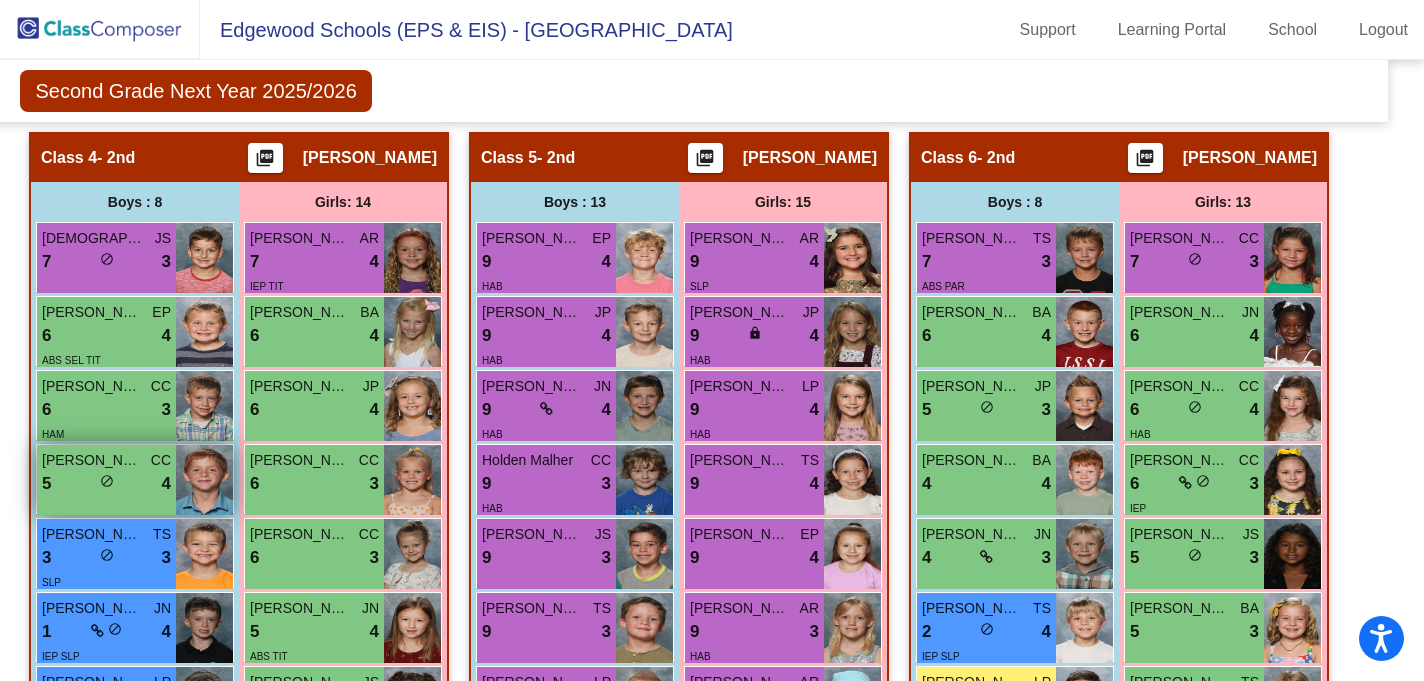 click on "do_not_disturb_alt" at bounding box center [107, 481] 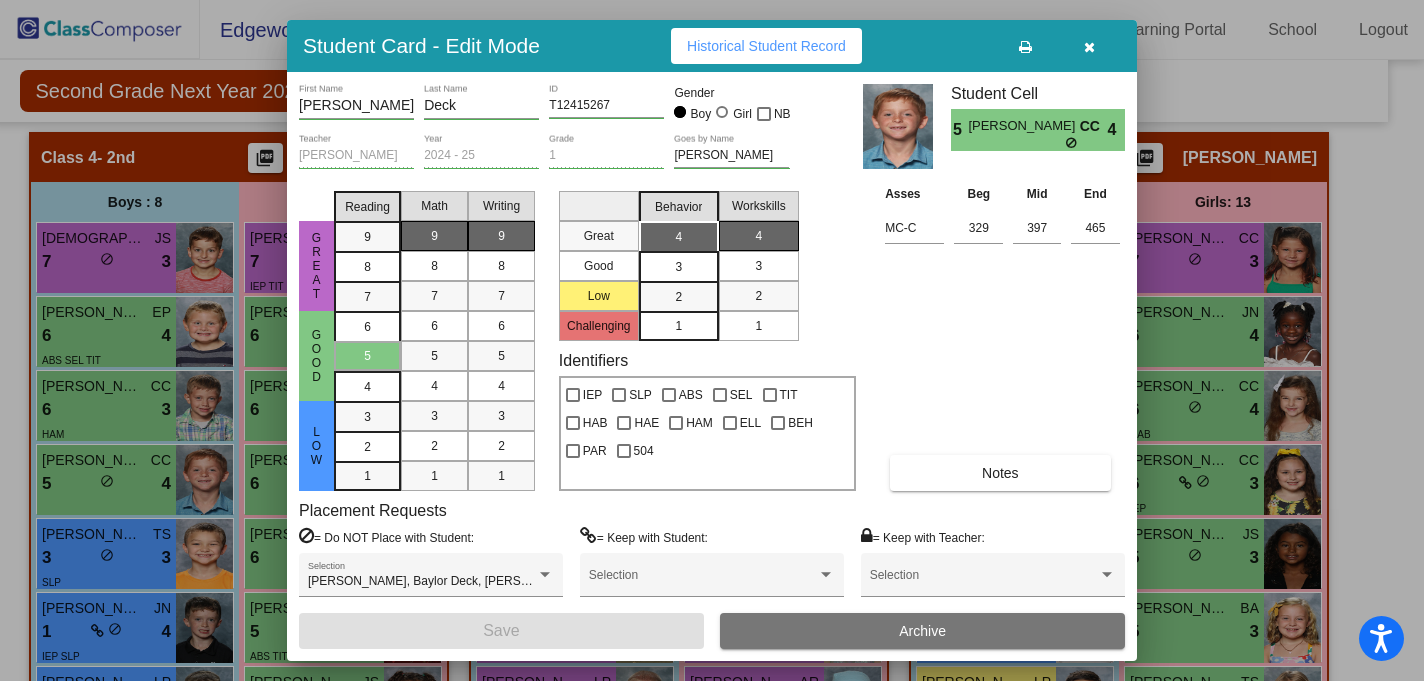click at bounding box center [1089, 46] 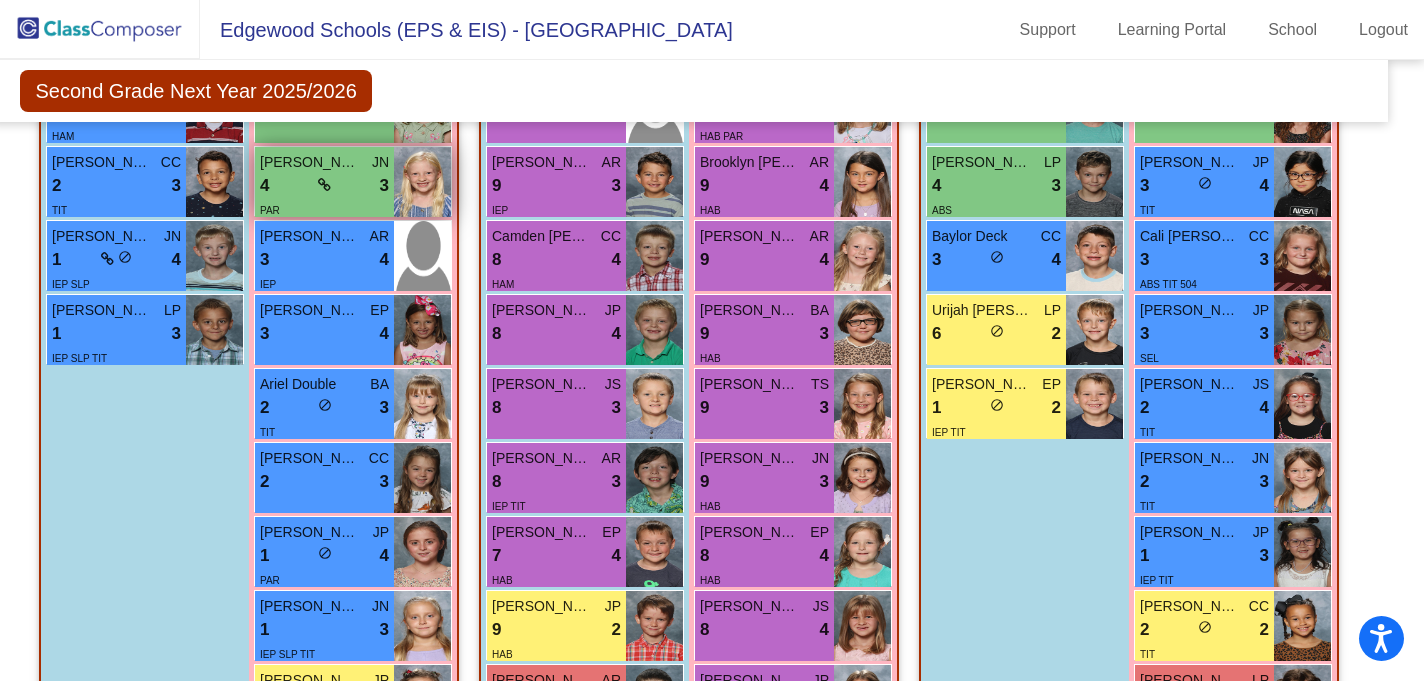 scroll, scrollTop: 3493, scrollLeft: 23, axis: both 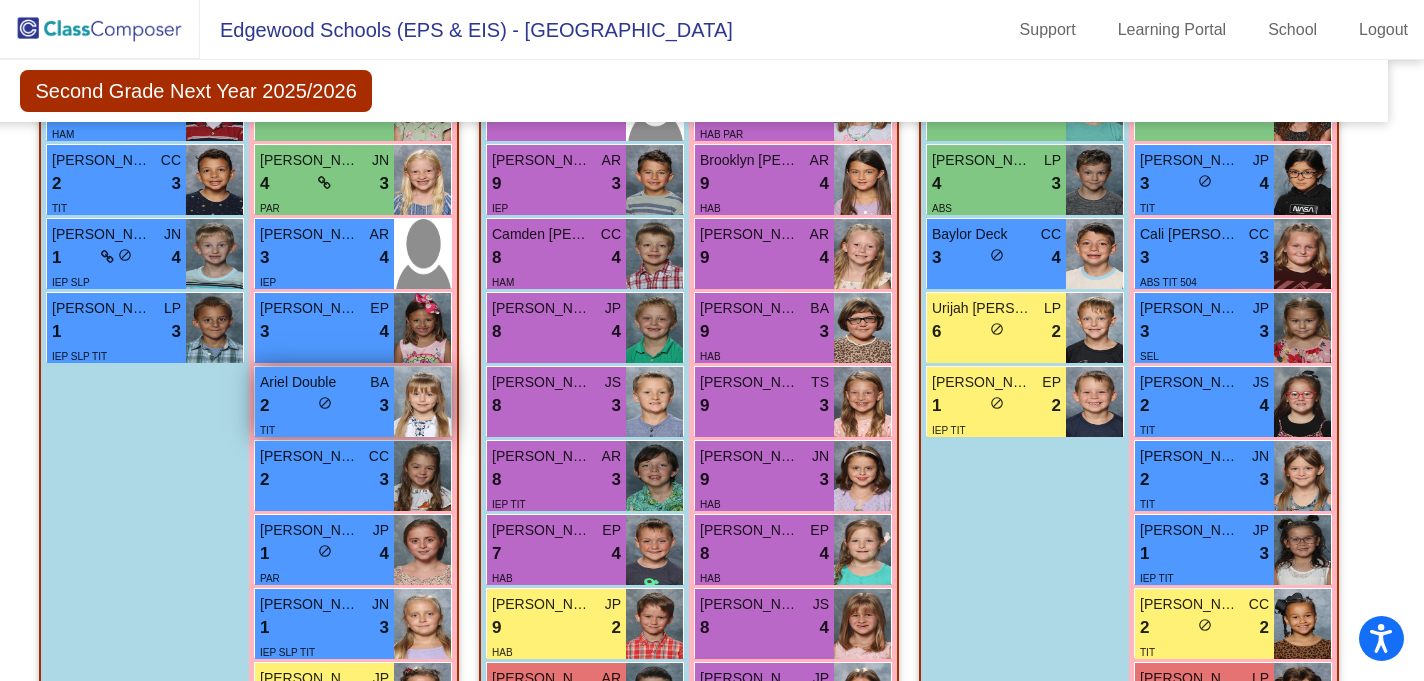 click on "do_not_disturb_alt" at bounding box center [325, 403] 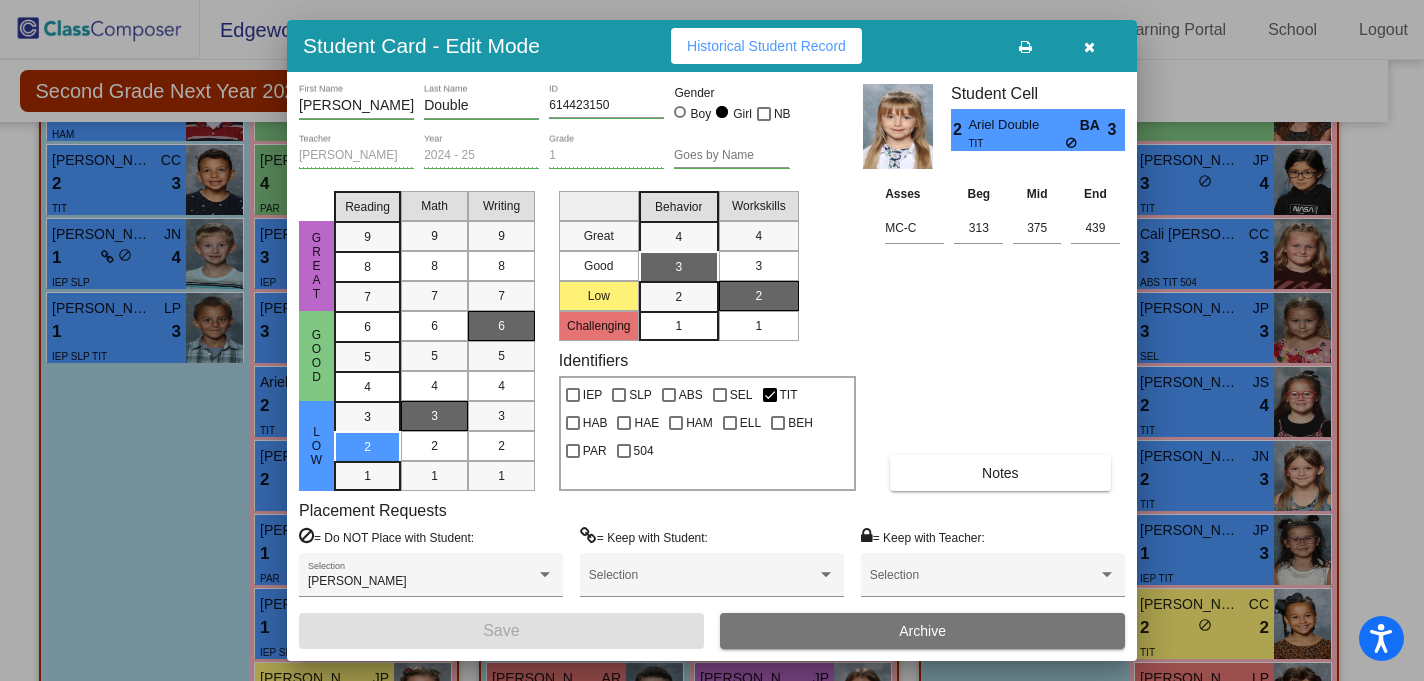 click at bounding box center (1089, 47) 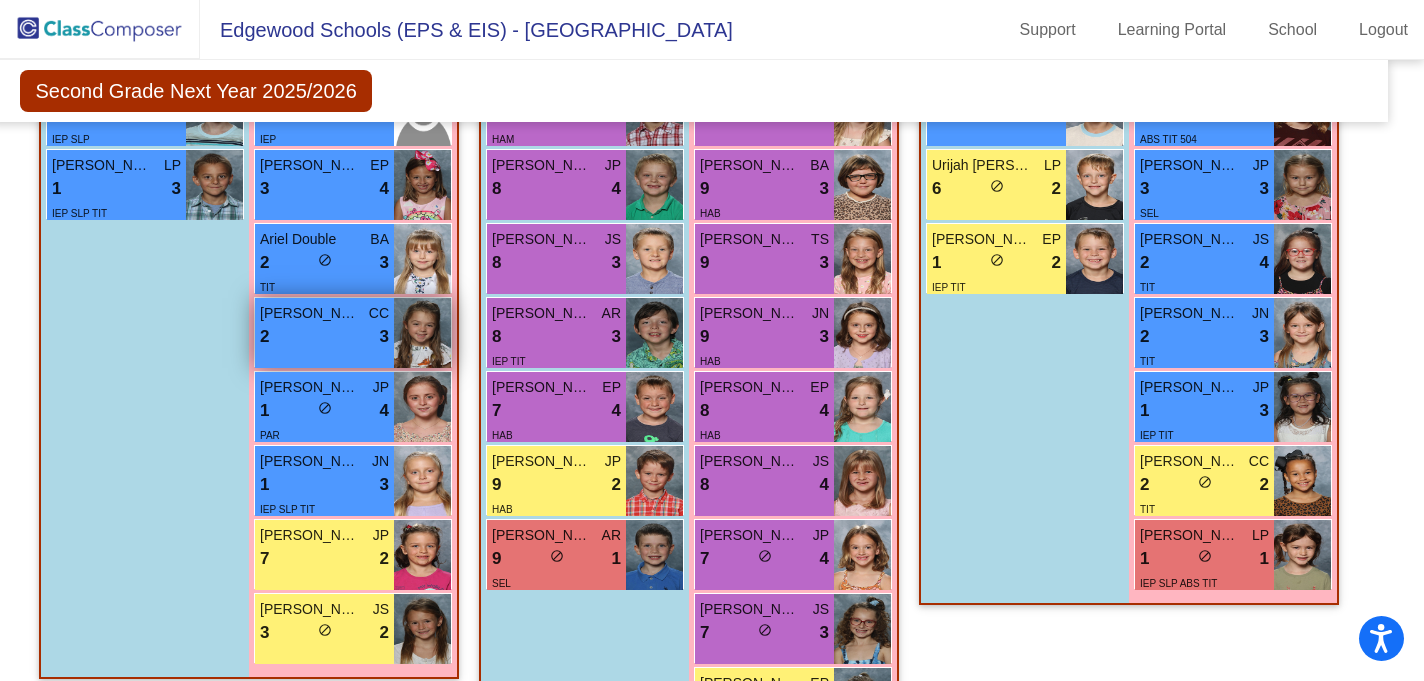scroll, scrollTop: 3663, scrollLeft: 23, axis: both 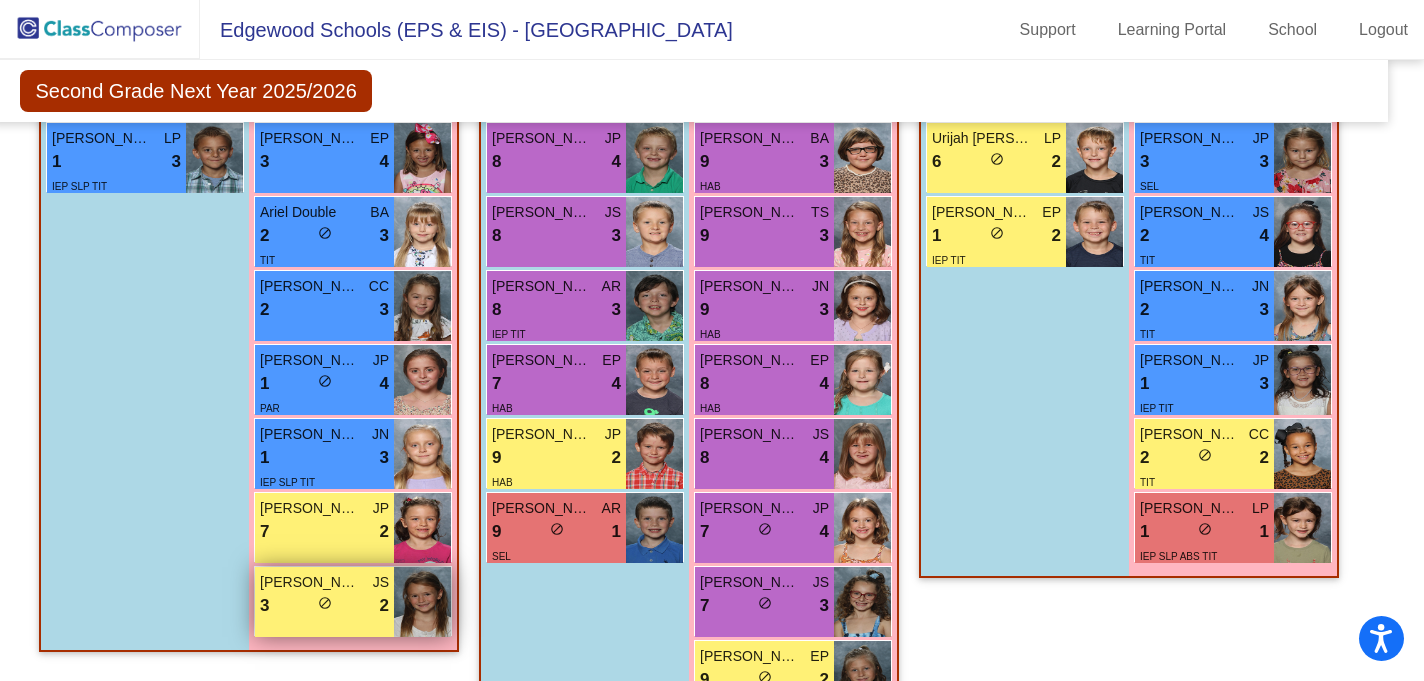 click on "do_not_disturb_alt" at bounding box center [325, 603] 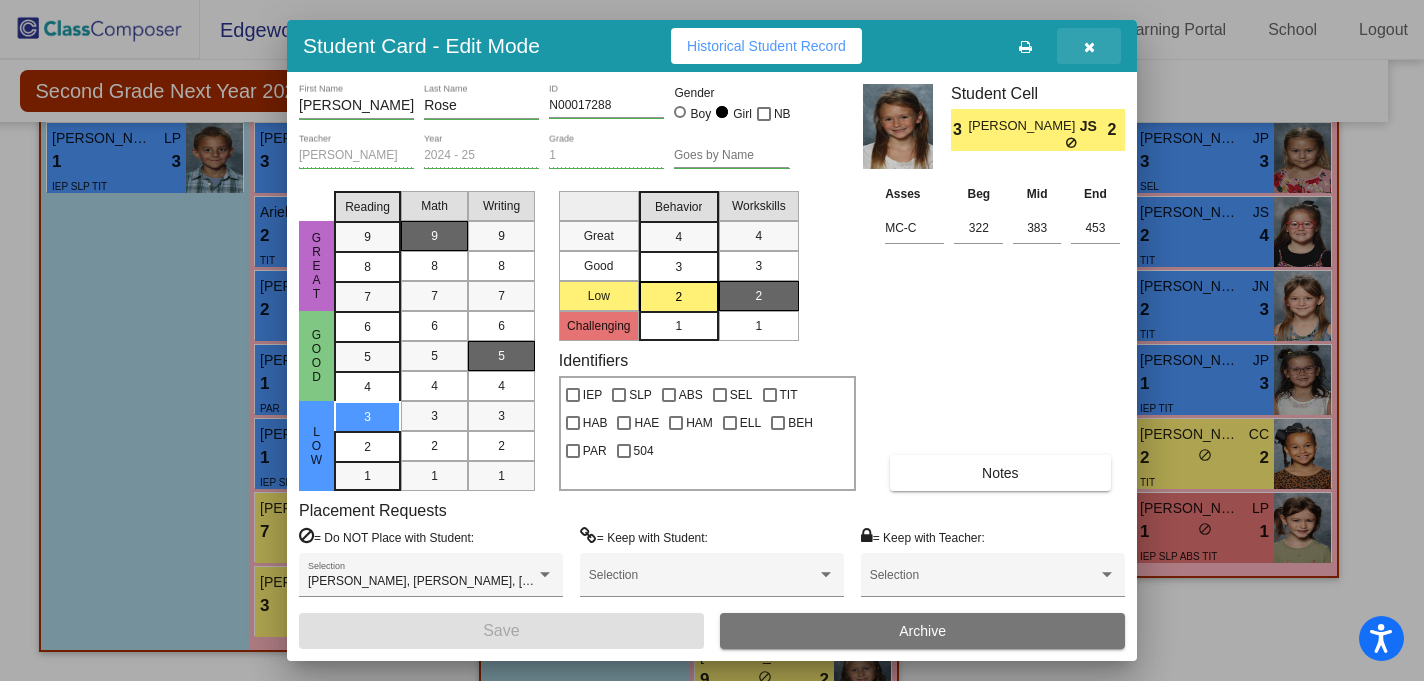 click at bounding box center (1089, 47) 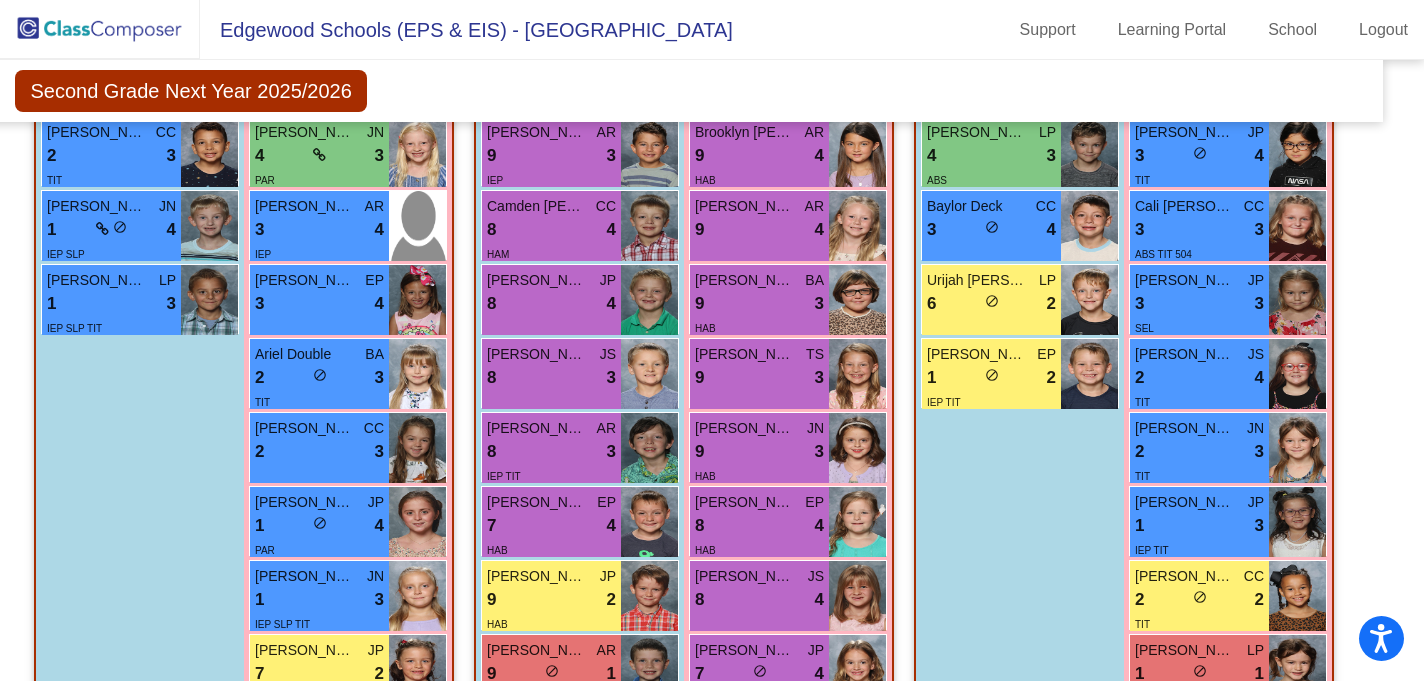 scroll, scrollTop: 3525, scrollLeft: 28, axis: both 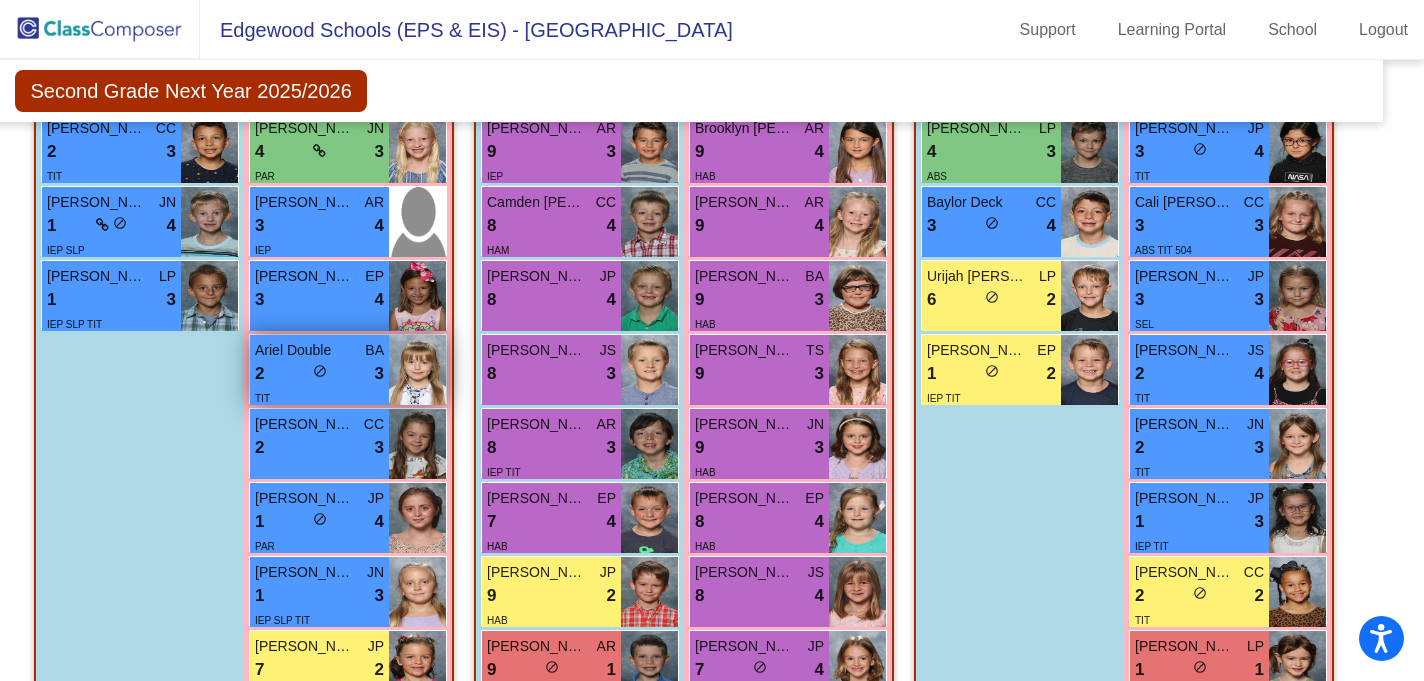 click on "do_not_disturb_alt" at bounding box center (320, 371) 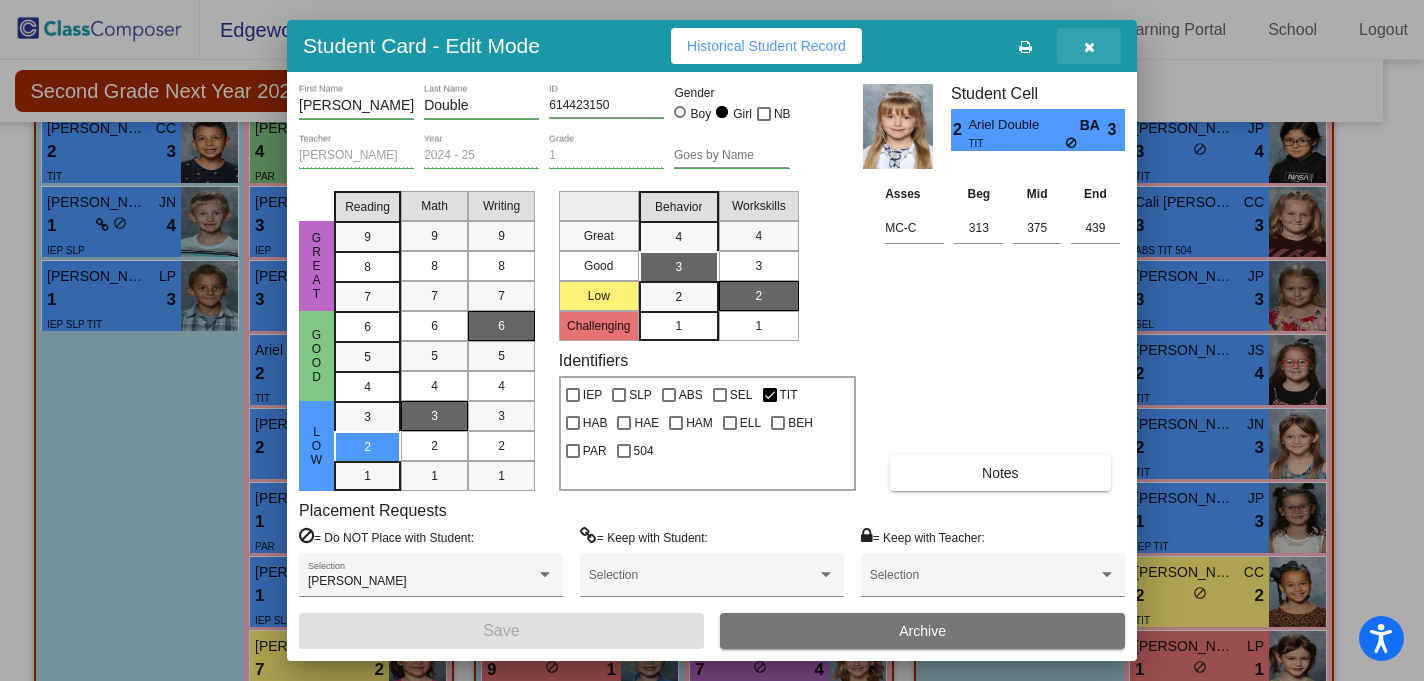 click at bounding box center (1089, 47) 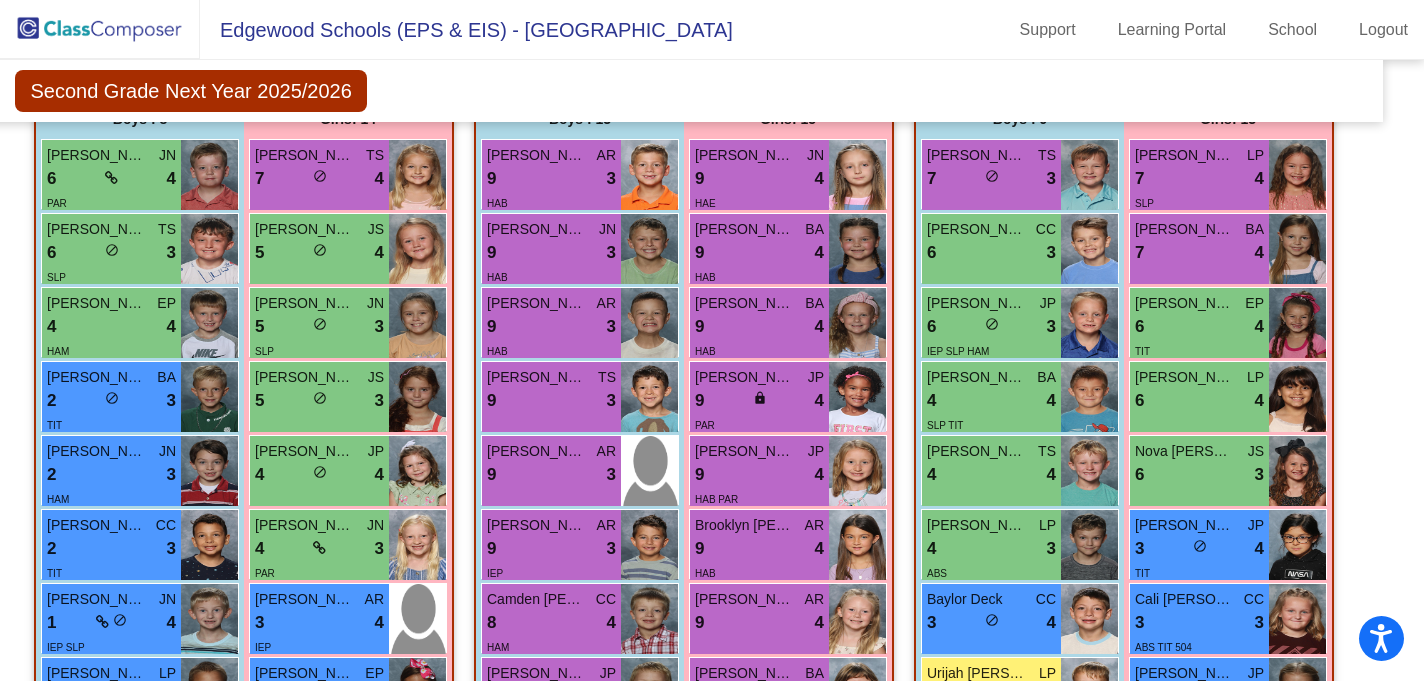 scroll, scrollTop: 3110, scrollLeft: 28, axis: both 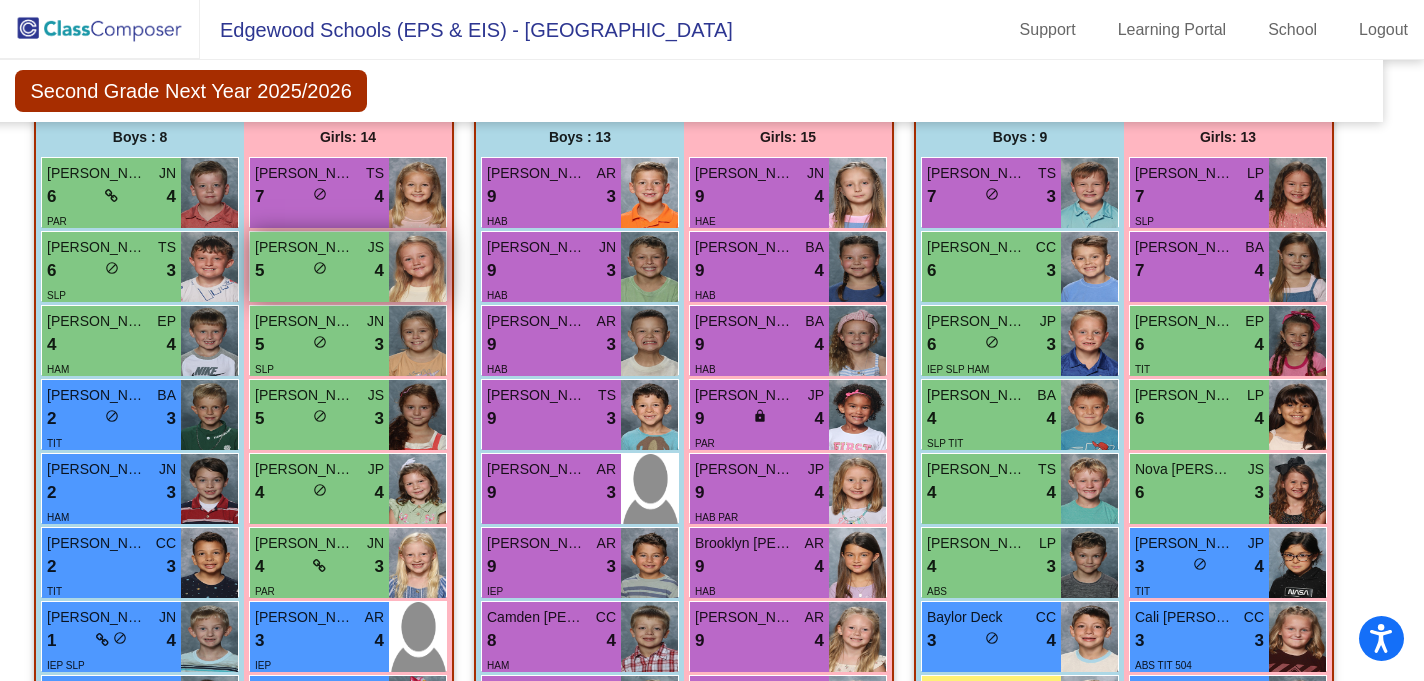 click on "lock do_not_disturb_alt" at bounding box center (320, 270) 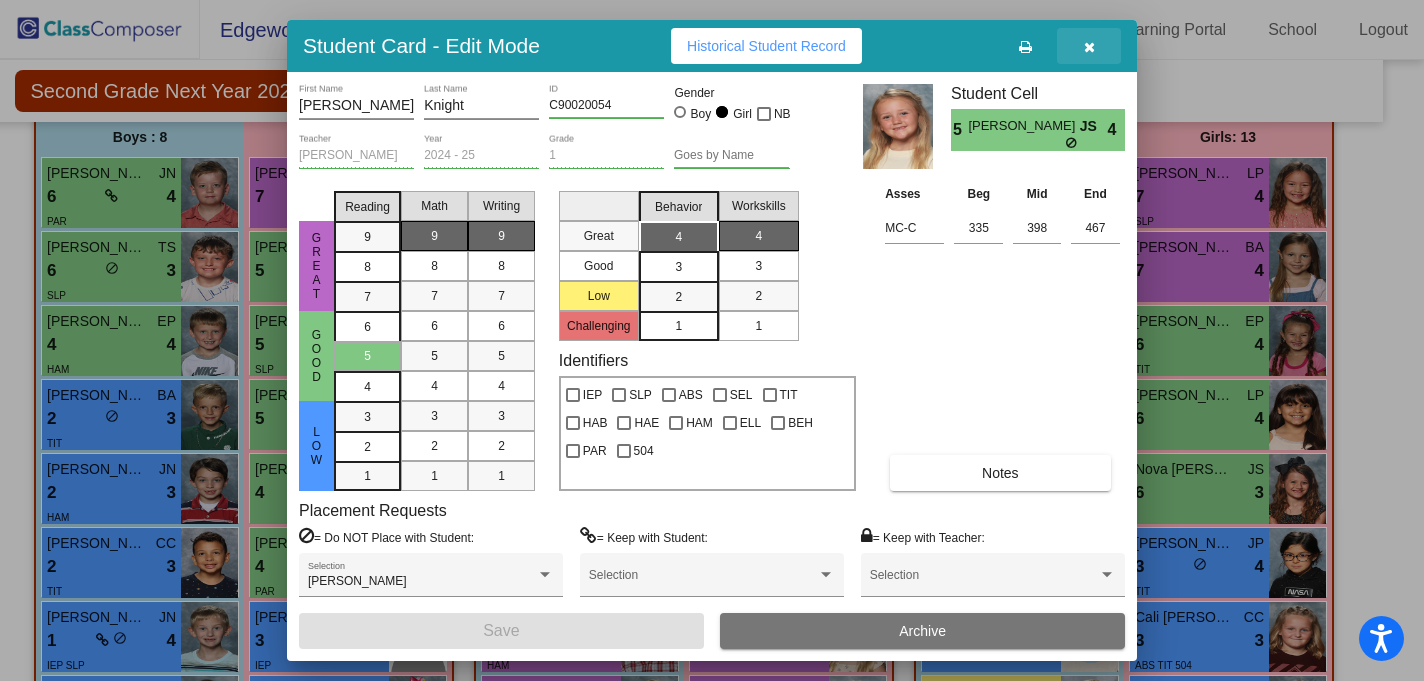 click at bounding box center (1089, 47) 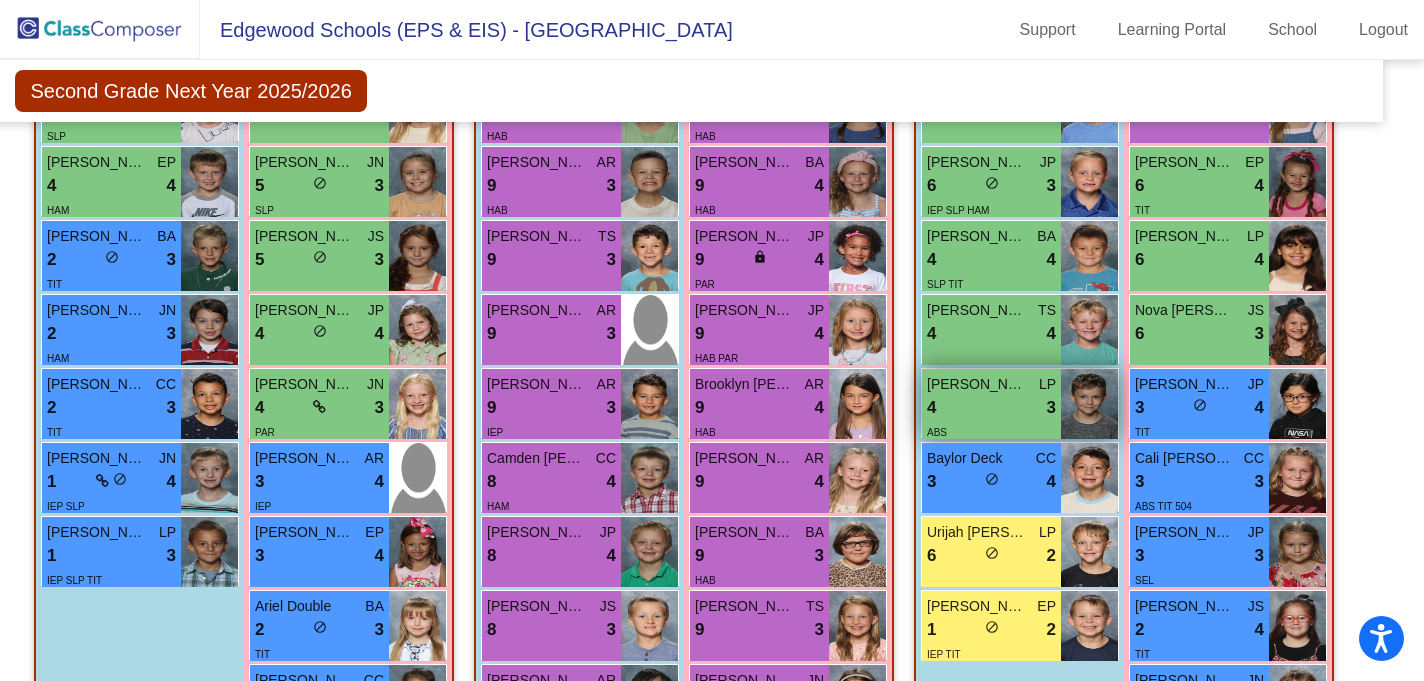 scroll, scrollTop: 3270, scrollLeft: 28, axis: both 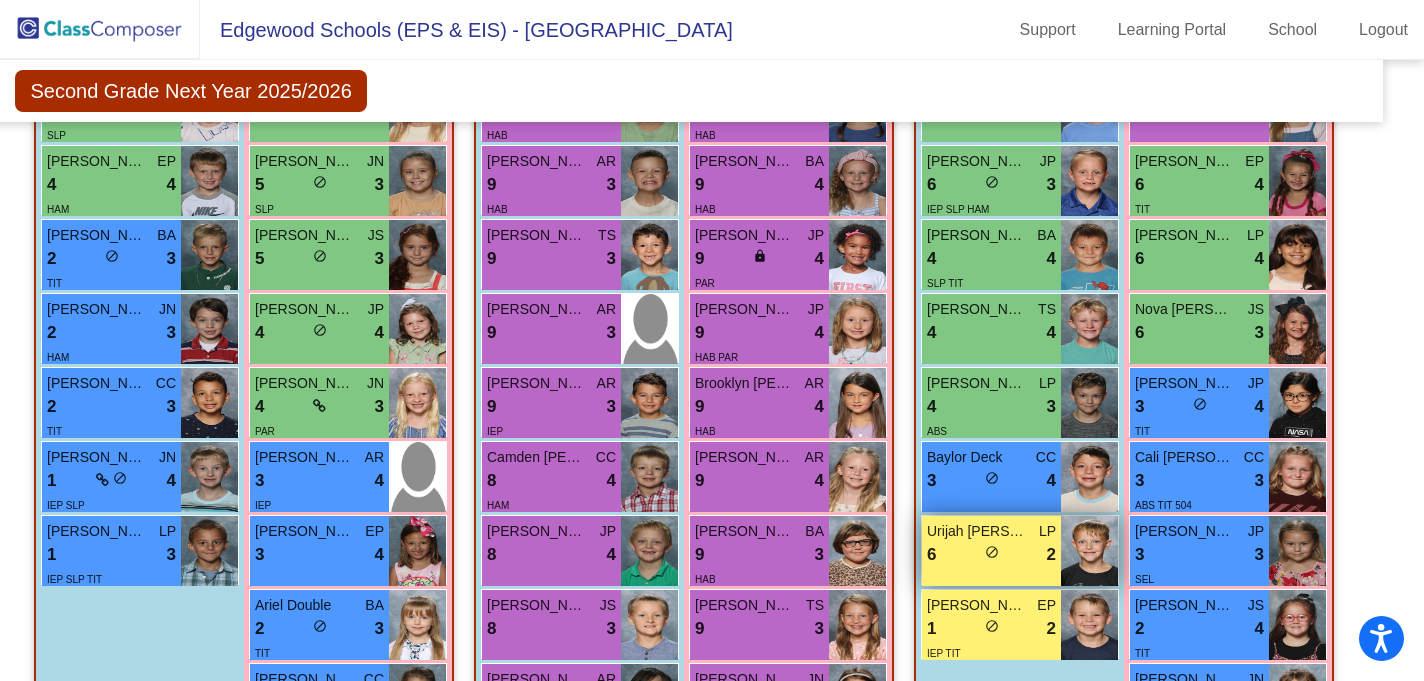 click on "do_not_disturb_alt" at bounding box center [992, 552] 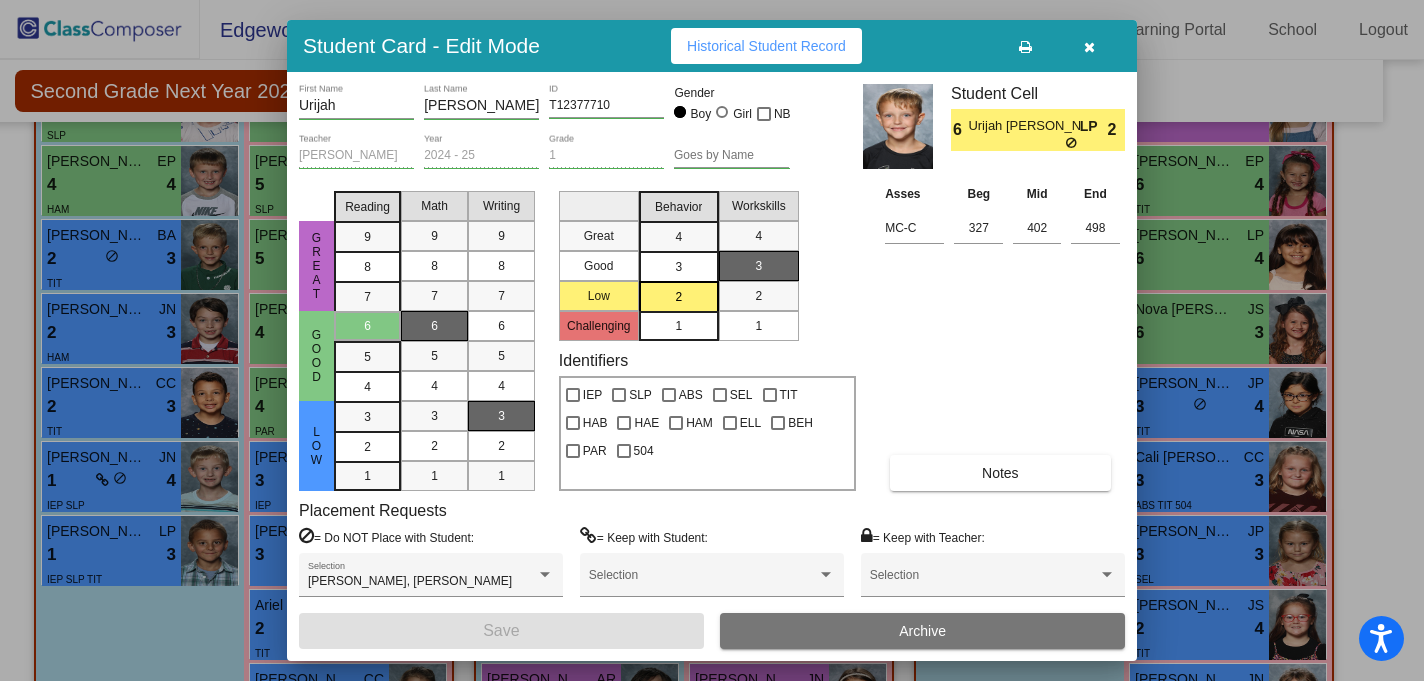 click at bounding box center (1089, 47) 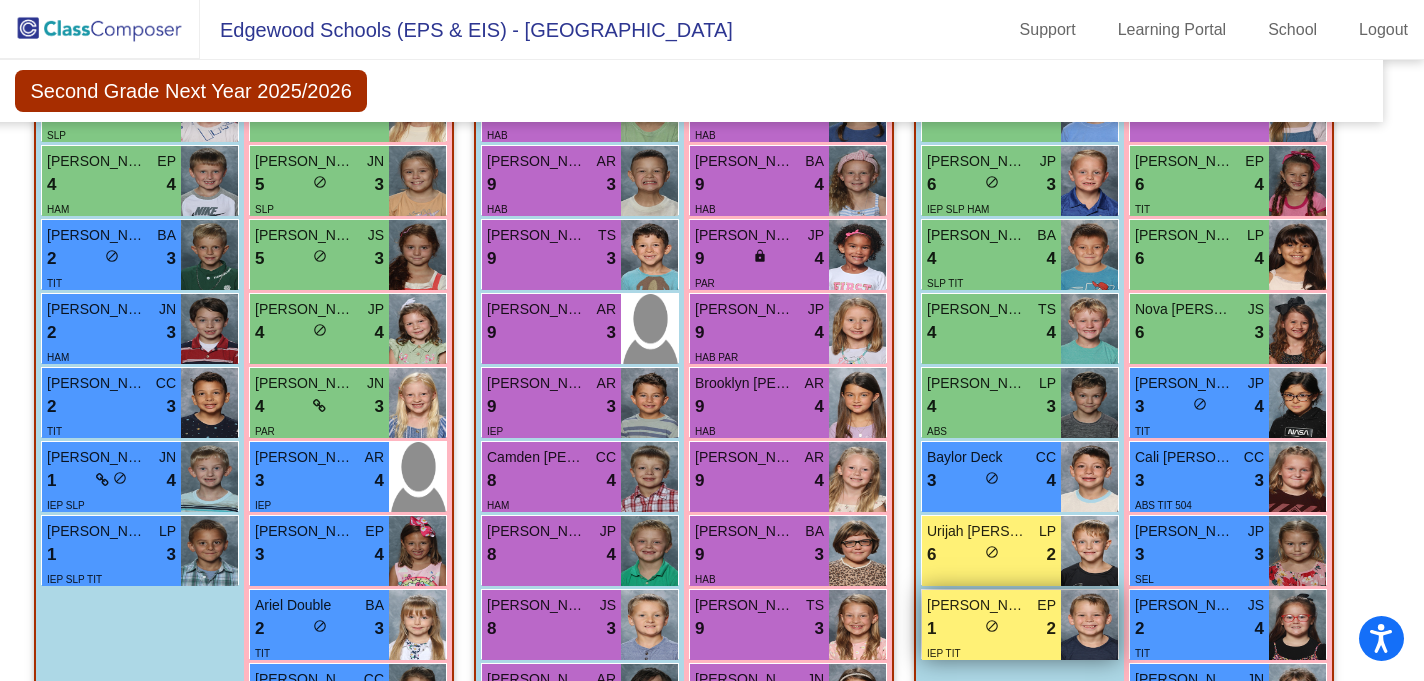 click on "do_not_disturb_alt" at bounding box center [992, 626] 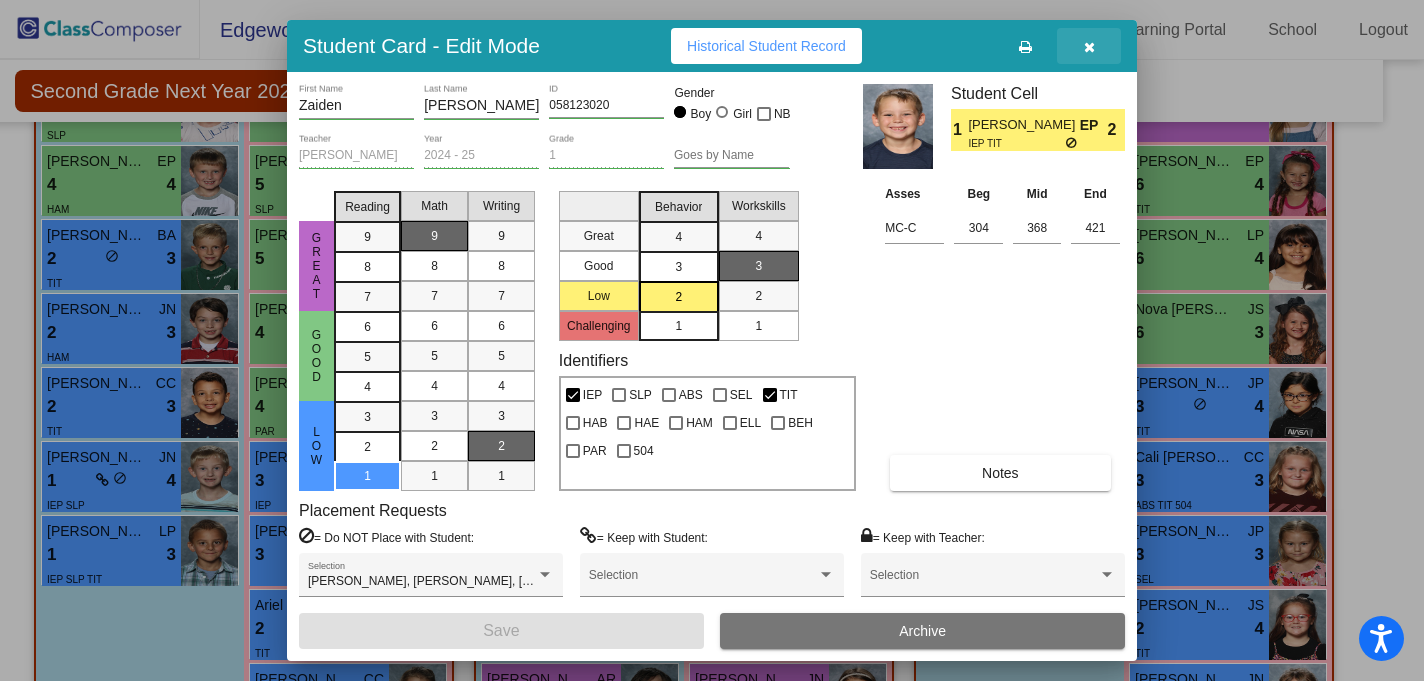 click at bounding box center [1089, 47] 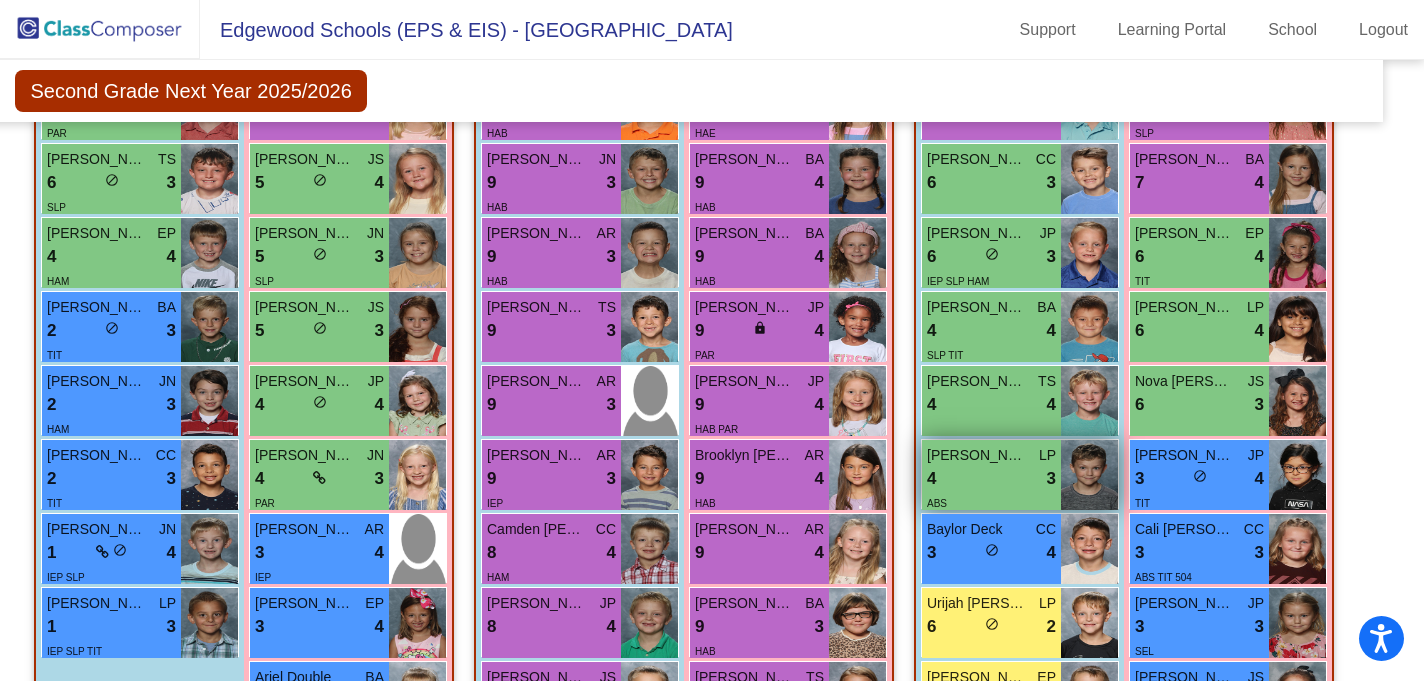 scroll, scrollTop: 3188, scrollLeft: 28, axis: both 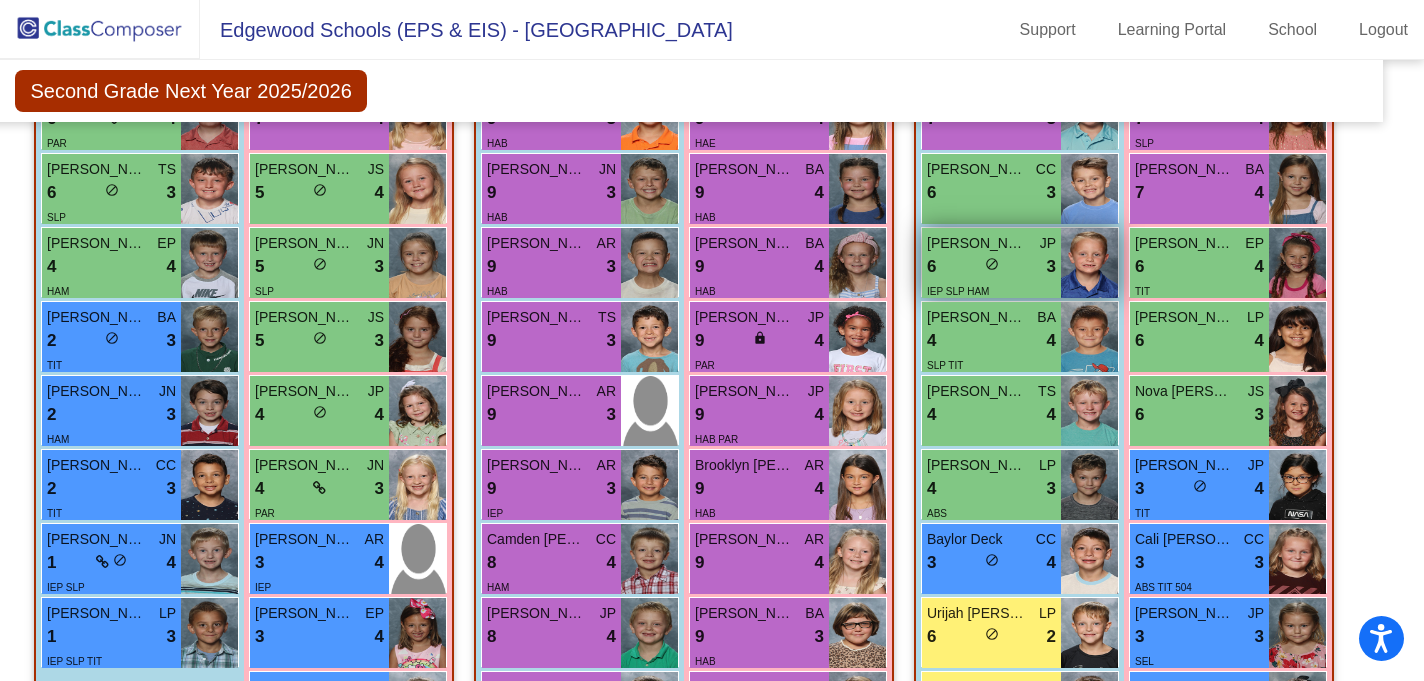 click on "do_not_disturb_alt" at bounding box center [992, 264] 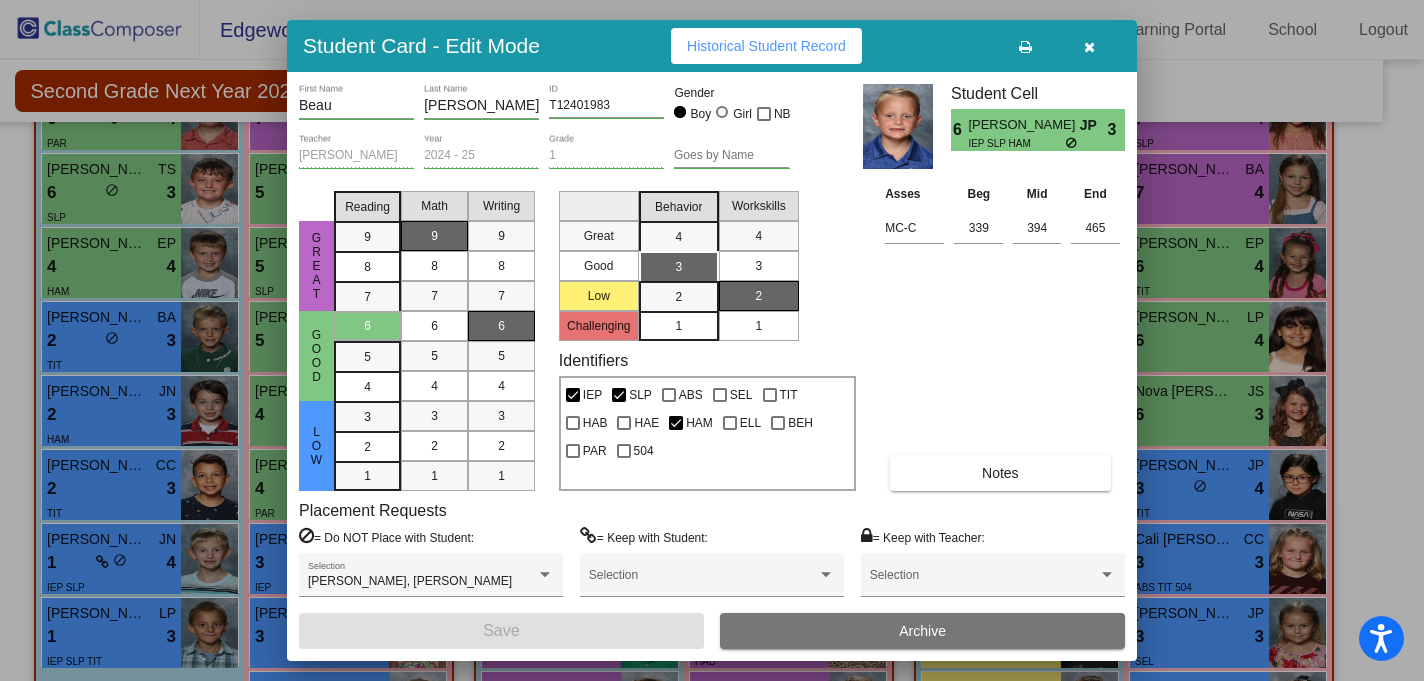 click at bounding box center [1089, 47] 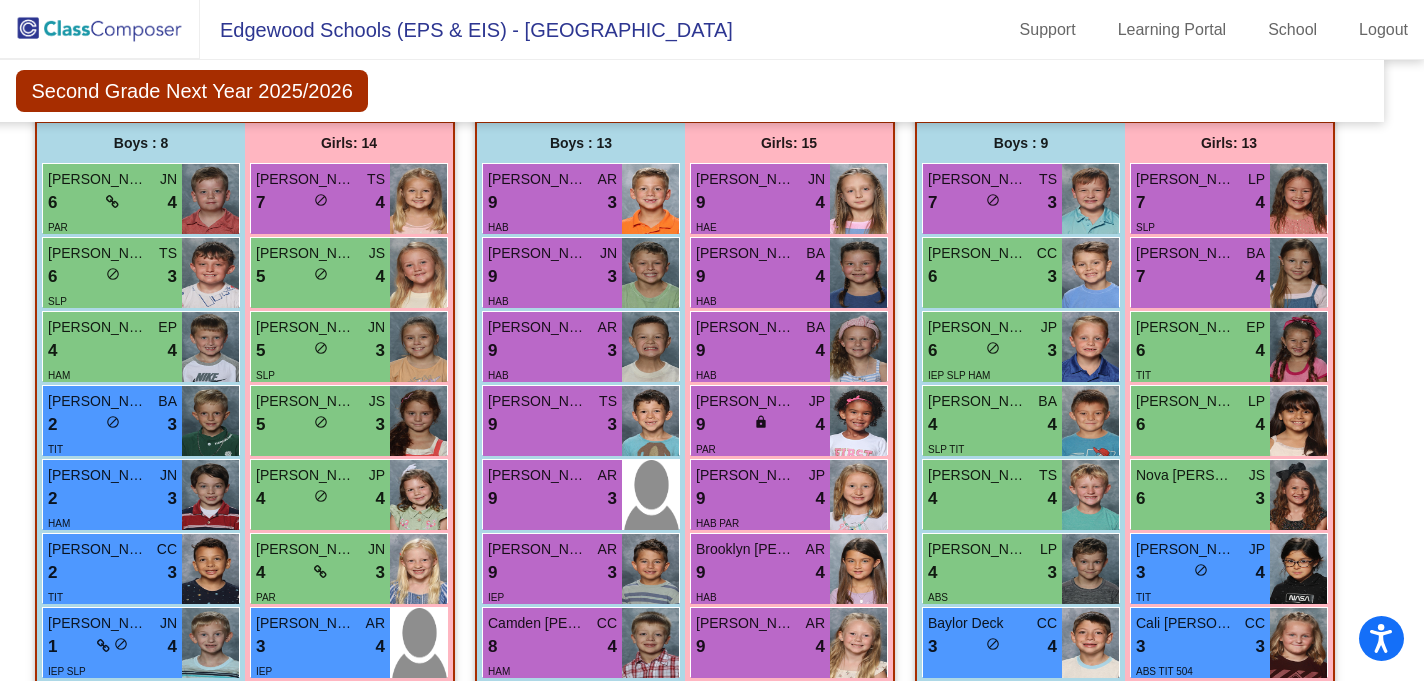 scroll, scrollTop: 3103, scrollLeft: 27, axis: both 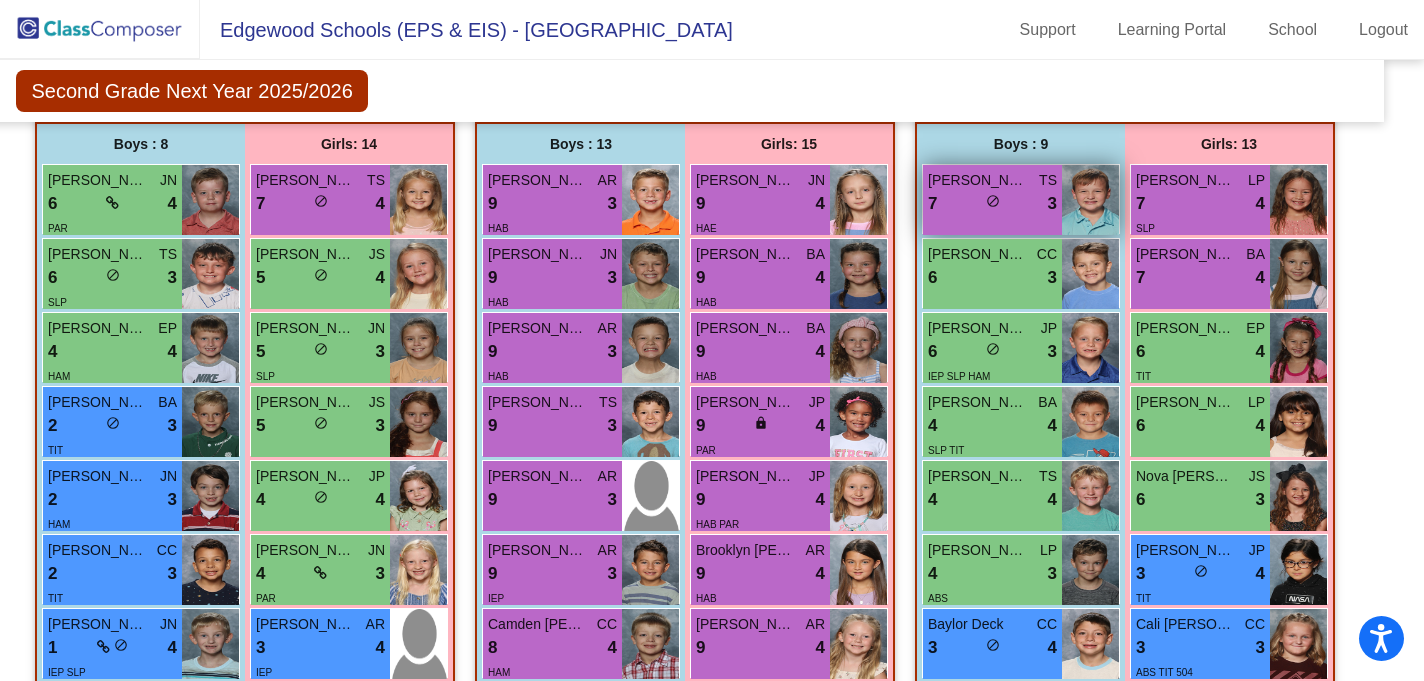 click on "do_not_disturb_alt" at bounding box center [993, 201] 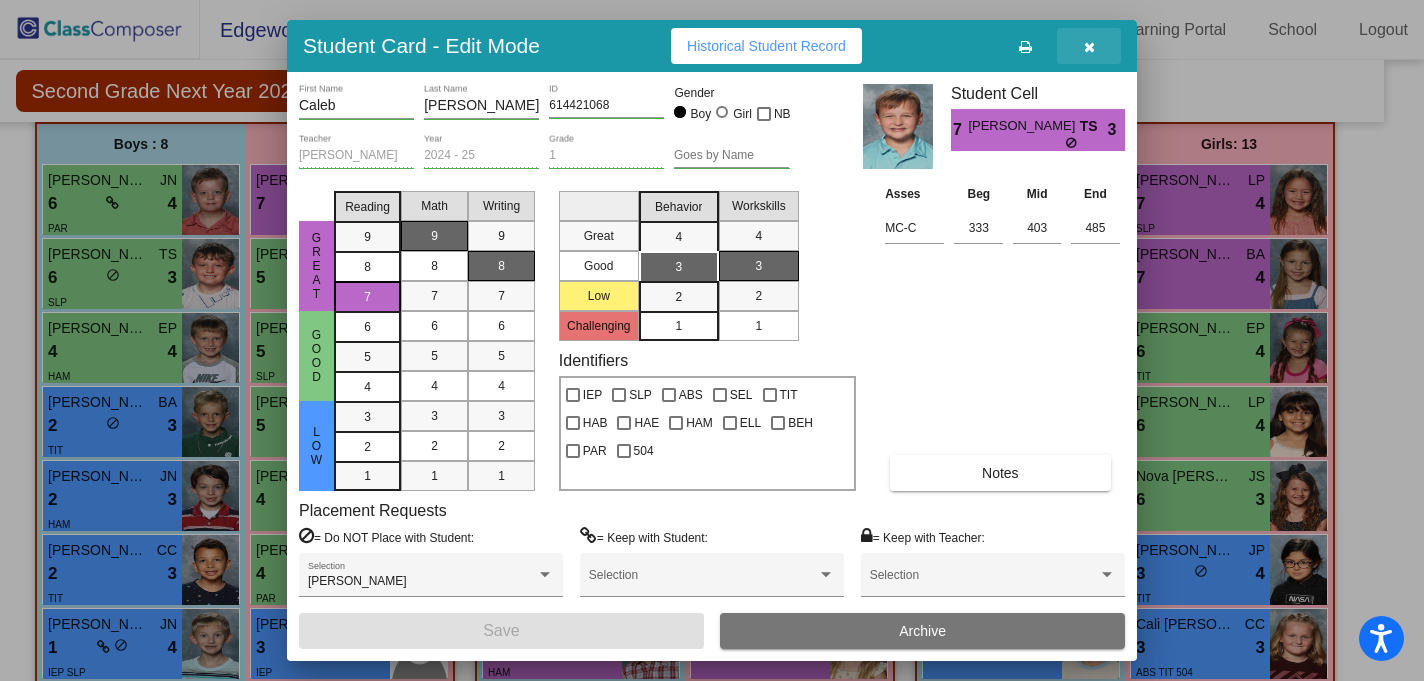 click at bounding box center [1089, 47] 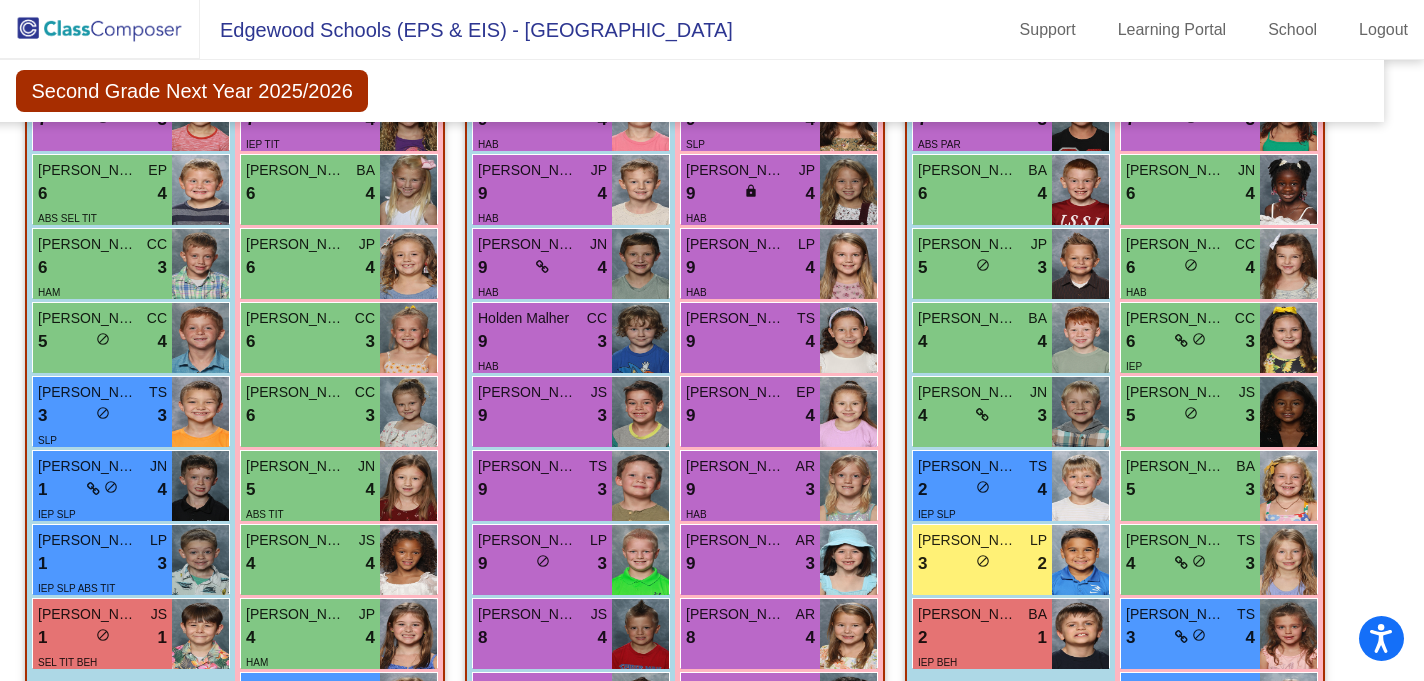 scroll, scrollTop: 1962, scrollLeft: 27, axis: both 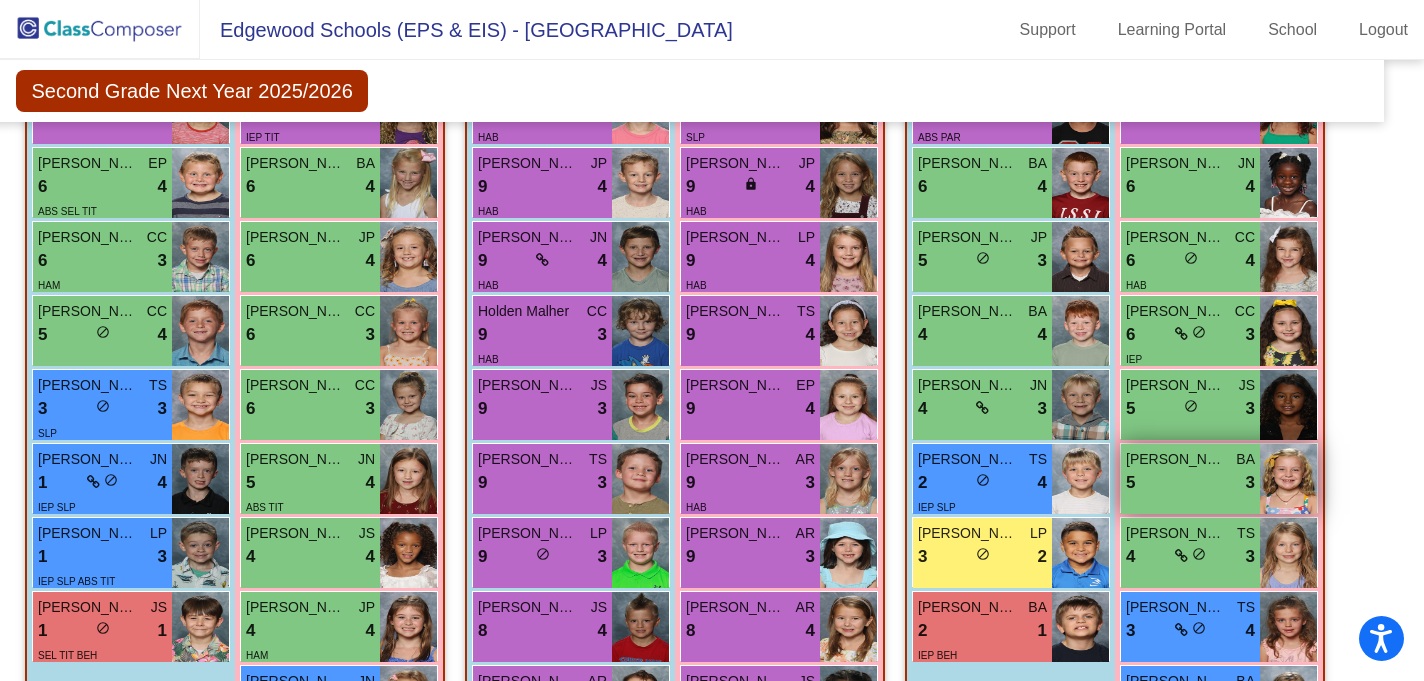 click on "5 lock do_not_disturb_alt 3" at bounding box center (1190, 483) 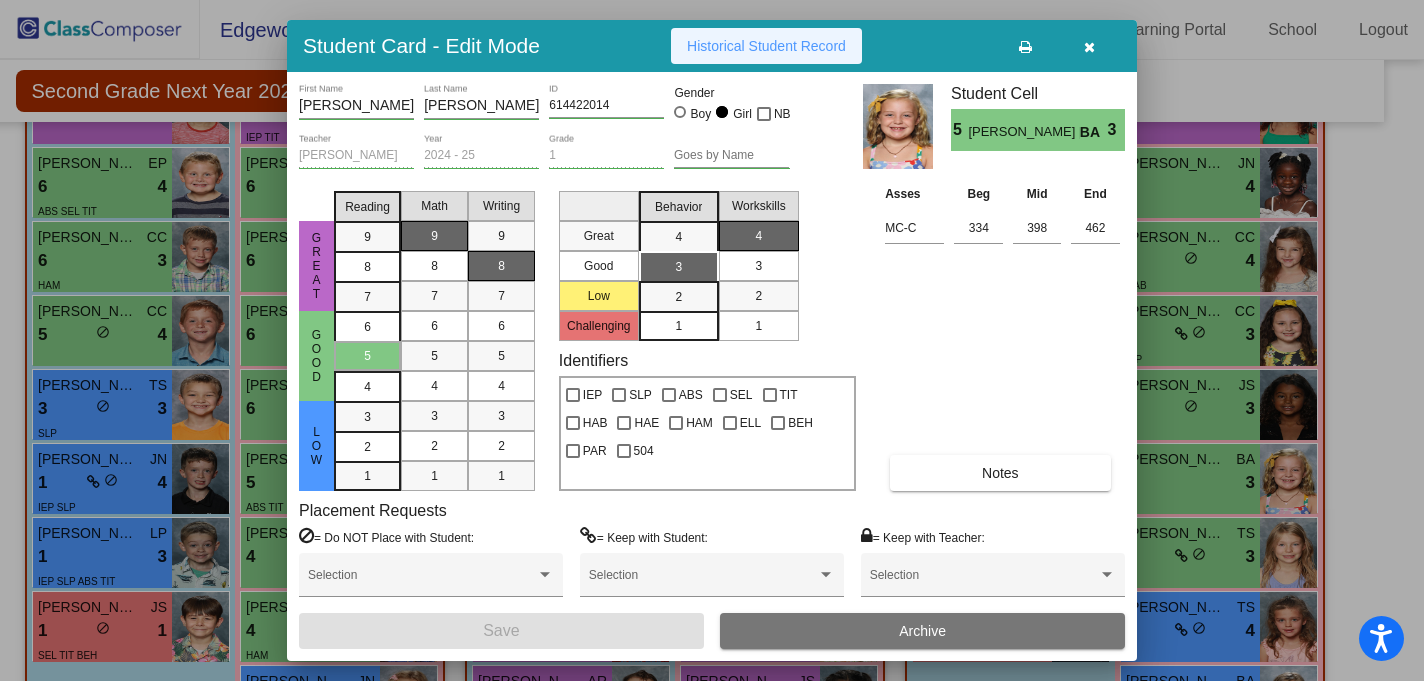 click on "Historical Student Record" at bounding box center [766, 46] 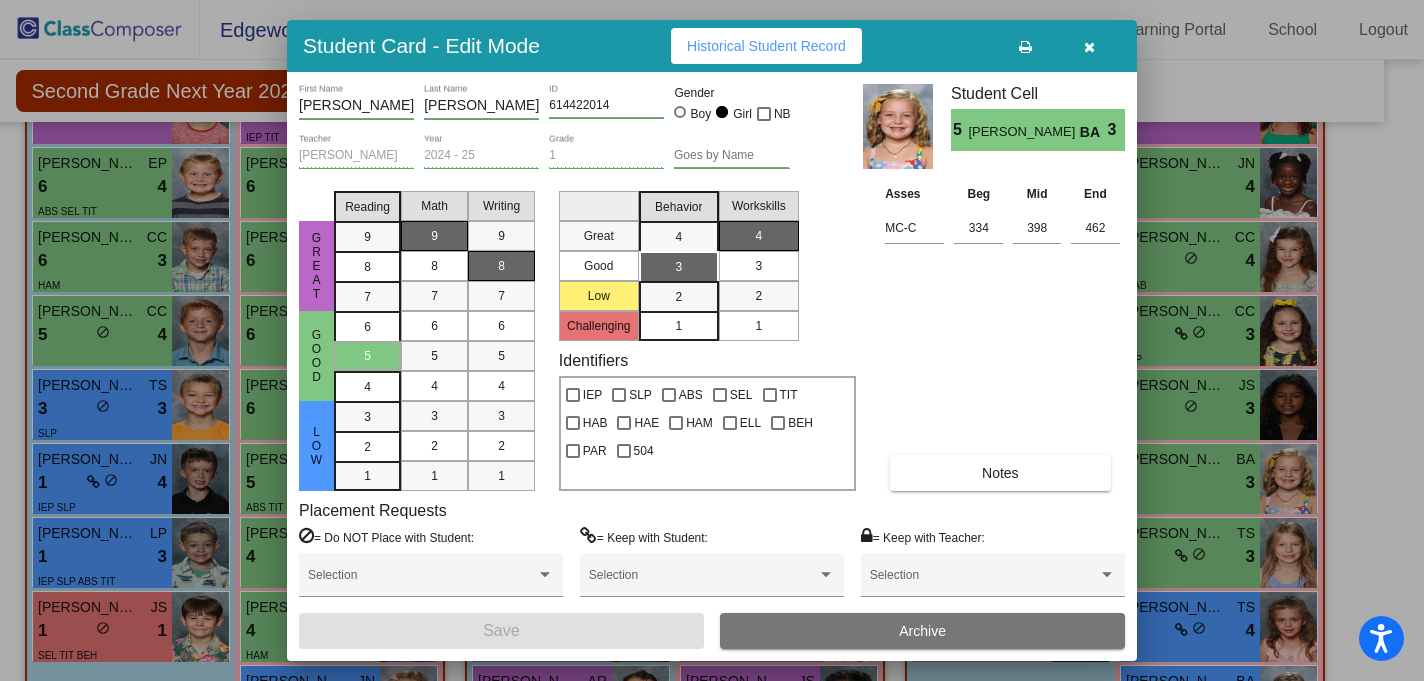 click at bounding box center [1089, 47] 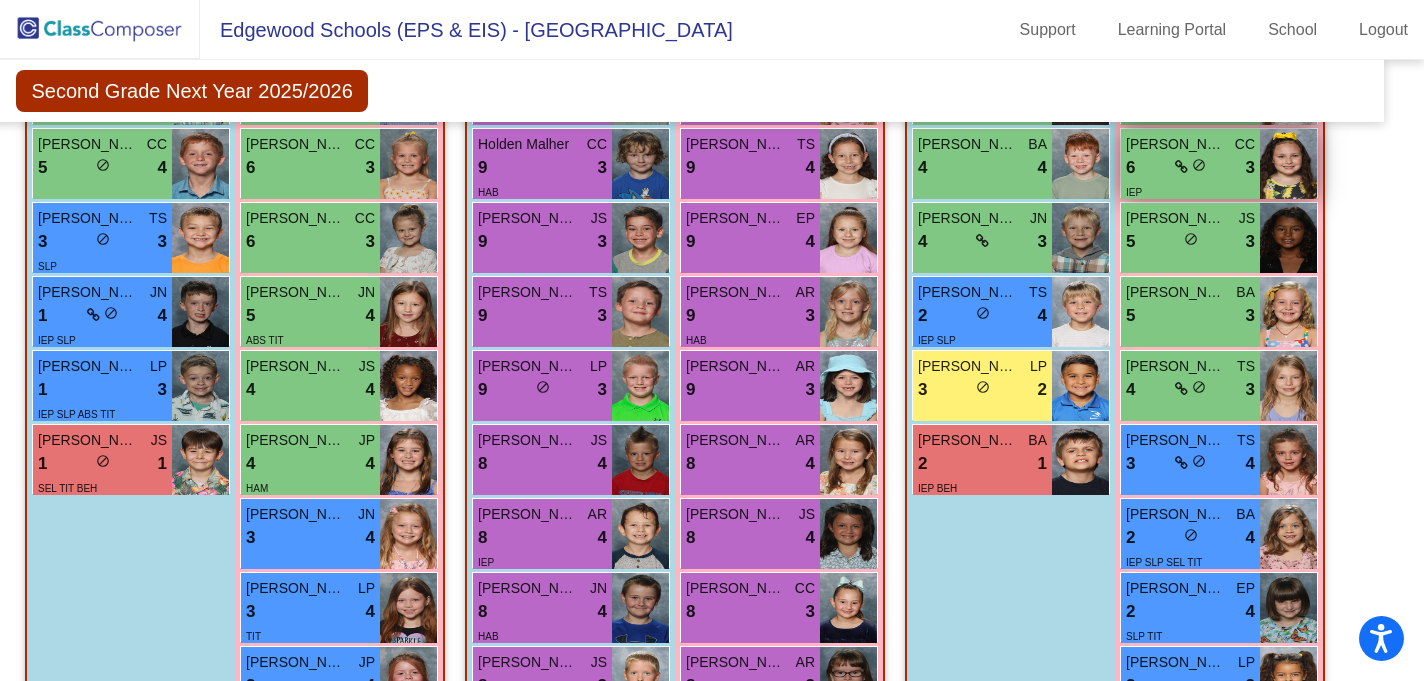 scroll, scrollTop: 2175, scrollLeft: 27, axis: both 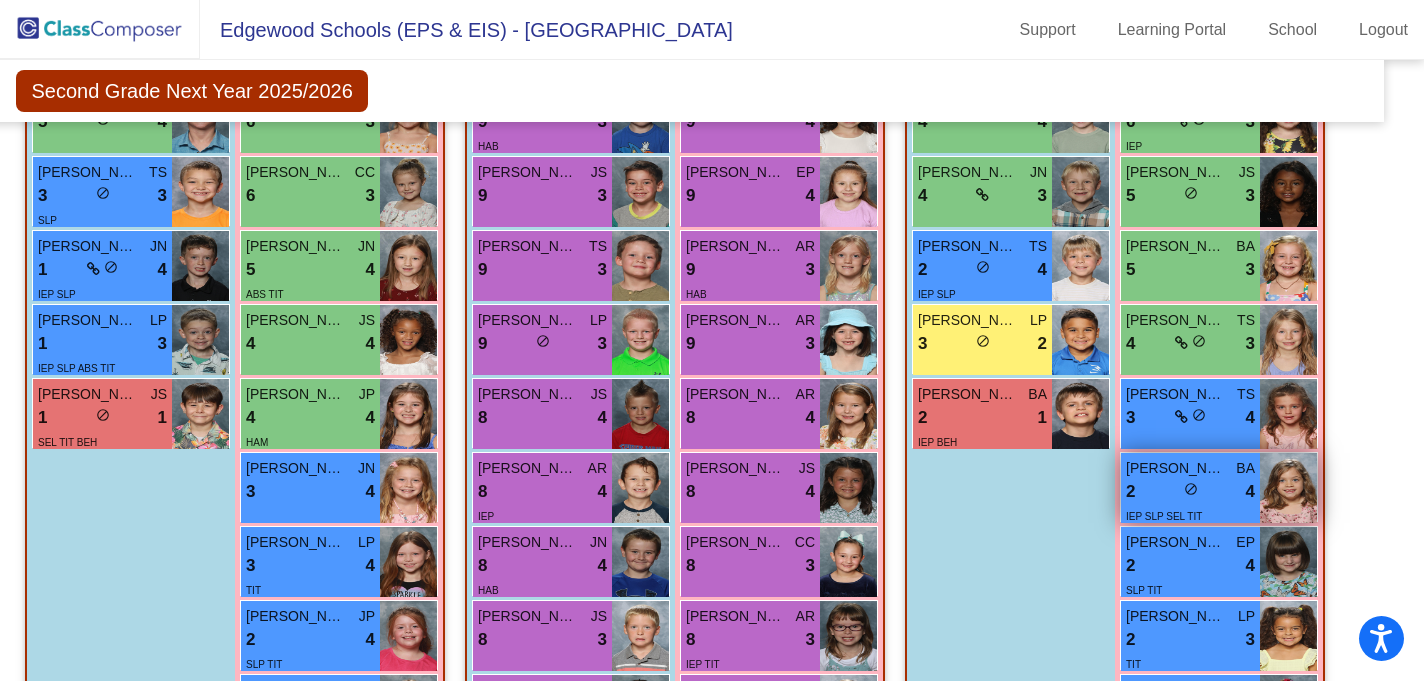 click on "do_not_disturb_alt" at bounding box center (1191, 489) 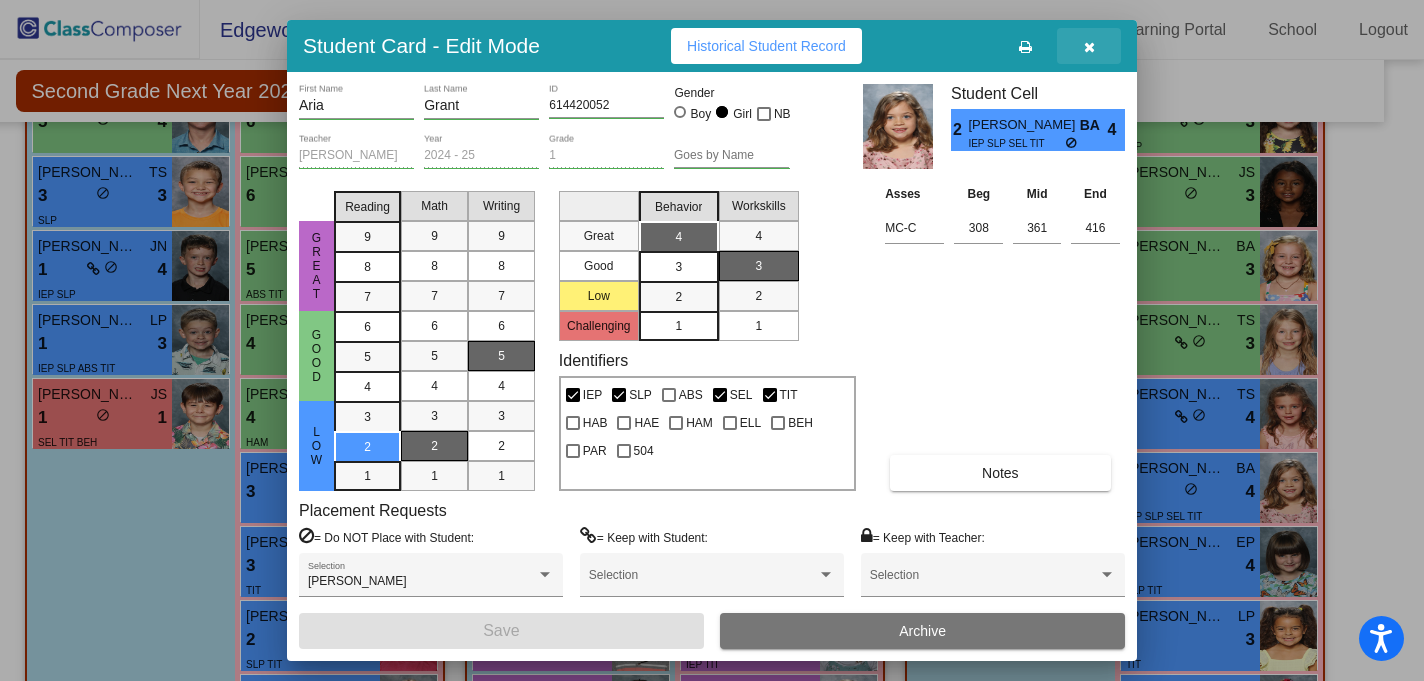 click at bounding box center [1089, 46] 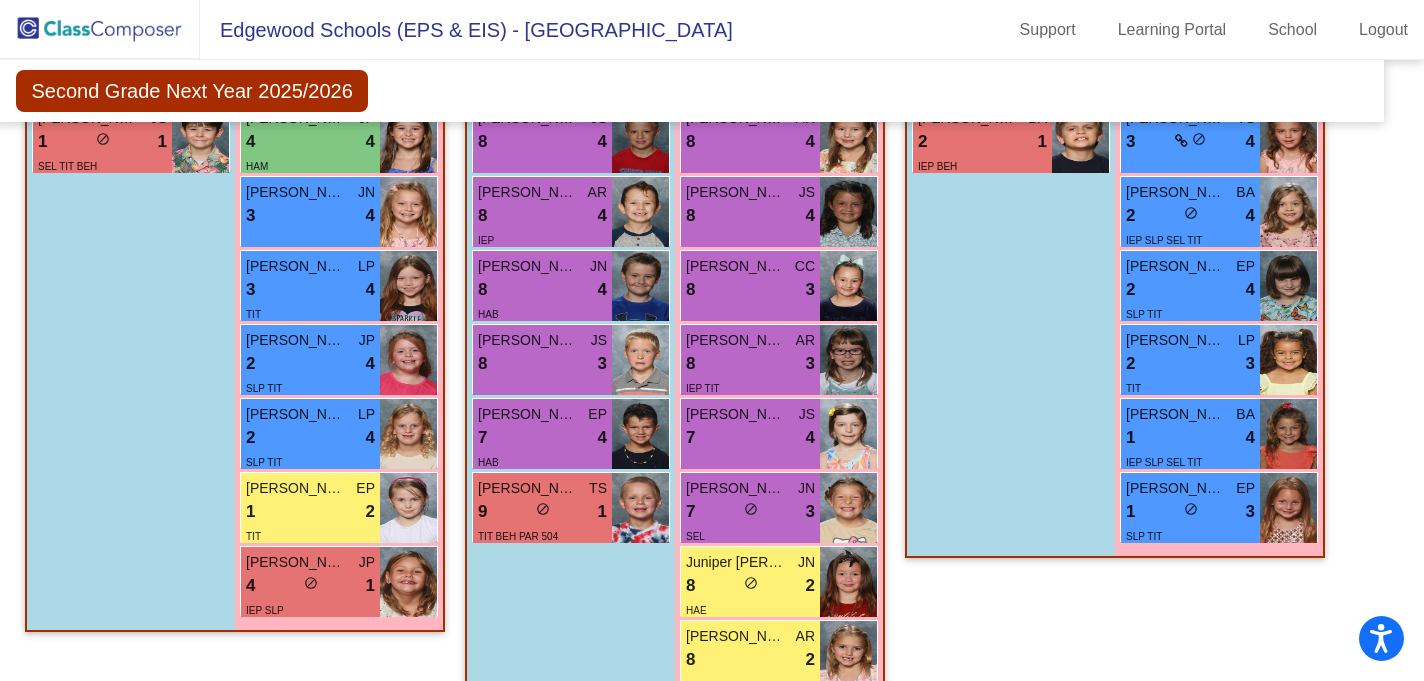 scroll, scrollTop: 2455, scrollLeft: 27, axis: both 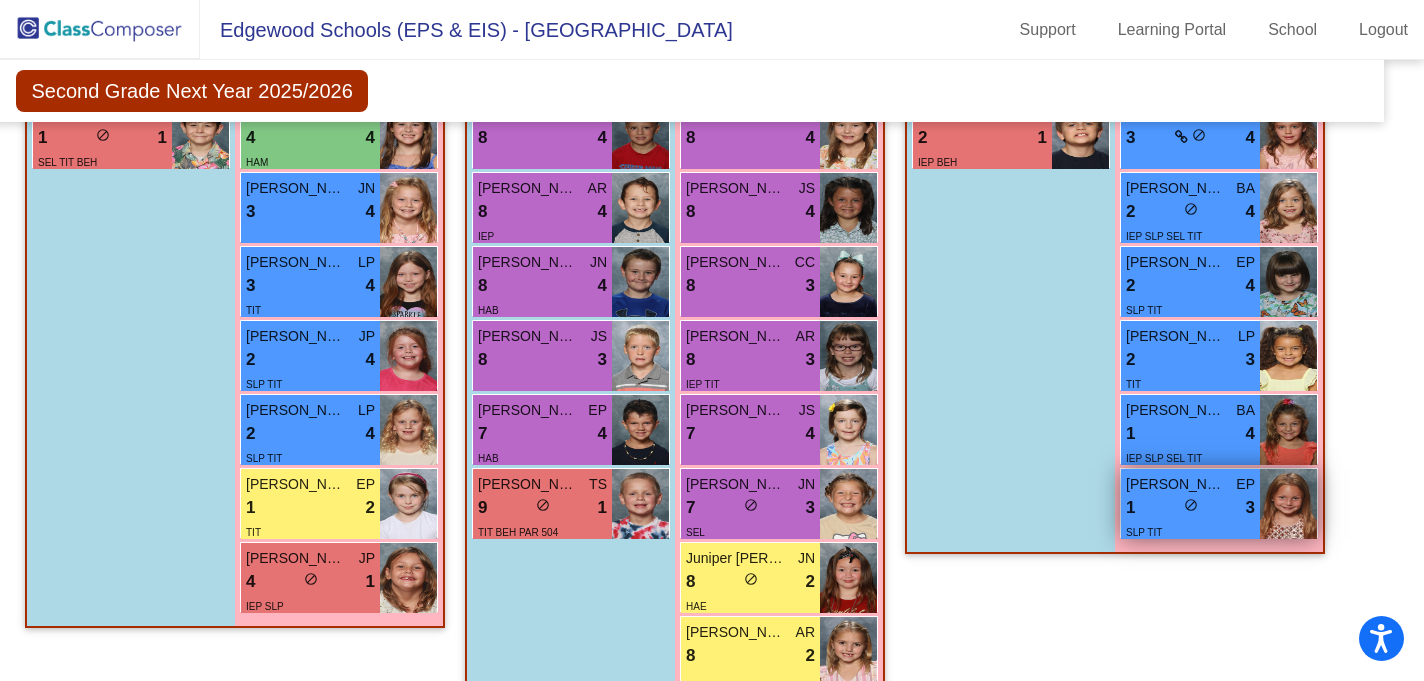 click on "do_not_disturb_alt" at bounding box center [1191, 505] 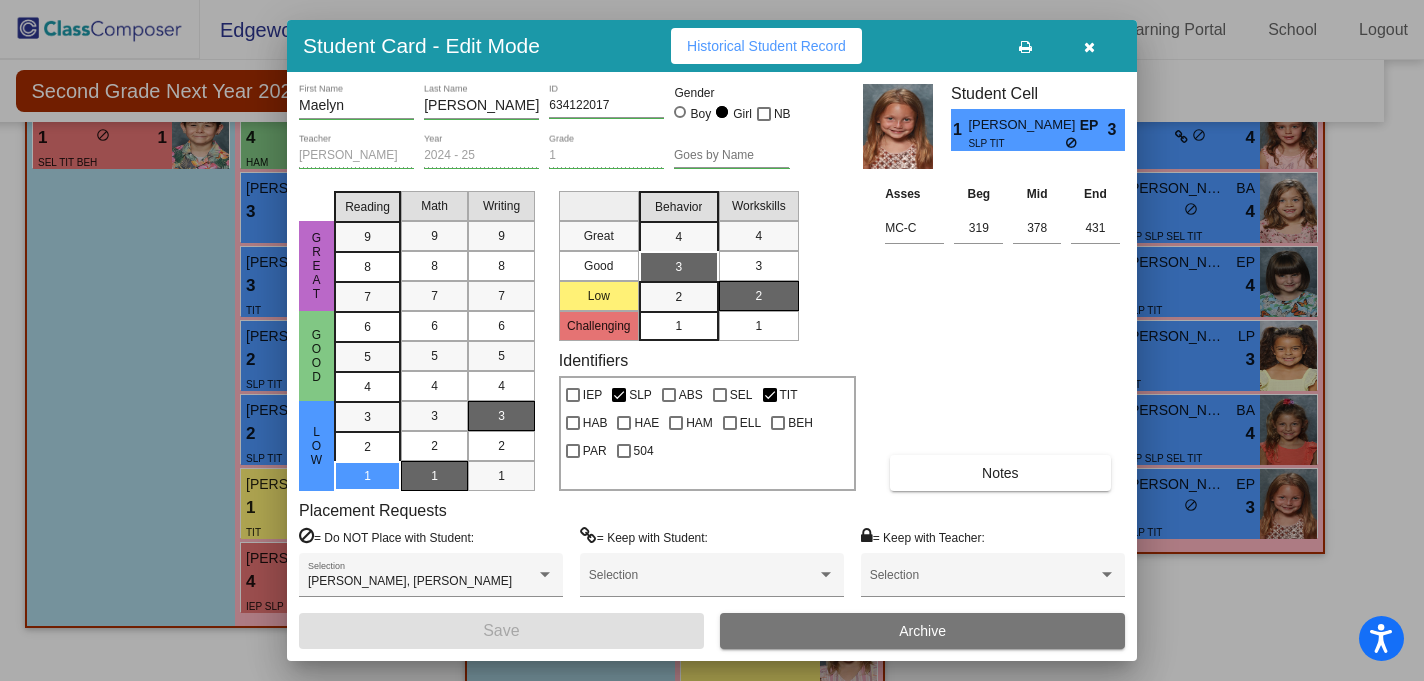 click at bounding box center (1089, 47) 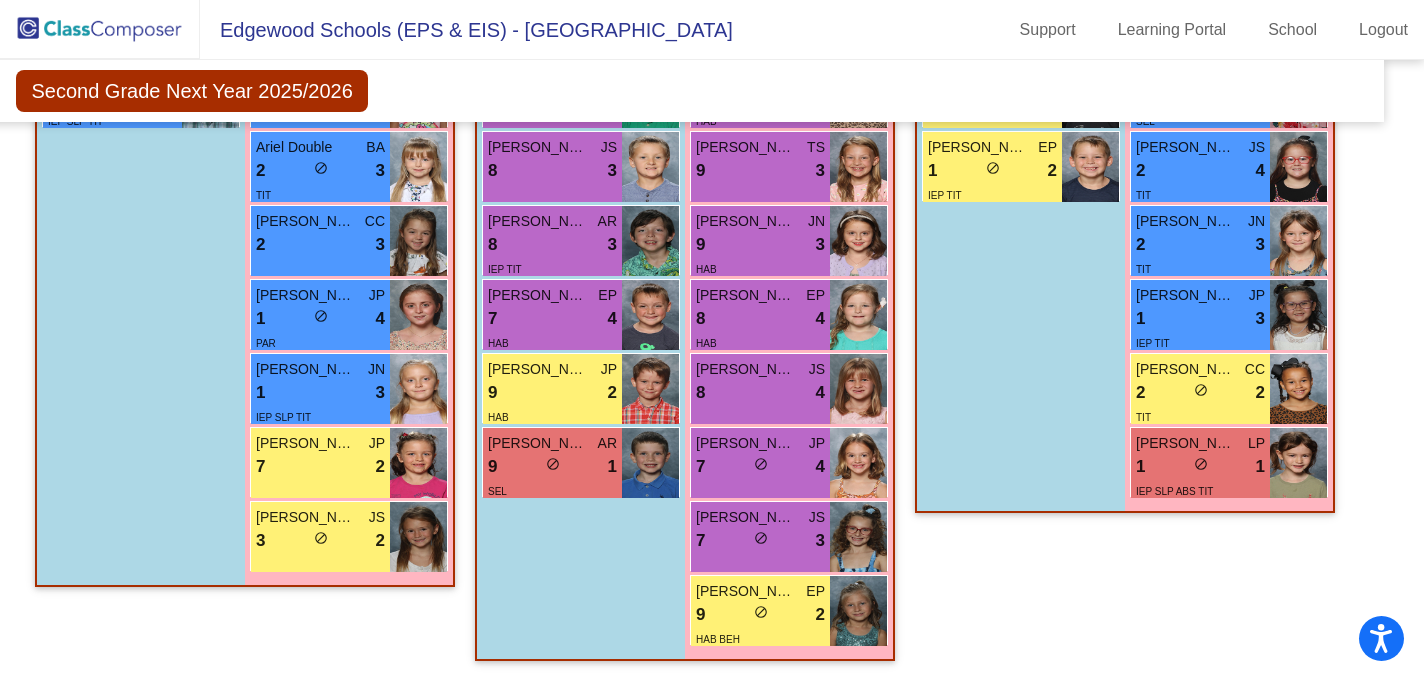 scroll, scrollTop: 1562, scrollLeft: 27, axis: both 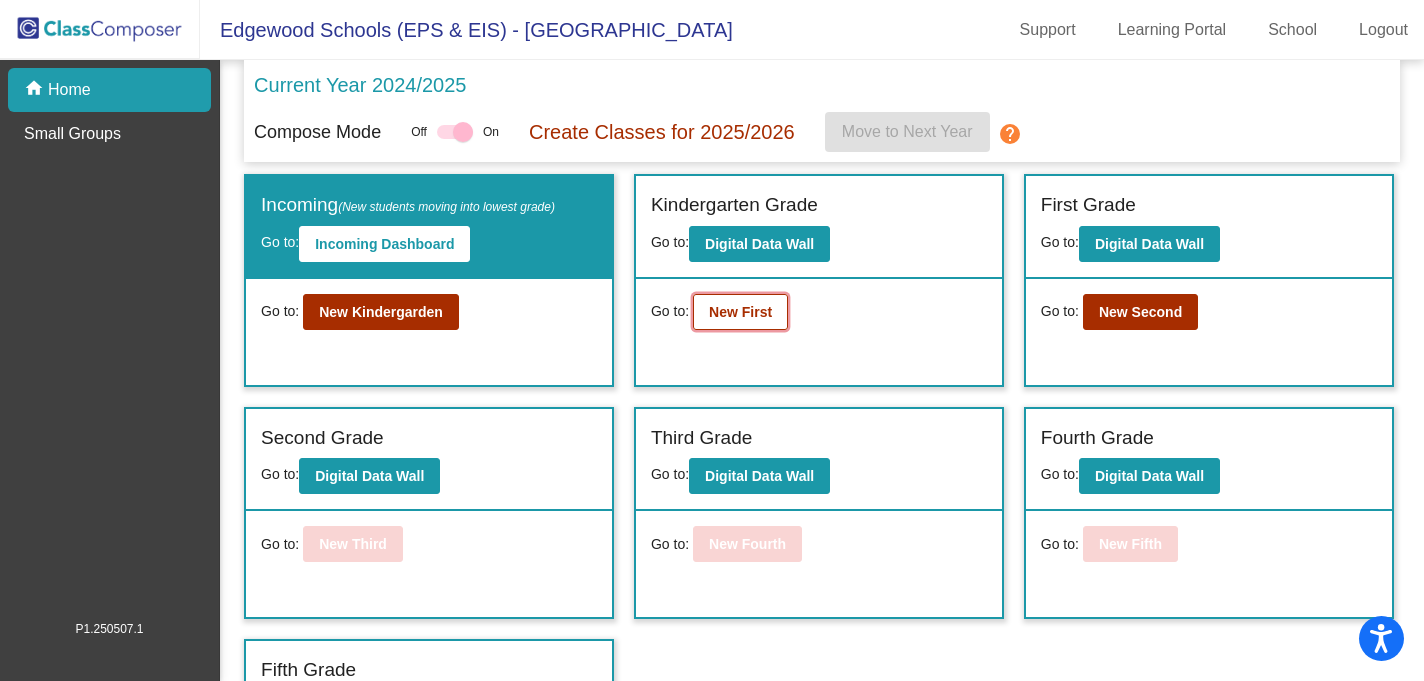 click on "New First" 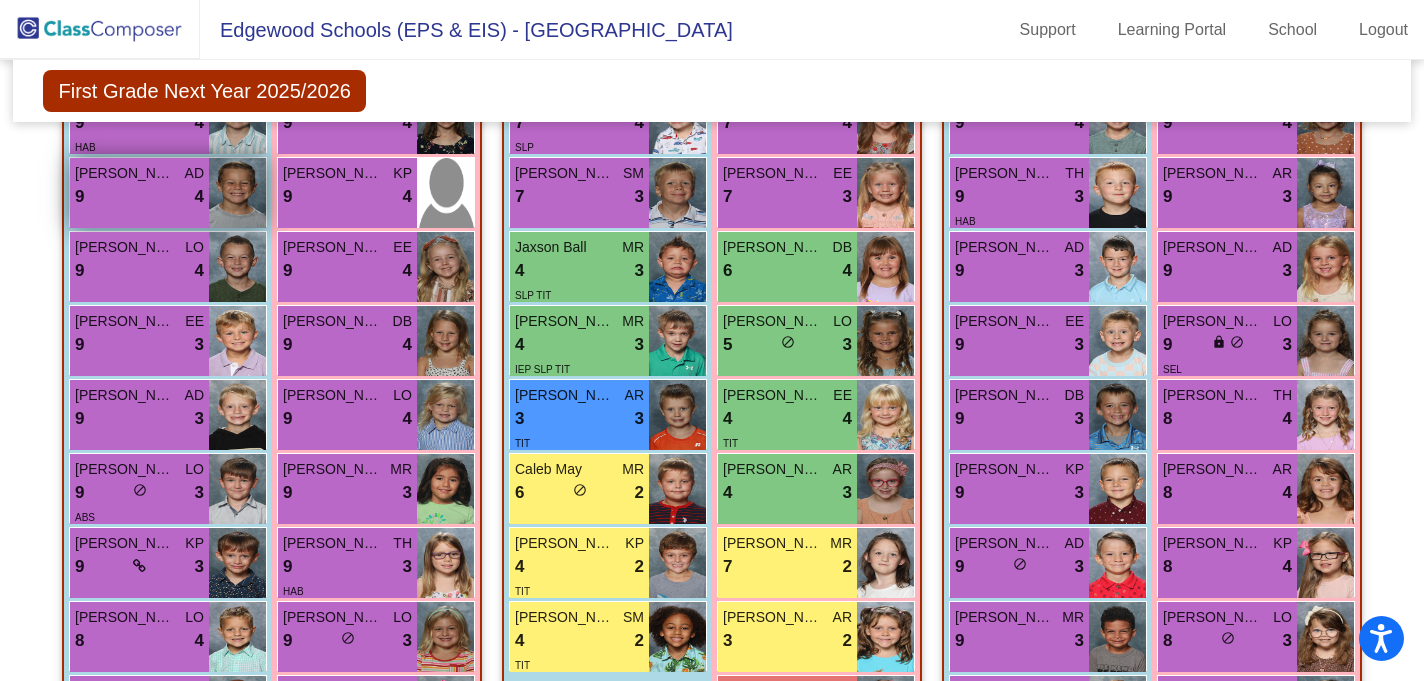 scroll, scrollTop: 721, scrollLeft: 0, axis: vertical 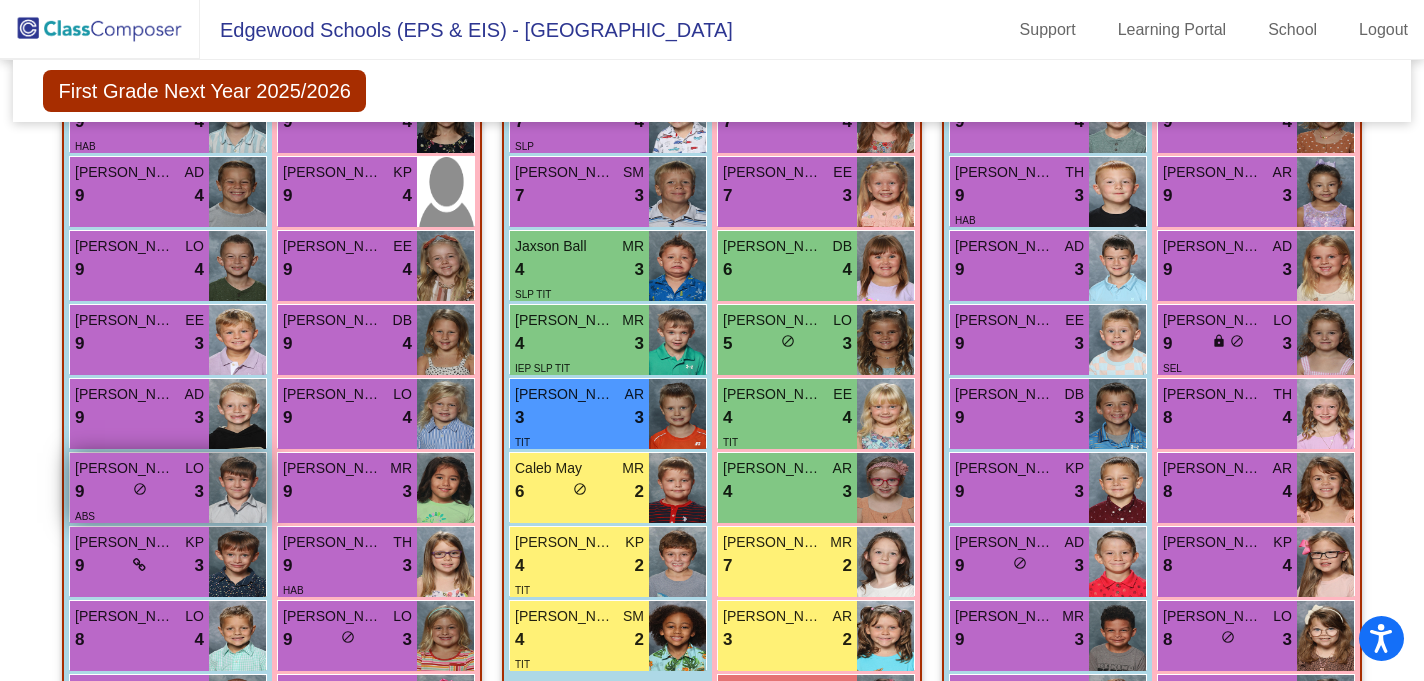 click on "9 lock do_not_disturb_alt 3" at bounding box center [139, 492] 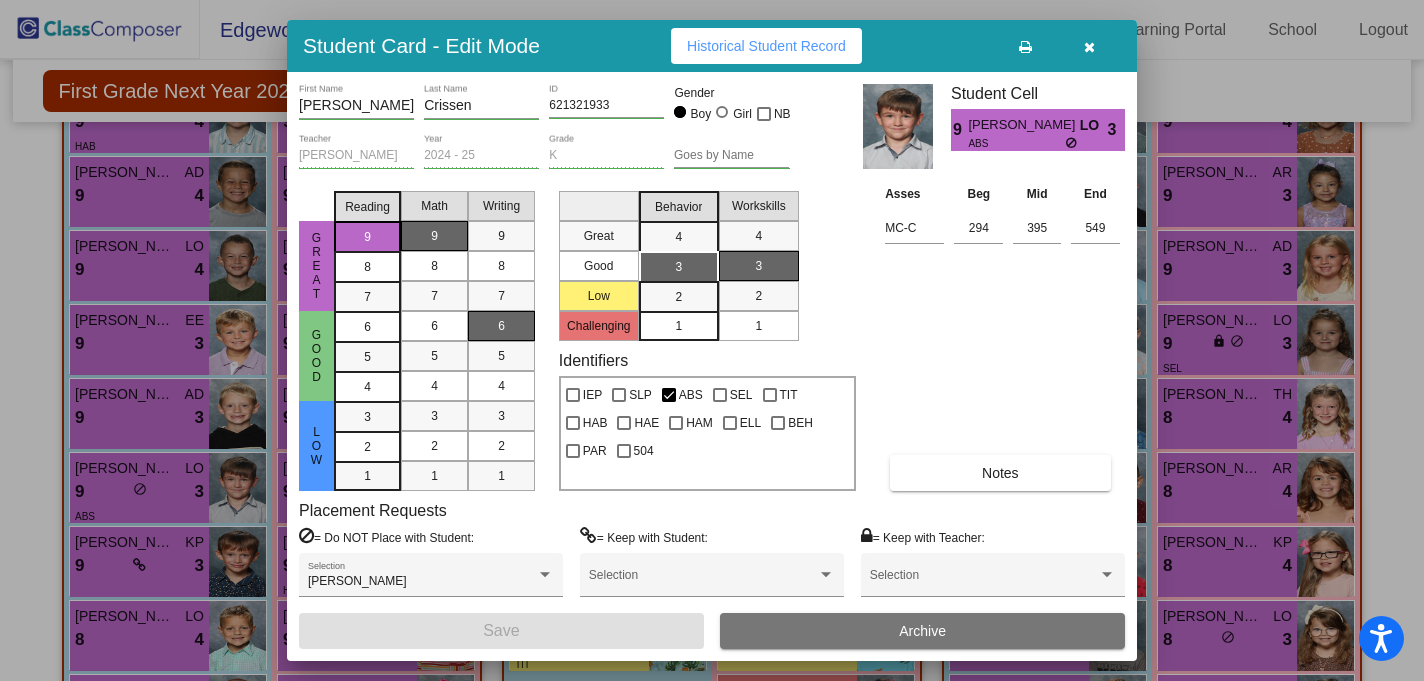 click at bounding box center [1089, 47] 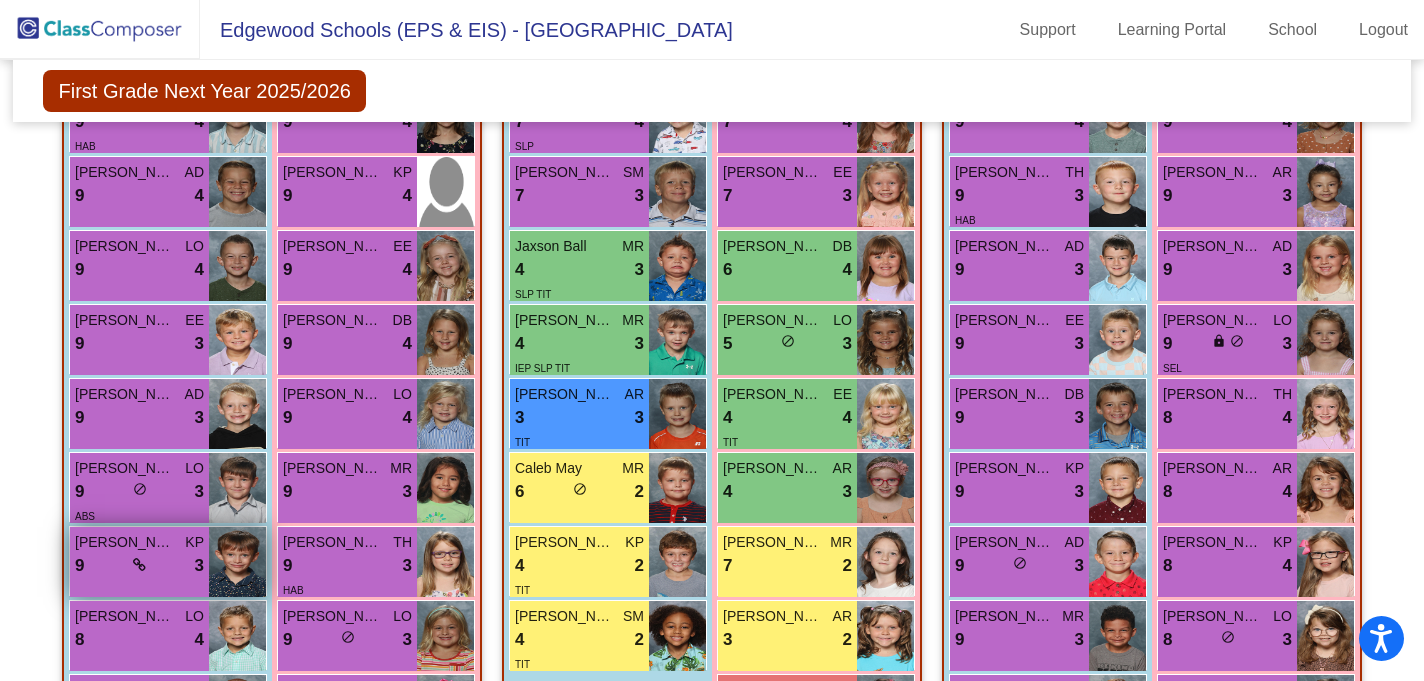 click at bounding box center [139, 565] 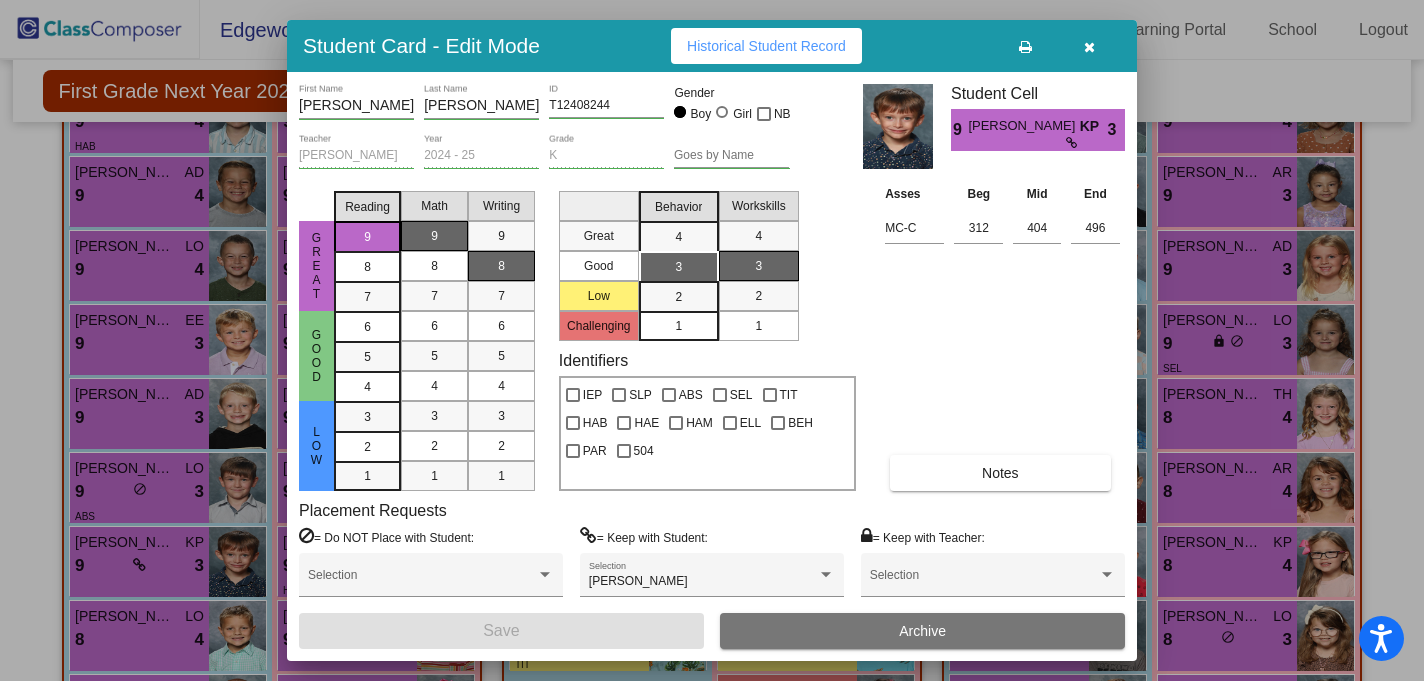 click at bounding box center (1089, 47) 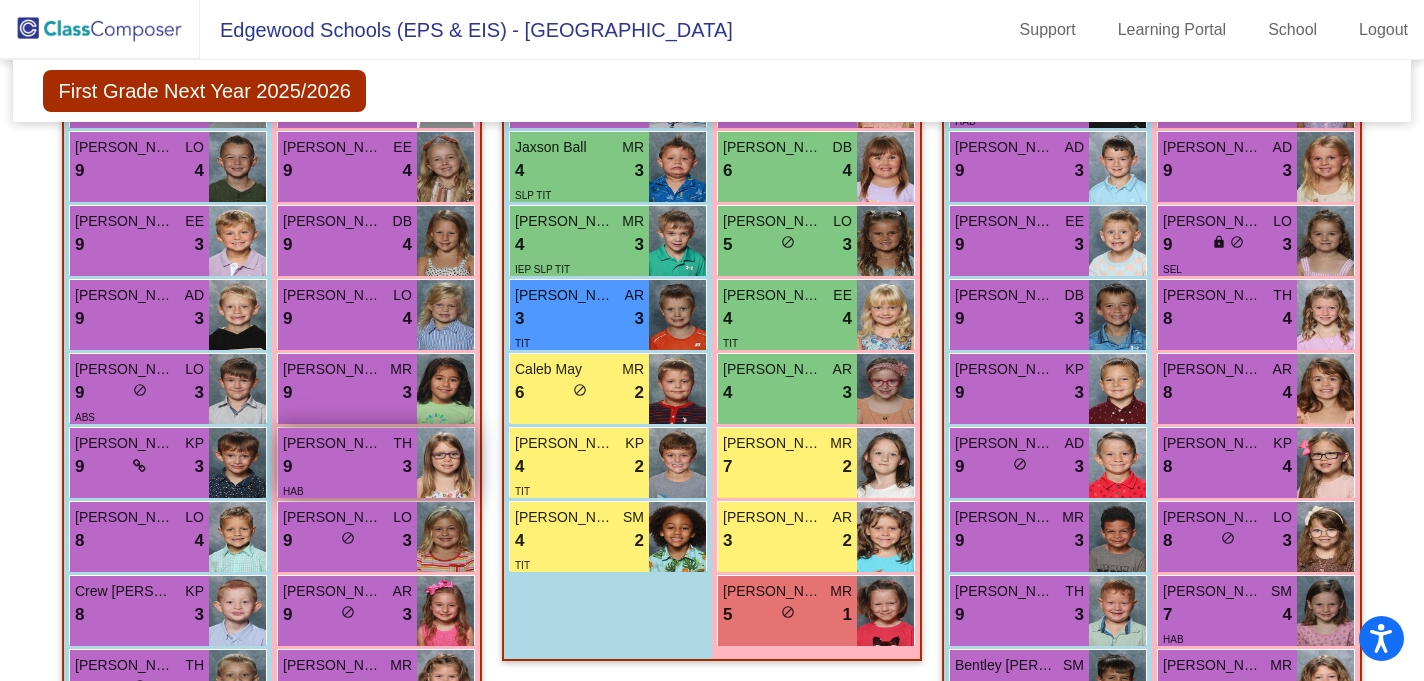 scroll, scrollTop: 818, scrollLeft: 0, axis: vertical 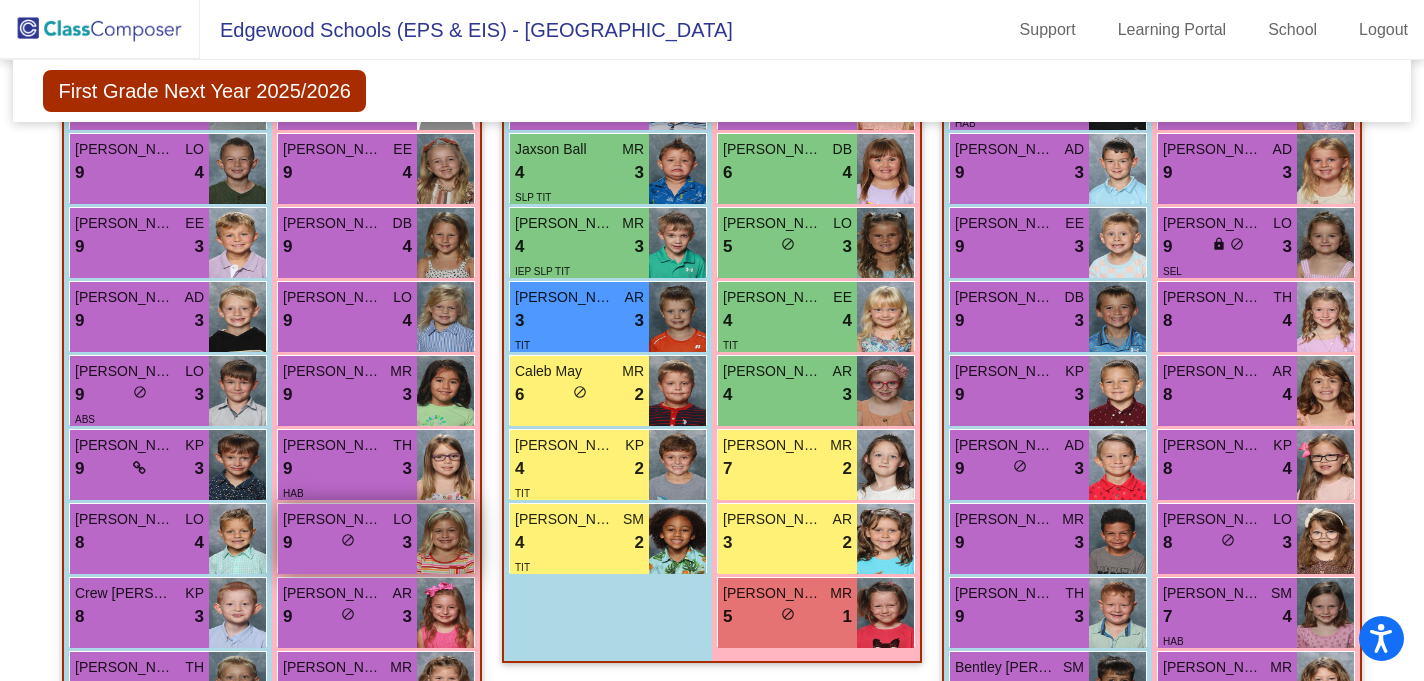 click on "do_not_disturb_alt" at bounding box center (348, 540) 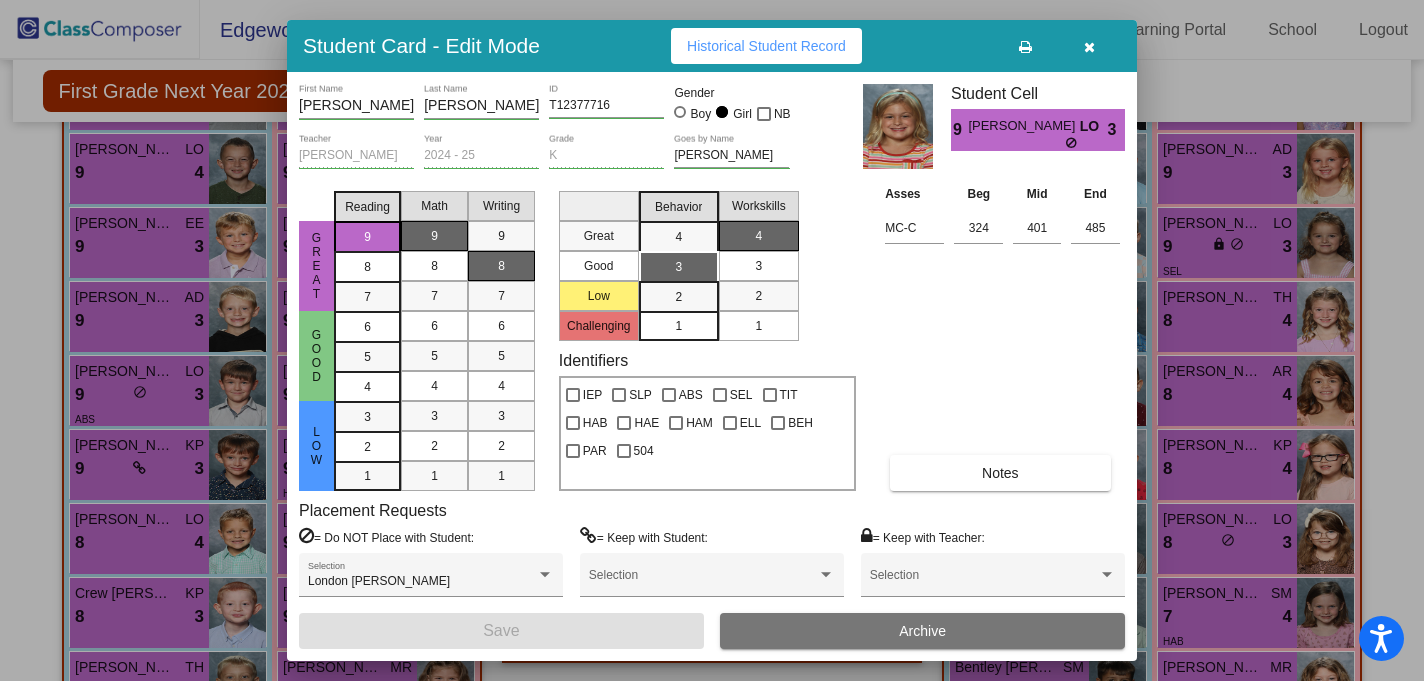 click at bounding box center [1089, 47] 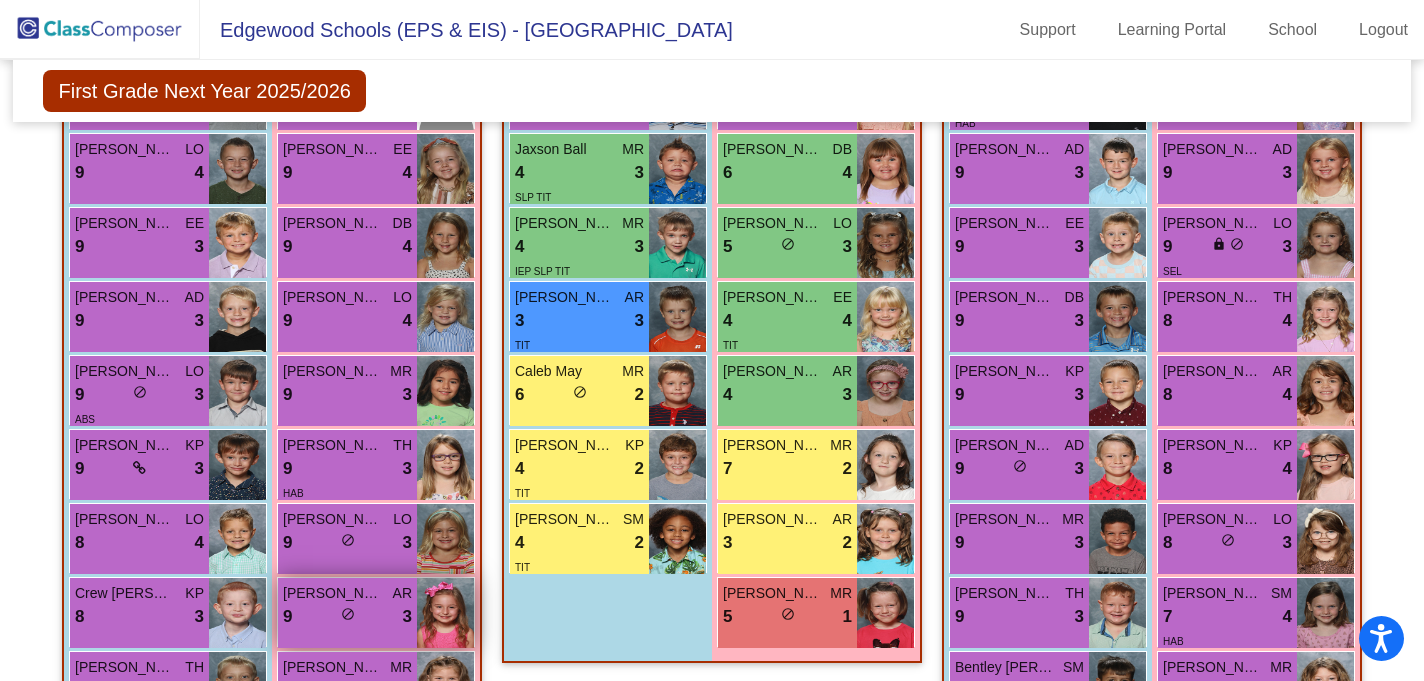 click on "do_not_disturb_alt" at bounding box center (348, 614) 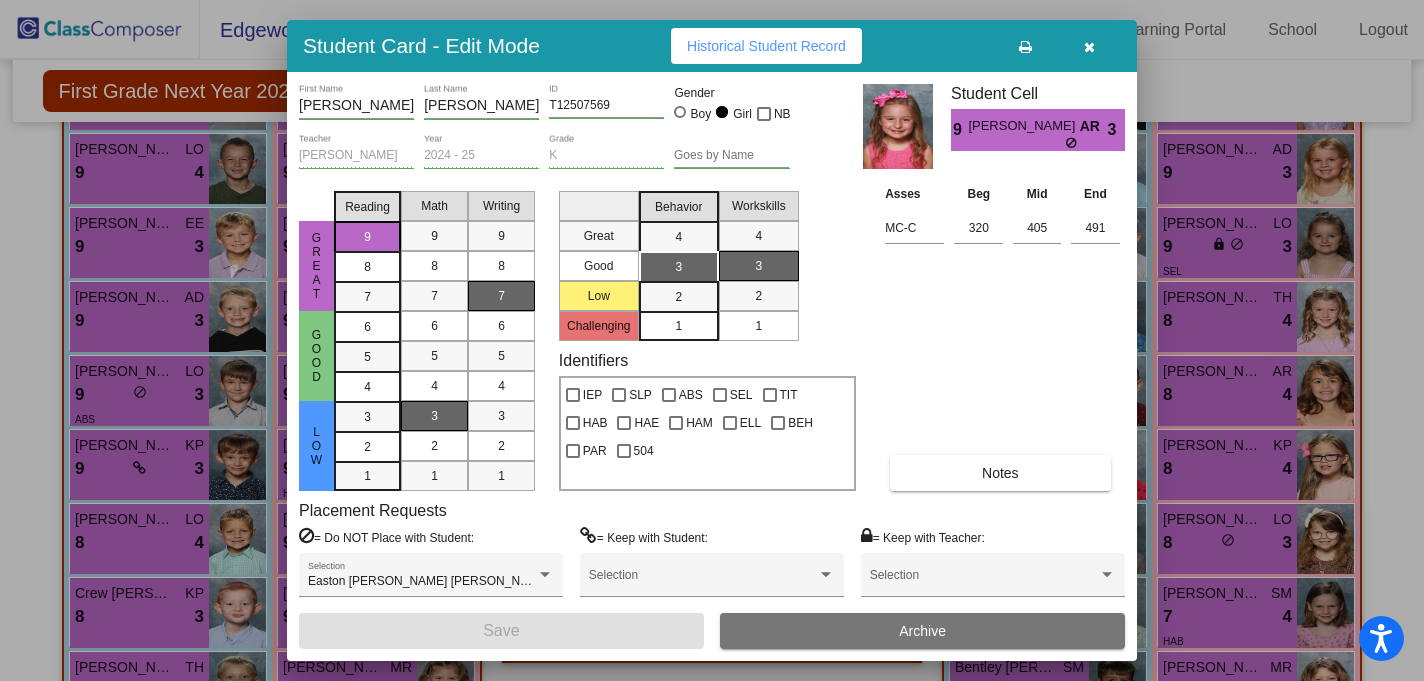 click at bounding box center [1089, 46] 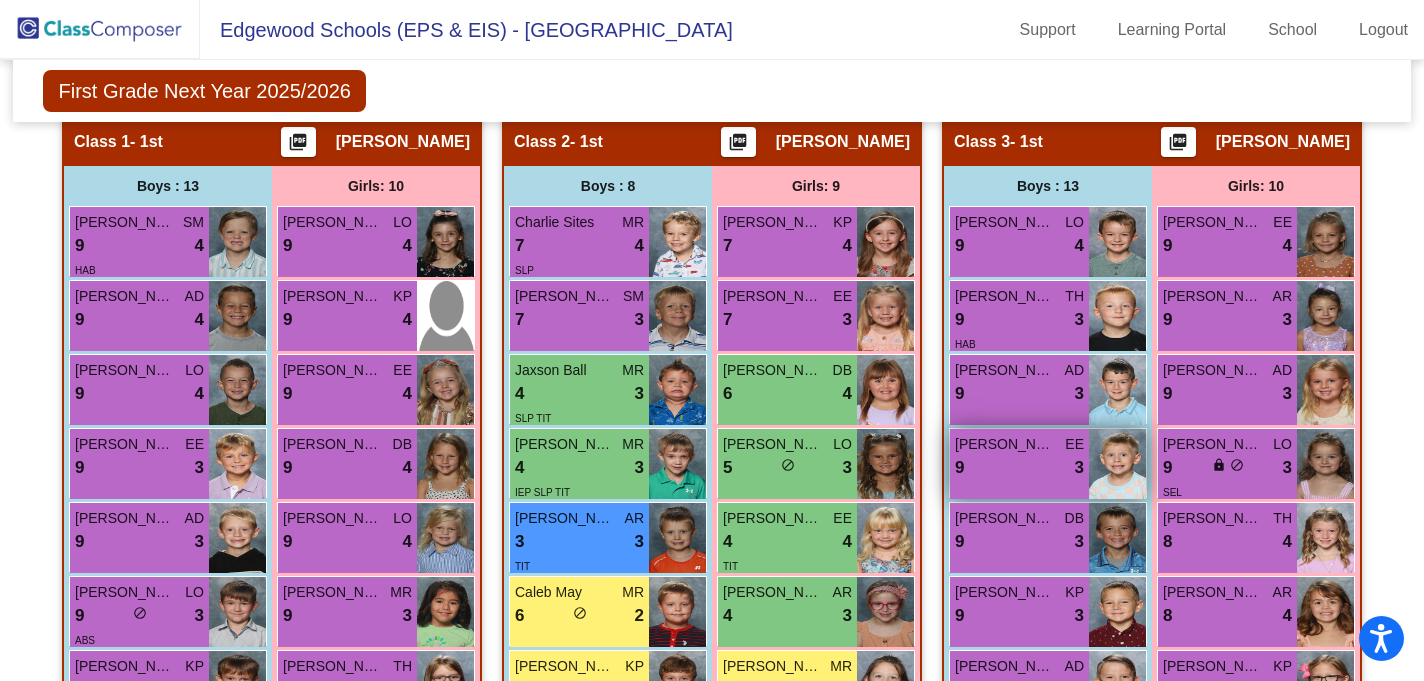 scroll, scrollTop: 602, scrollLeft: 0, axis: vertical 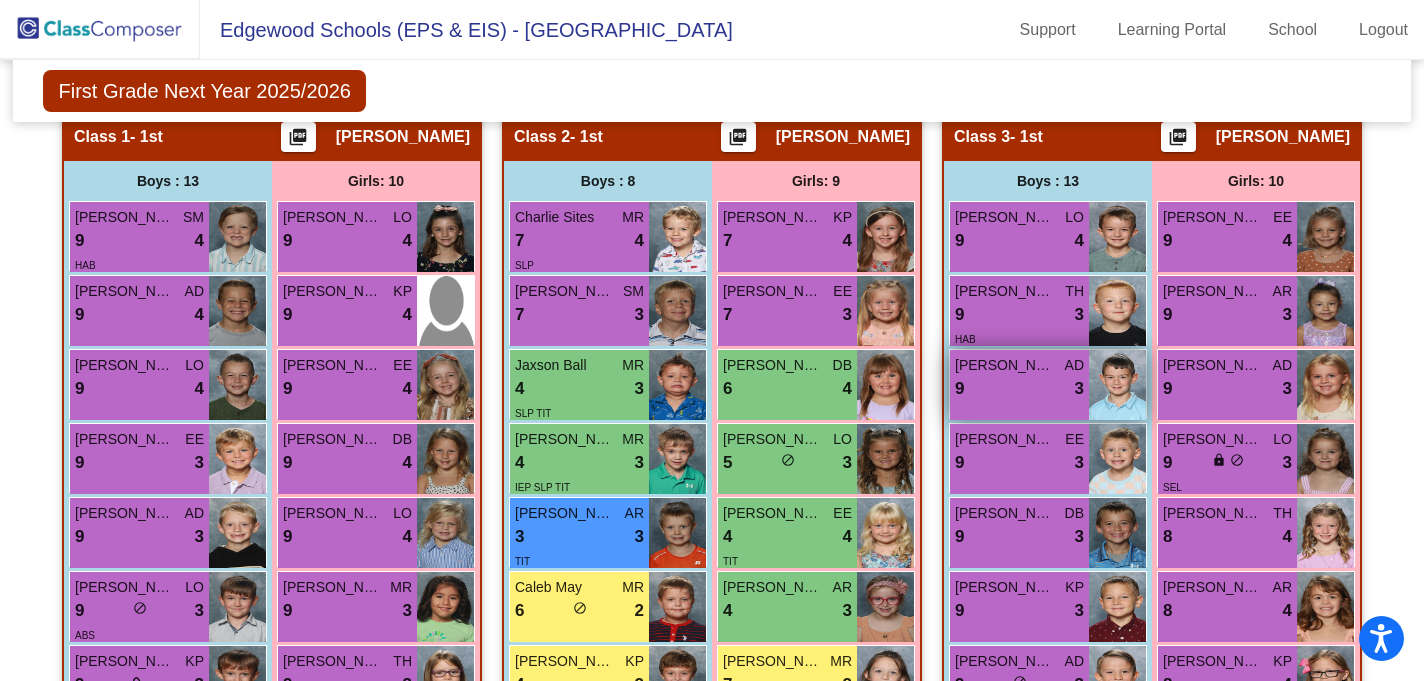 click on "[PERSON_NAME] AD 9 lock do_not_disturb_alt 3" at bounding box center [1019, 385] 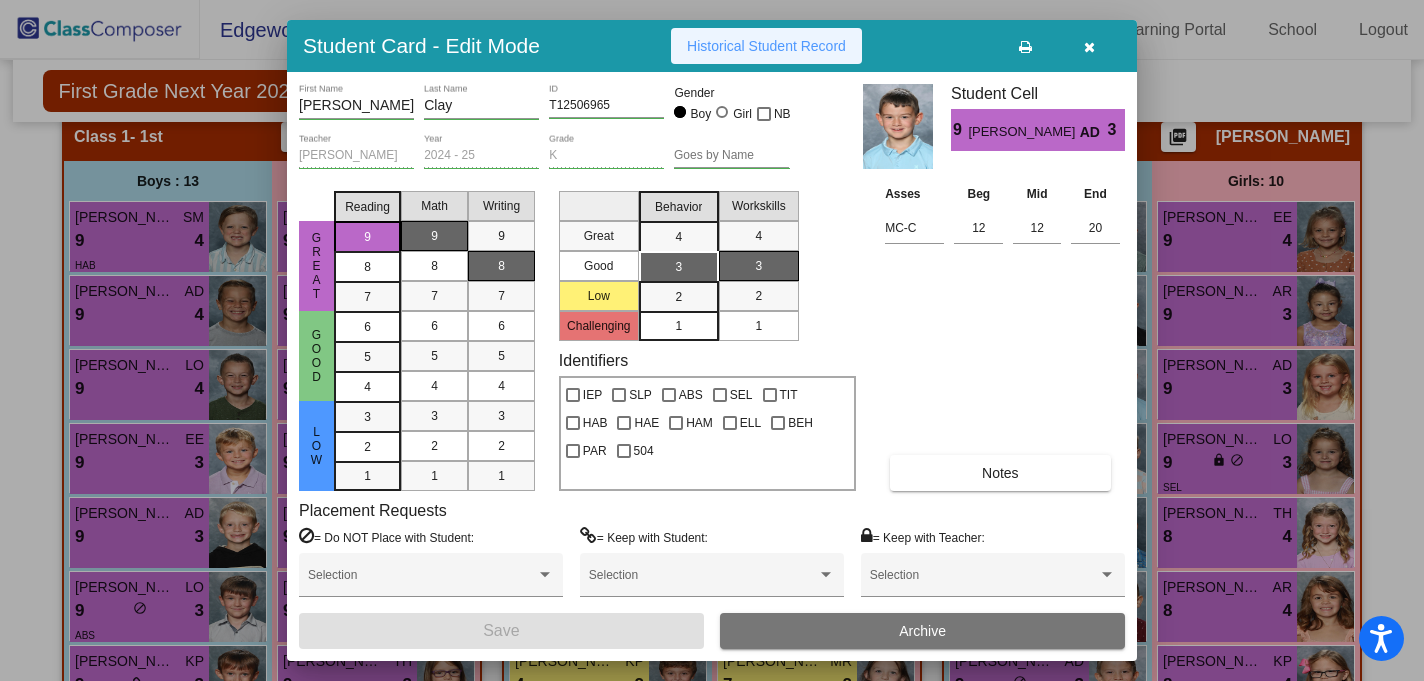 click on "Historical Student Record" at bounding box center [766, 46] 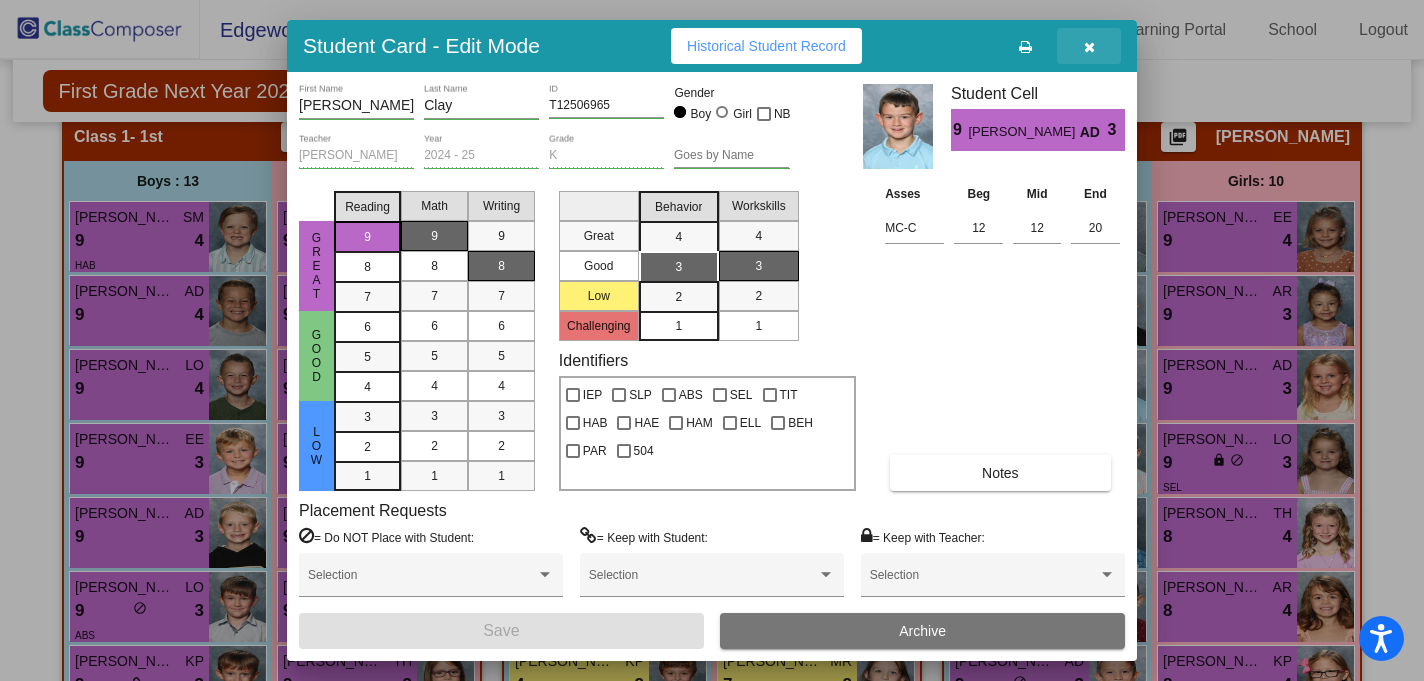 click at bounding box center [1089, 47] 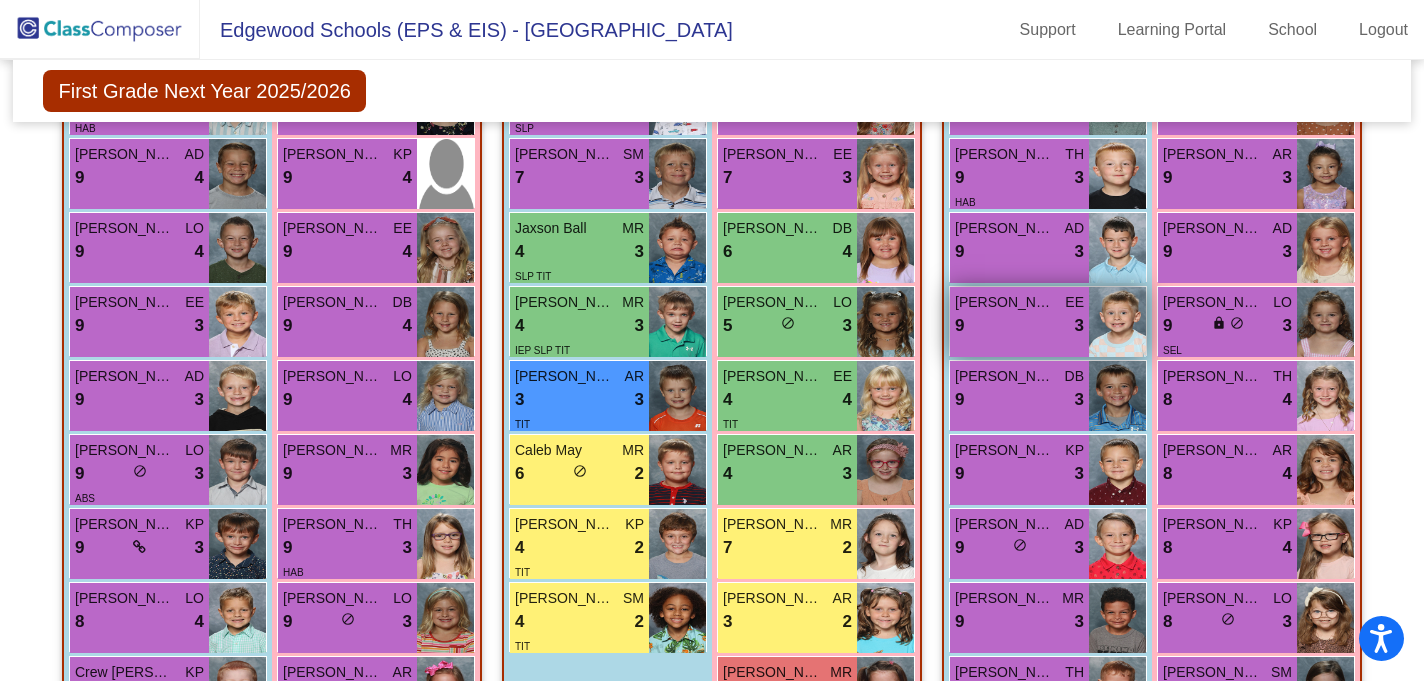 scroll, scrollTop: 747, scrollLeft: 0, axis: vertical 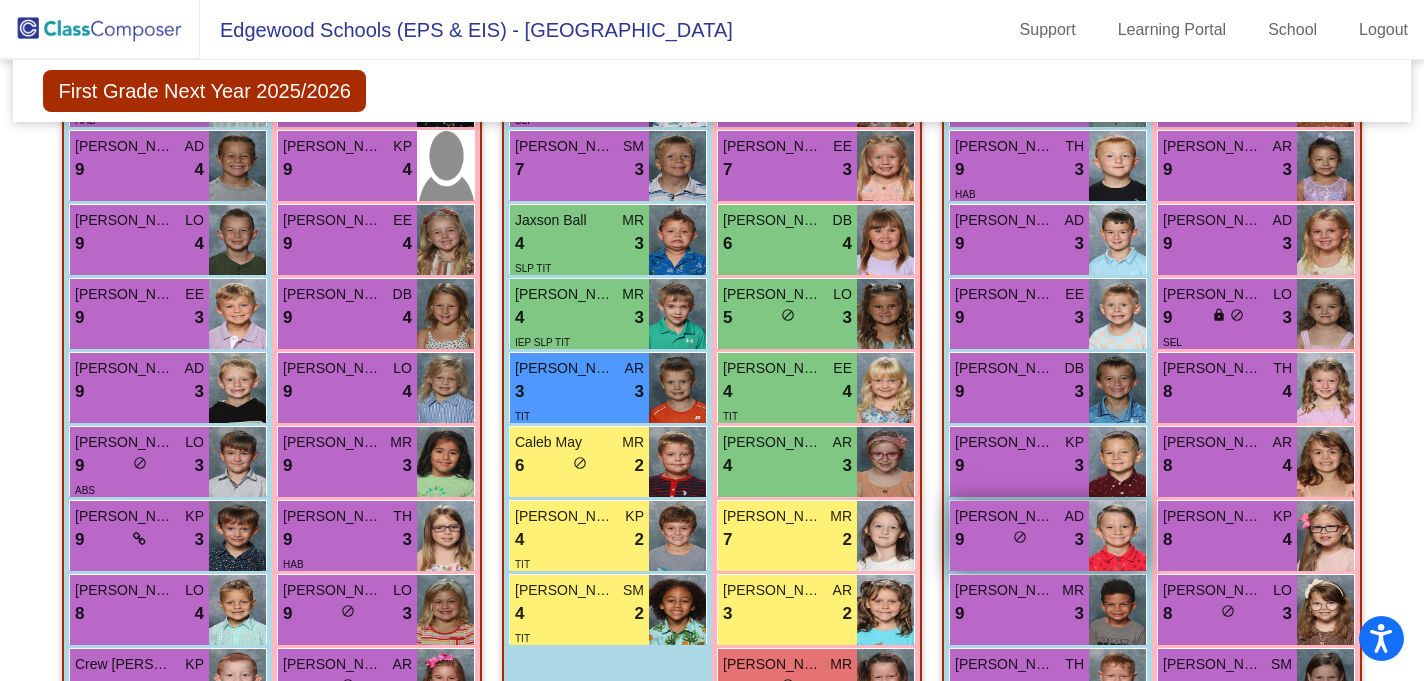 click on "do_not_disturb_alt" at bounding box center [1020, 537] 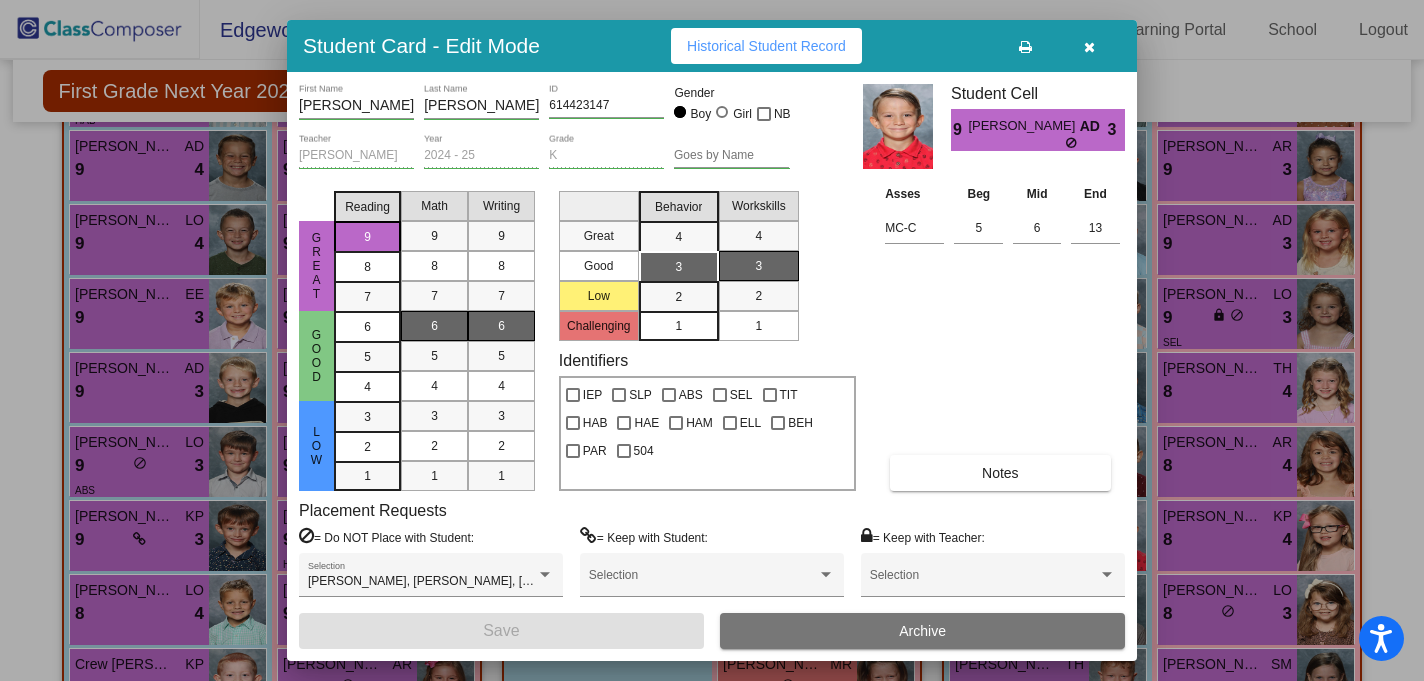 click at bounding box center [1089, 47] 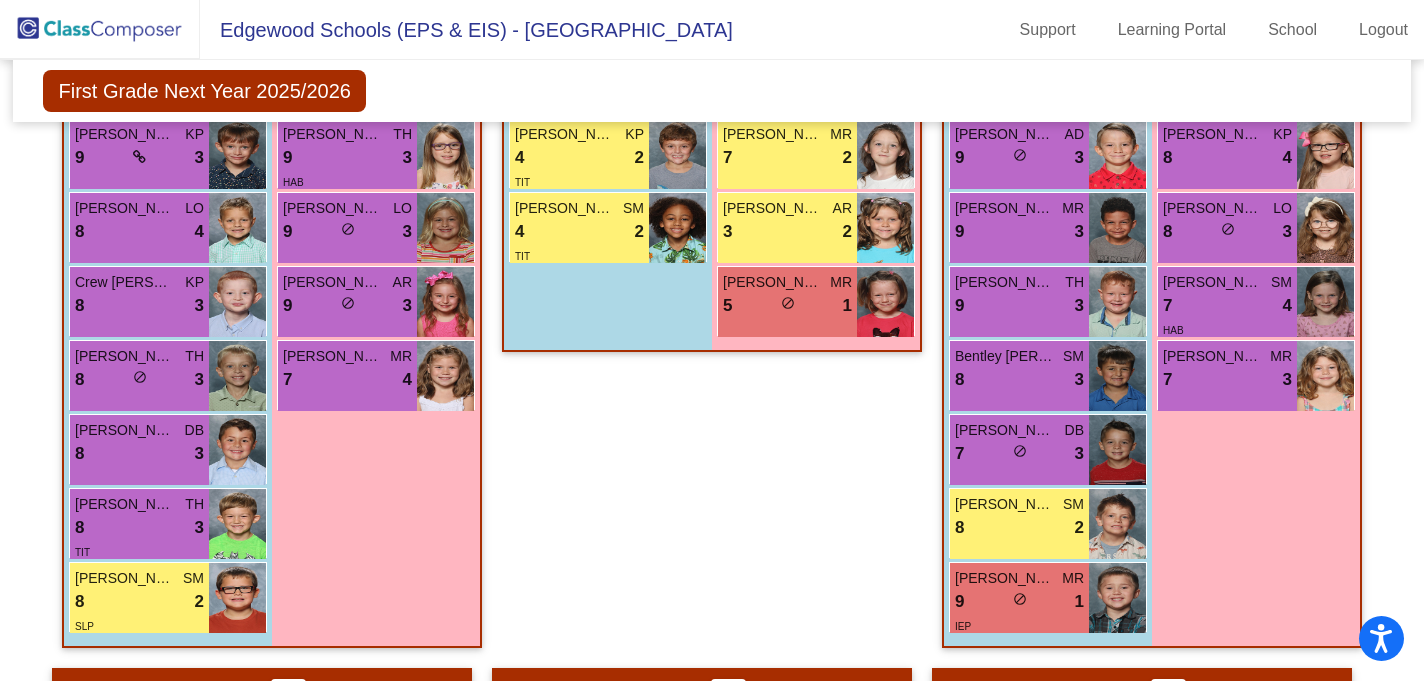 scroll, scrollTop: 1131, scrollLeft: 0, axis: vertical 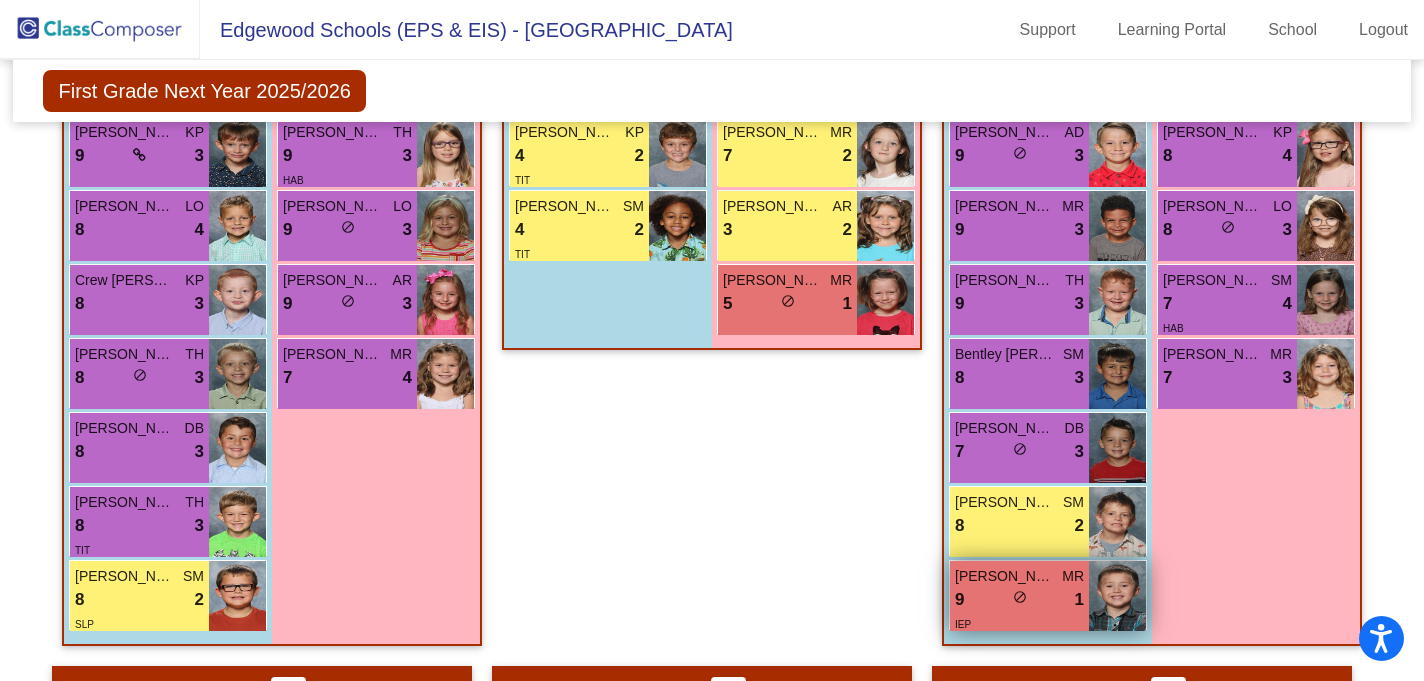 click on "9 lock do_not_disturb_alt 1" at bounding box center [1019, 600] 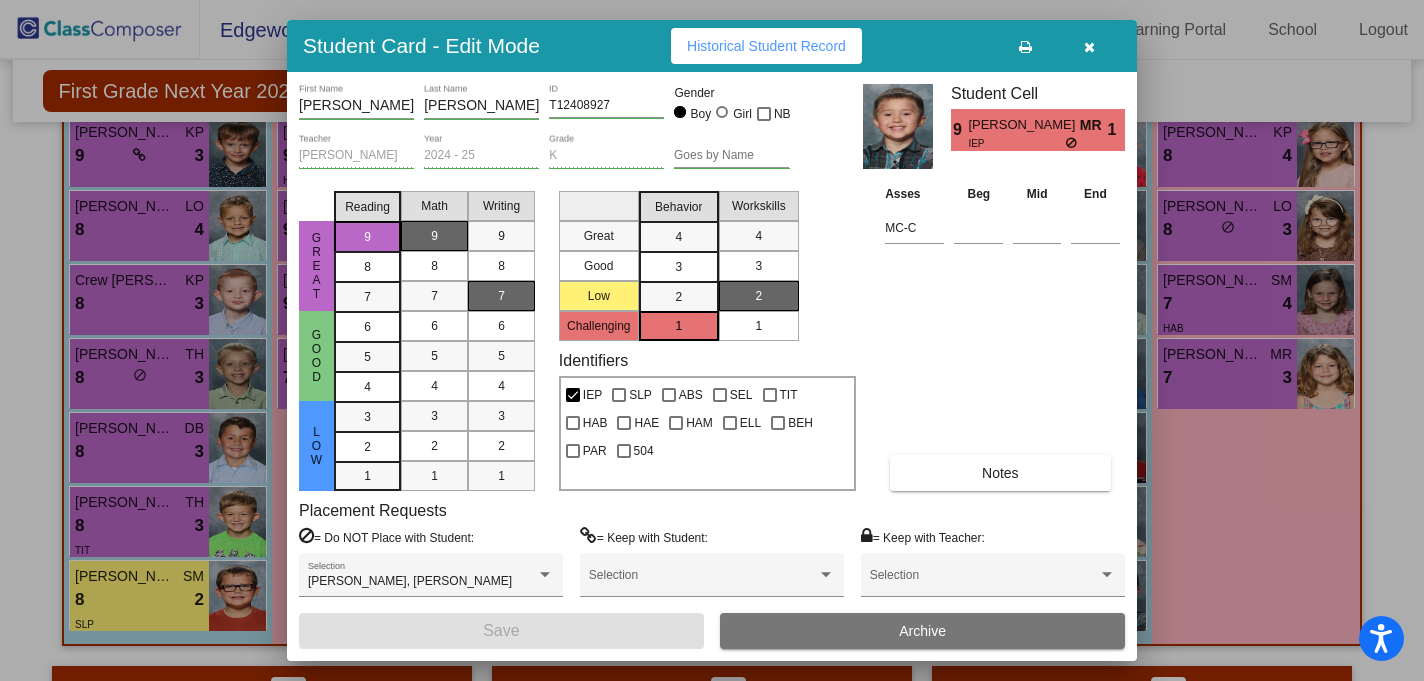 click at bounding box center (1089, 47) 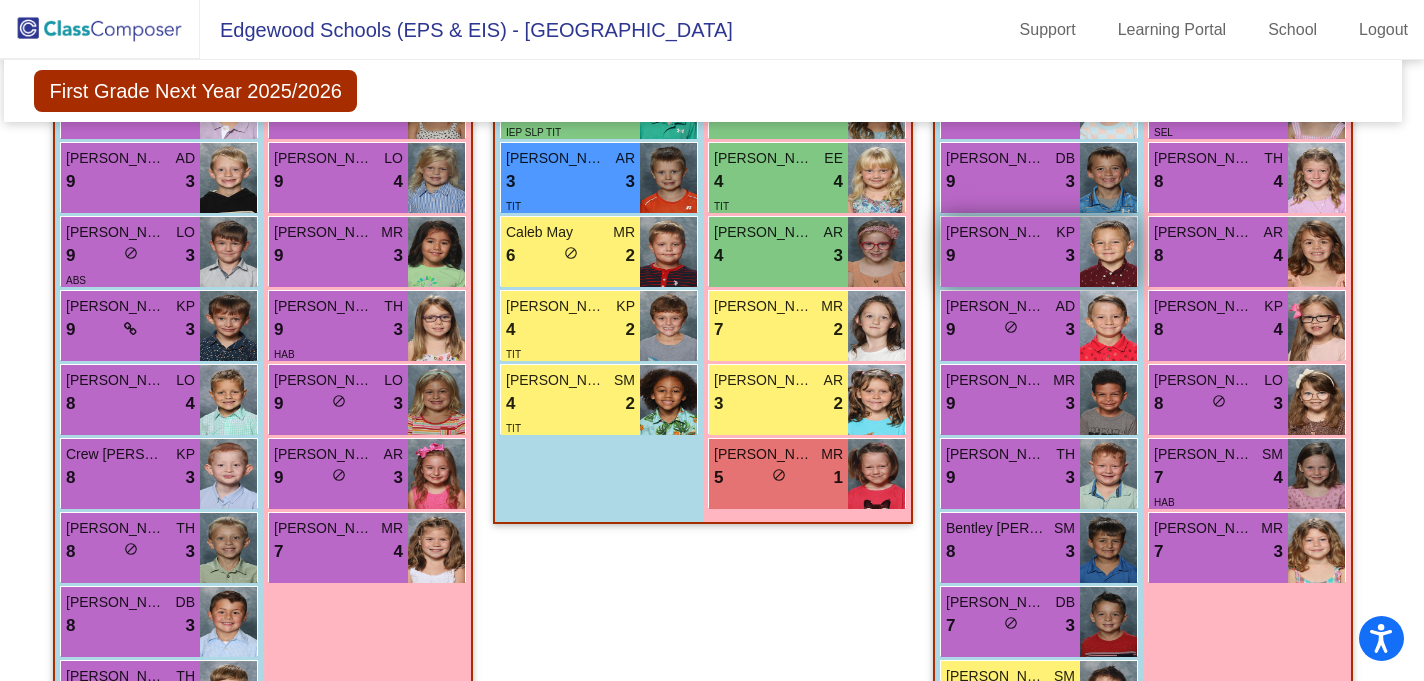scroll, scrollTop: 959, scrollLeft: 9, axis: both 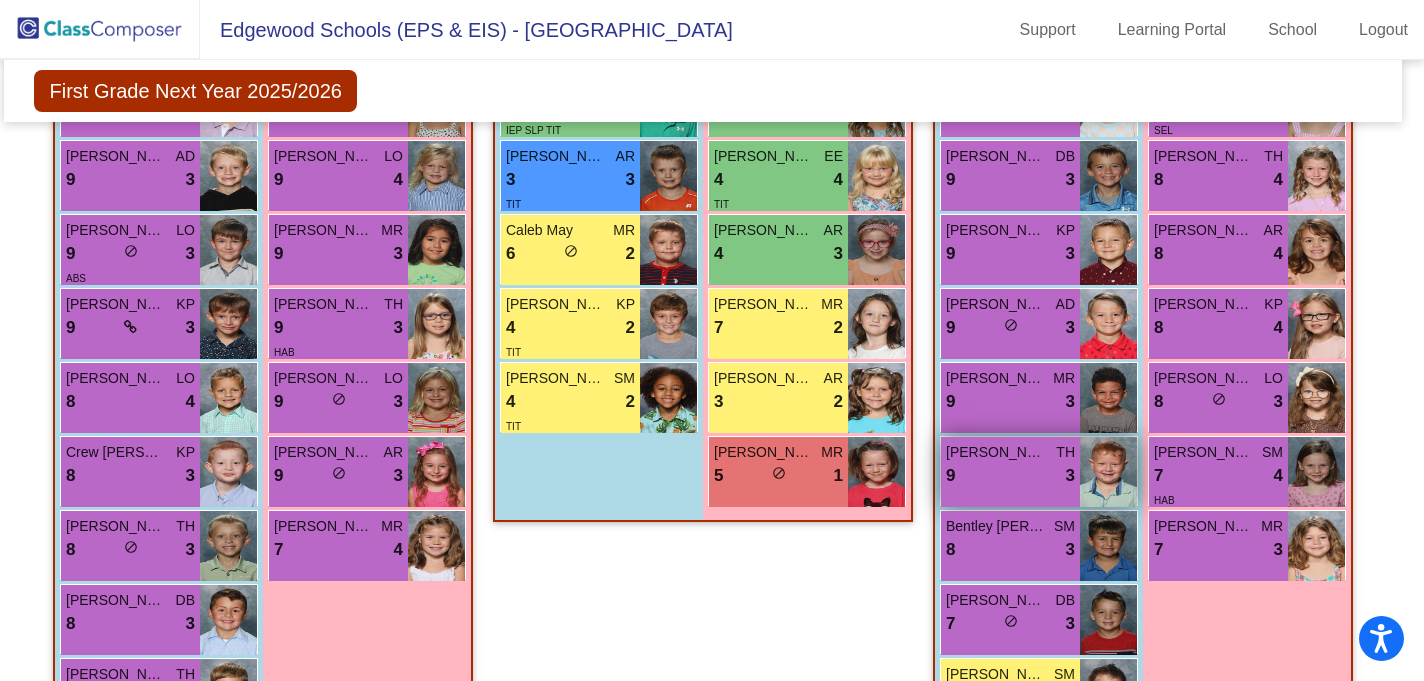 click on "9 lock do_not_disturb_alt 3" at bounding box center (1010, 476) 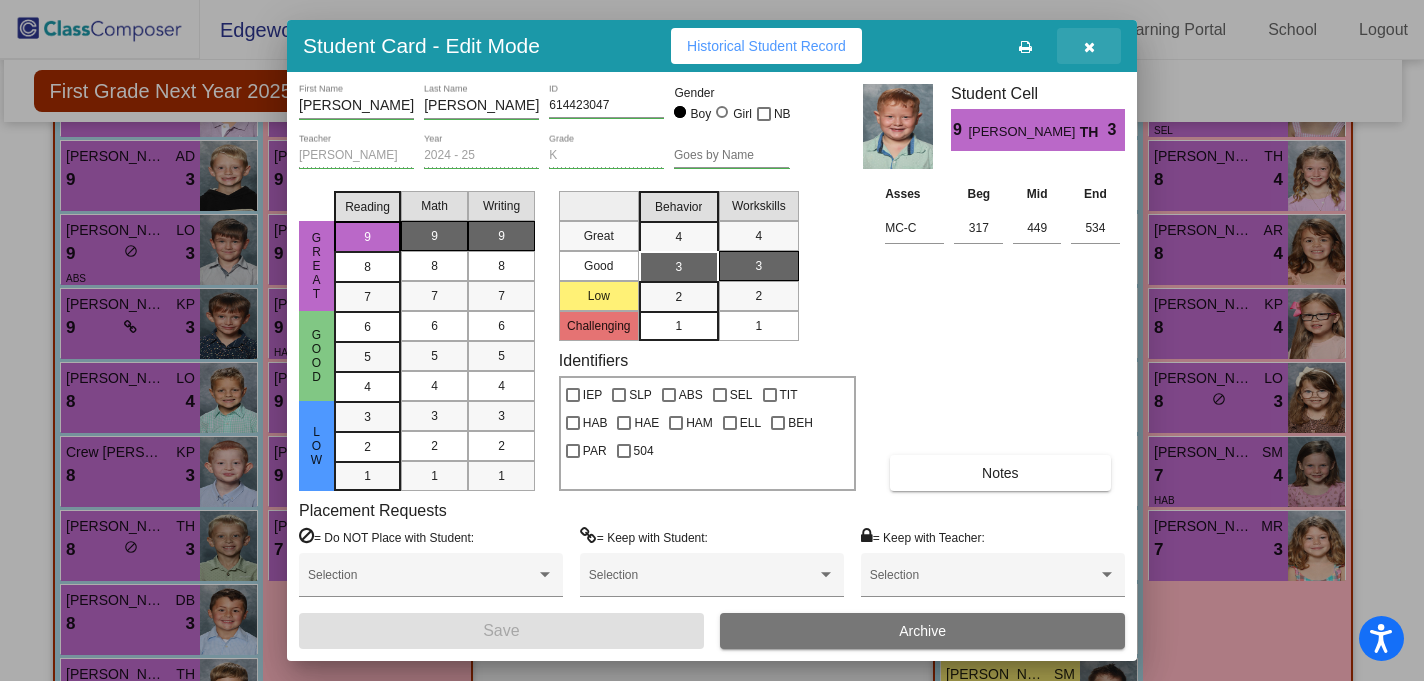 click at bounding box center [1089, 46] 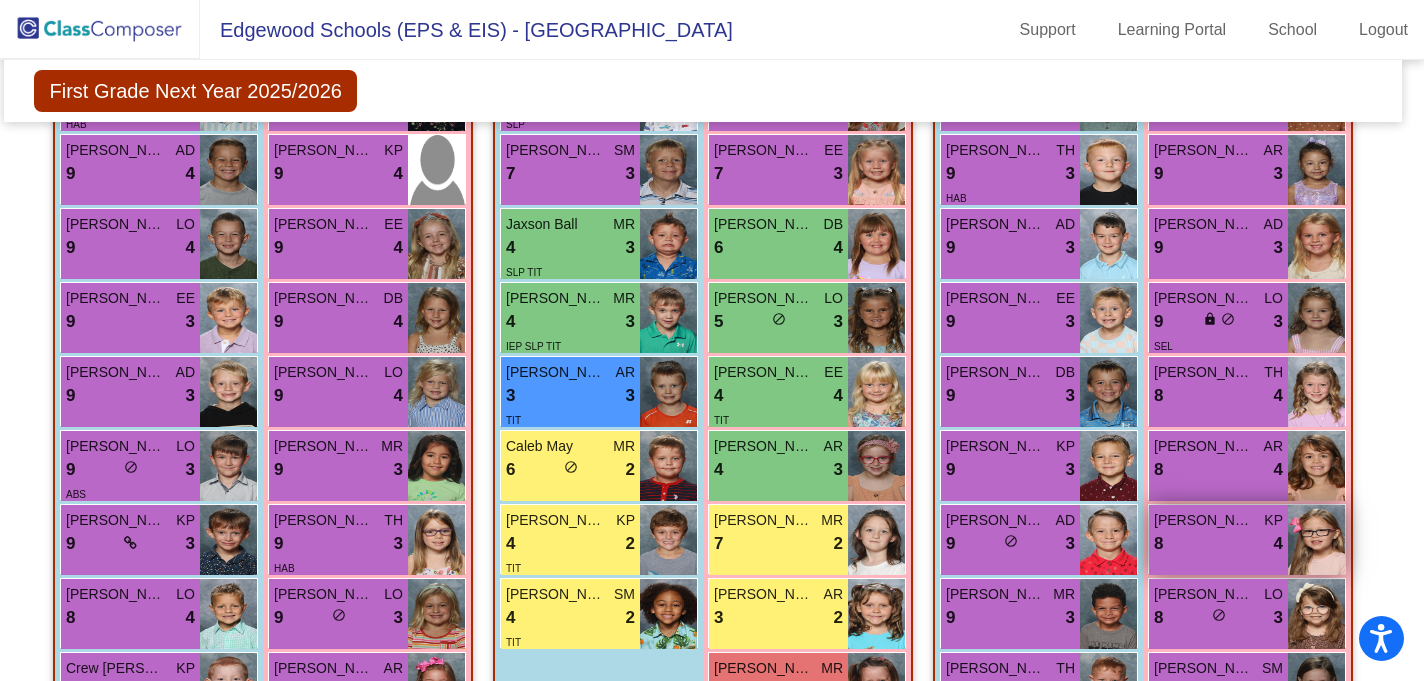 scroll, scrollTop: 742, scrollLeft: 9, axis: both 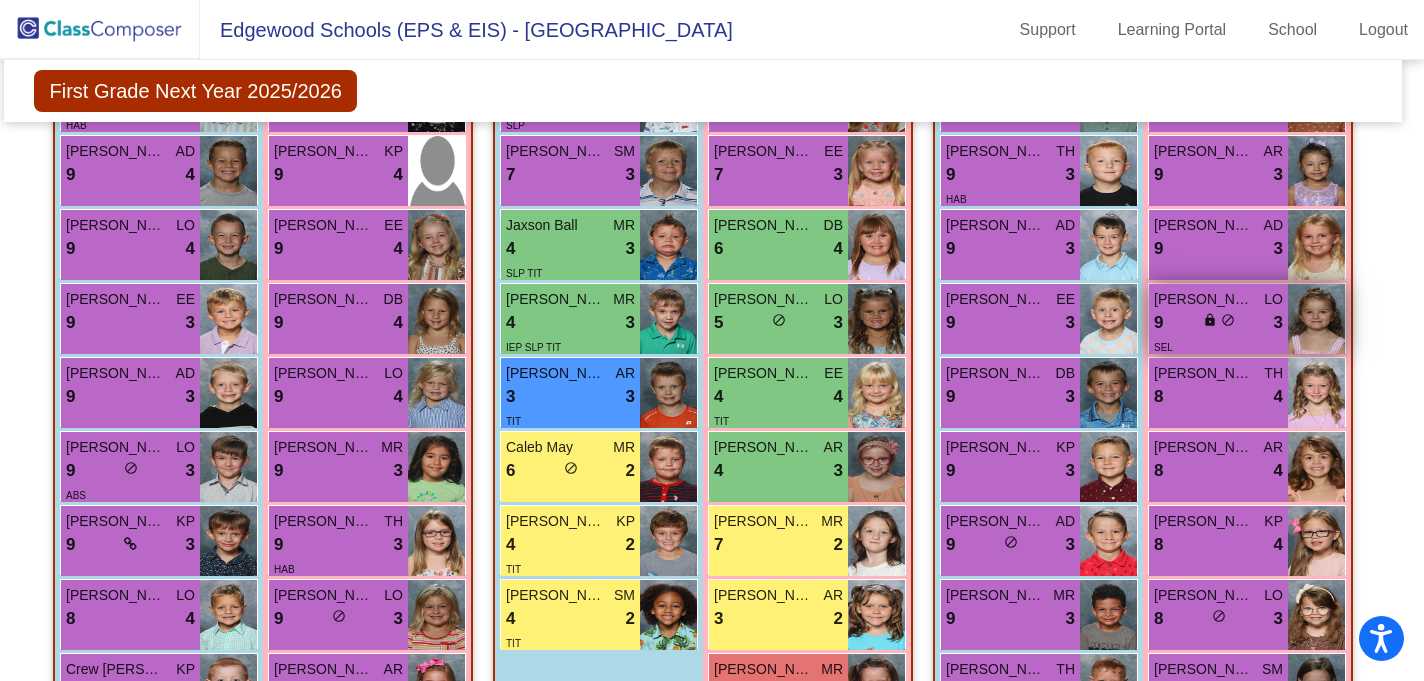 click on "do_not_disturb_alt" at bounding box center [1228, 320] 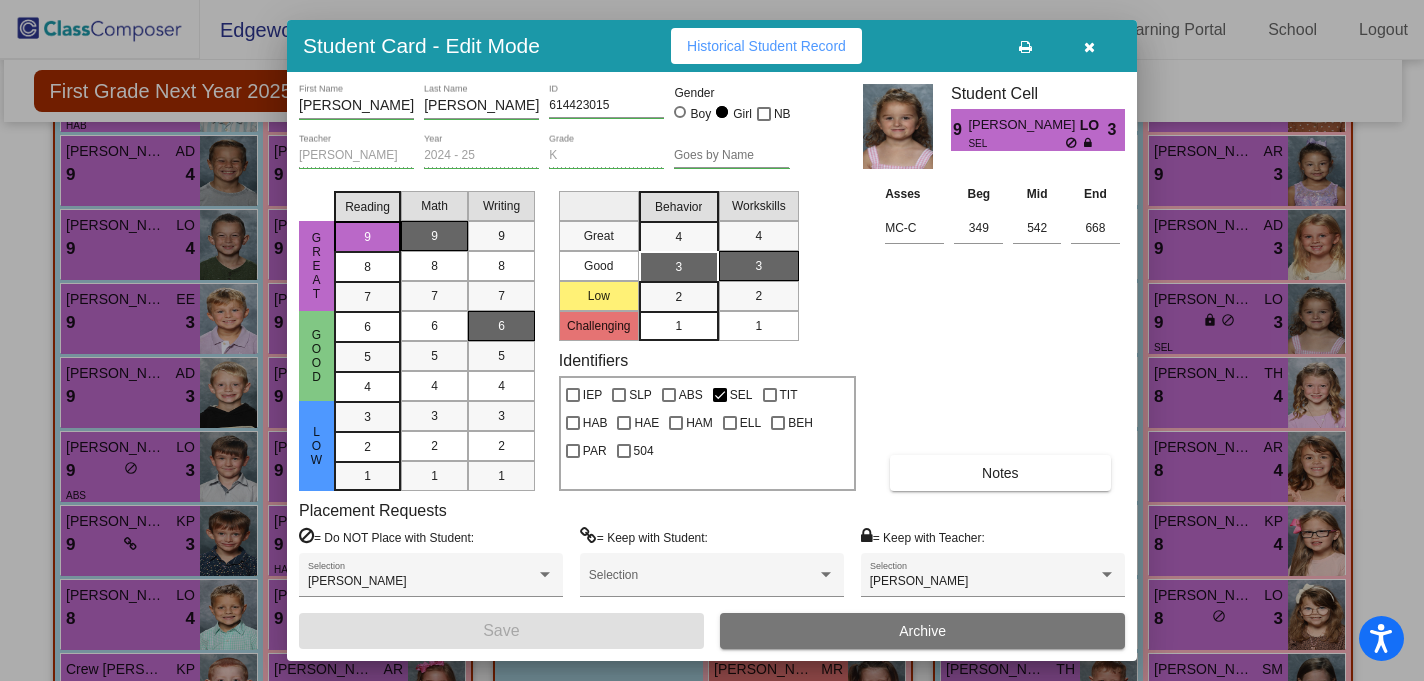 click at bounding box center (1089, 47) 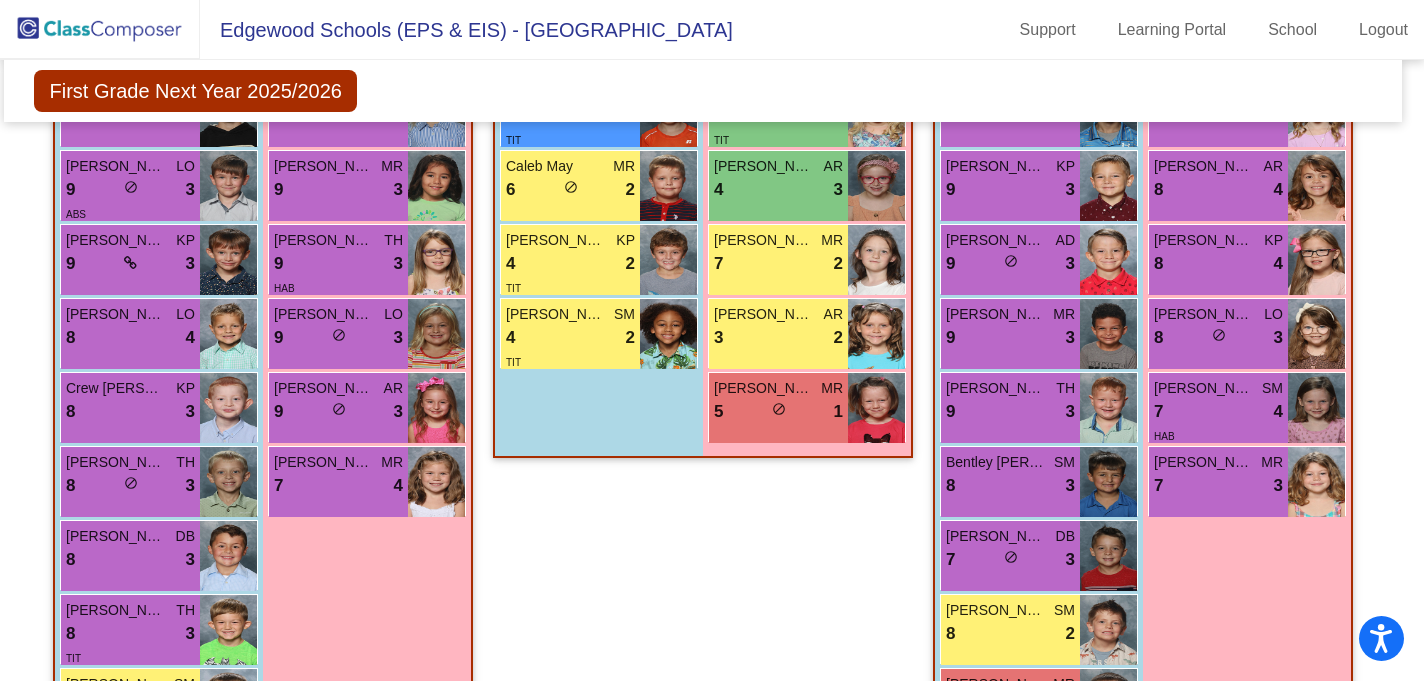 scroll, scrollTop: 1013, scrollLeft: 9, axis: both 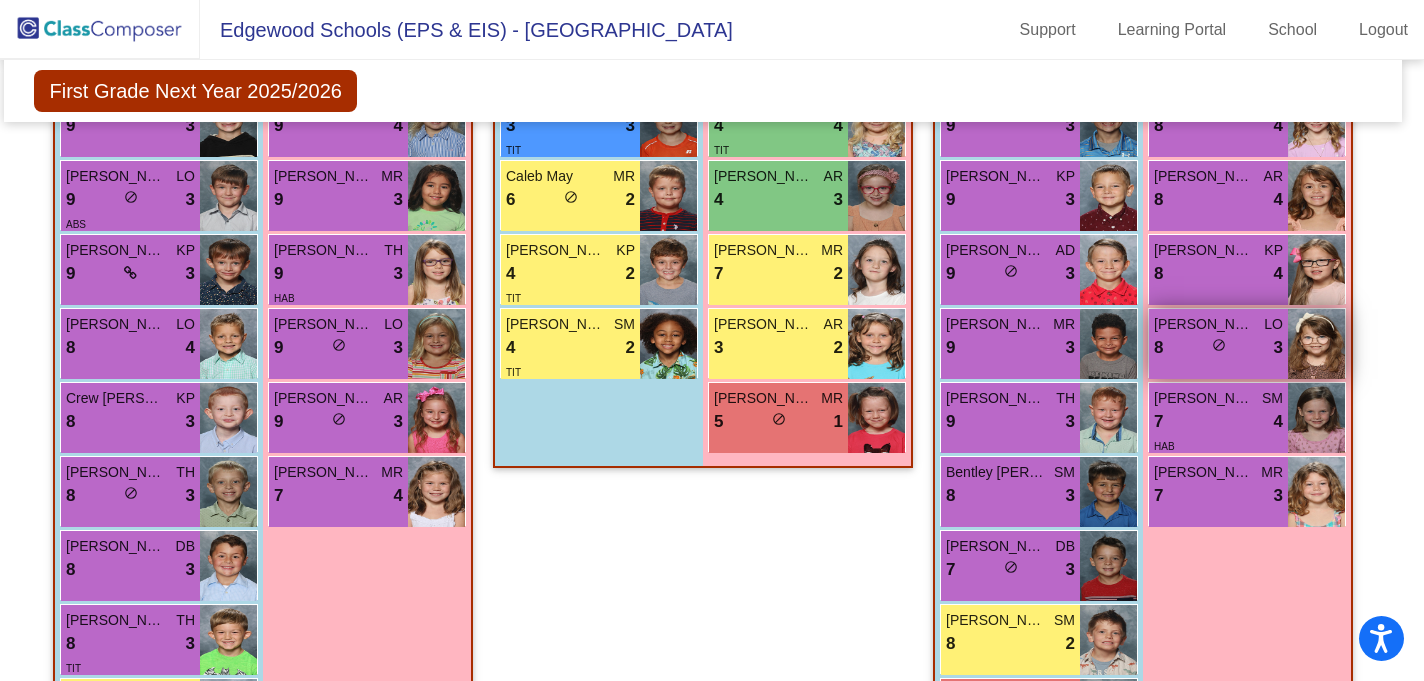 click on "do_not_disturb_alt" at bounding box center [1219, 345] 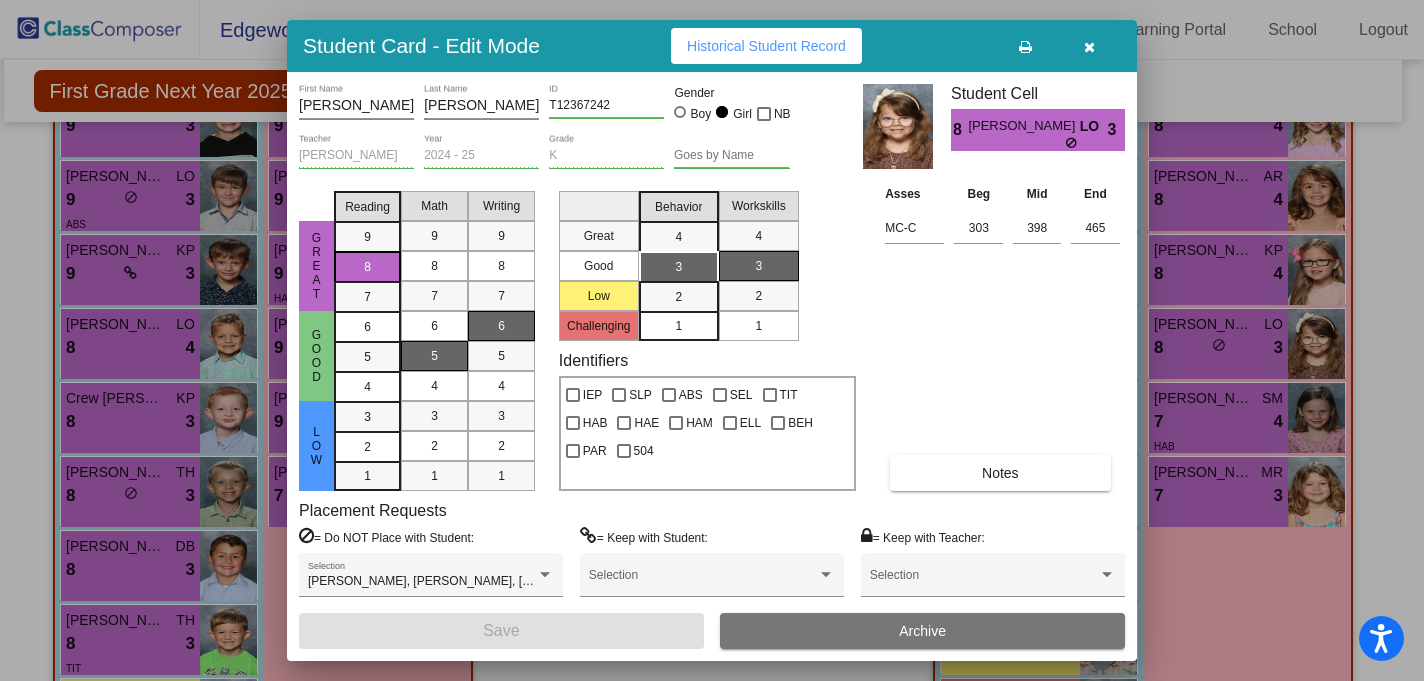 click at bounding box center [1089, 46] 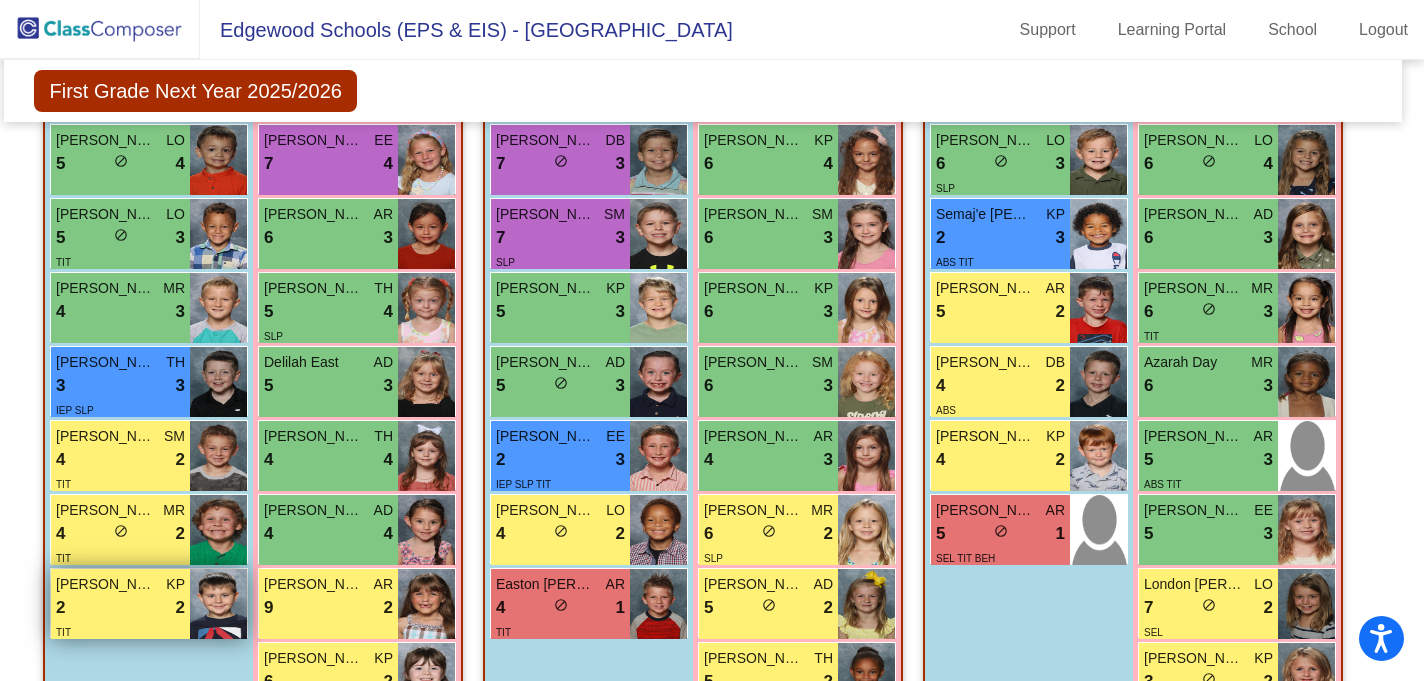 scroll, scrollTop: 1837, scrollLeft: 10, axis: both 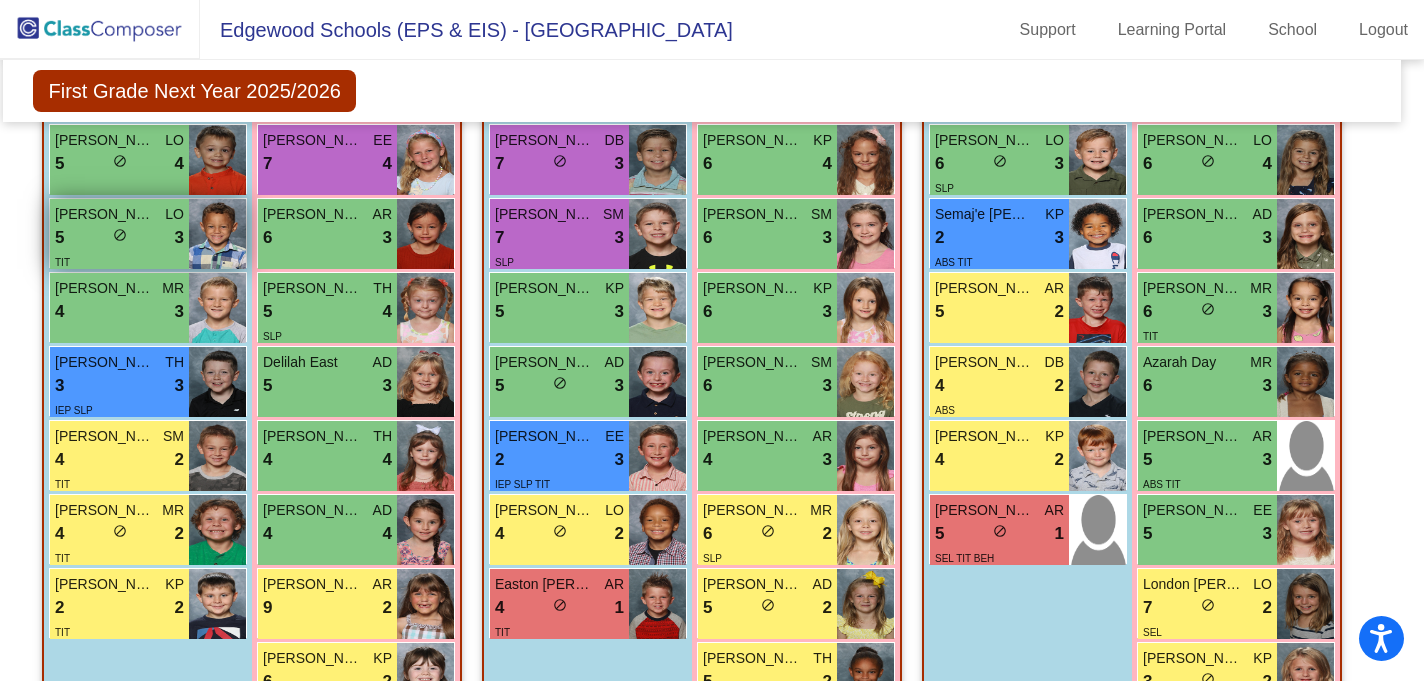 click on "do_not_disturb_alt" at bounding box center (120, 235) 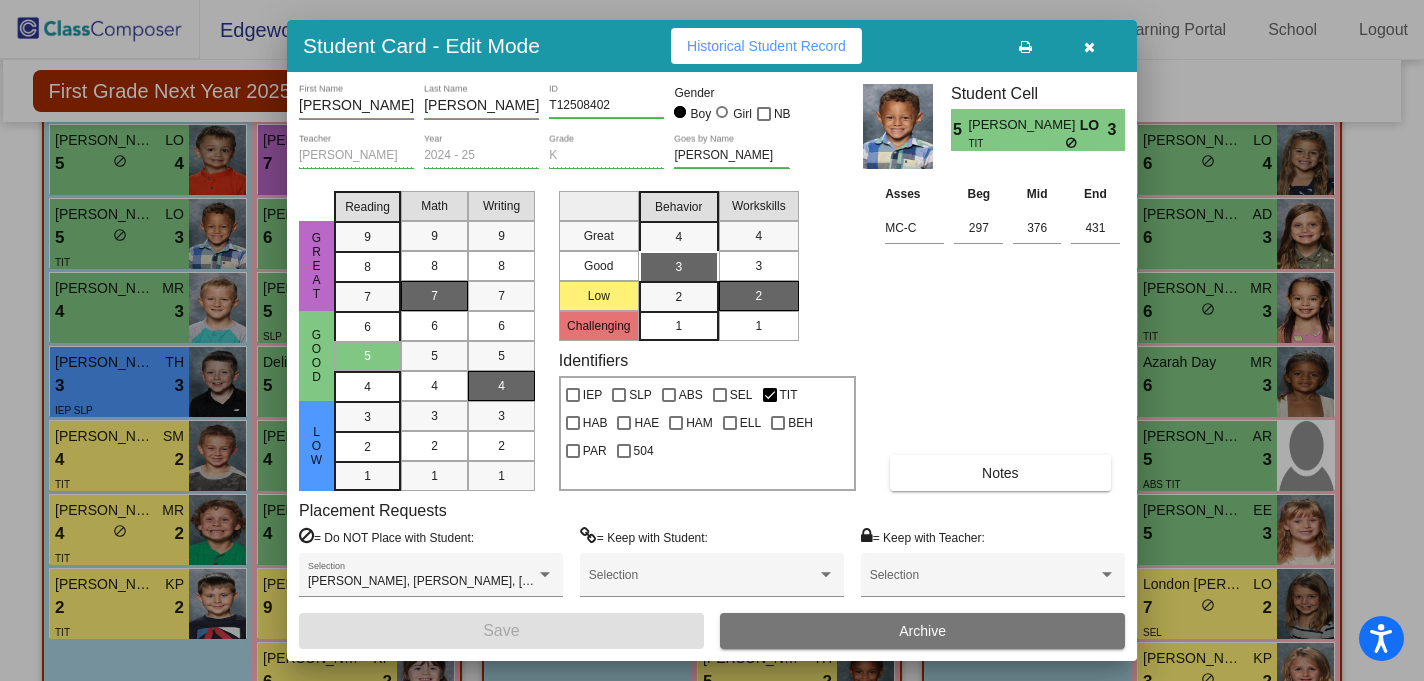 click at bounding box center [1089, 47] 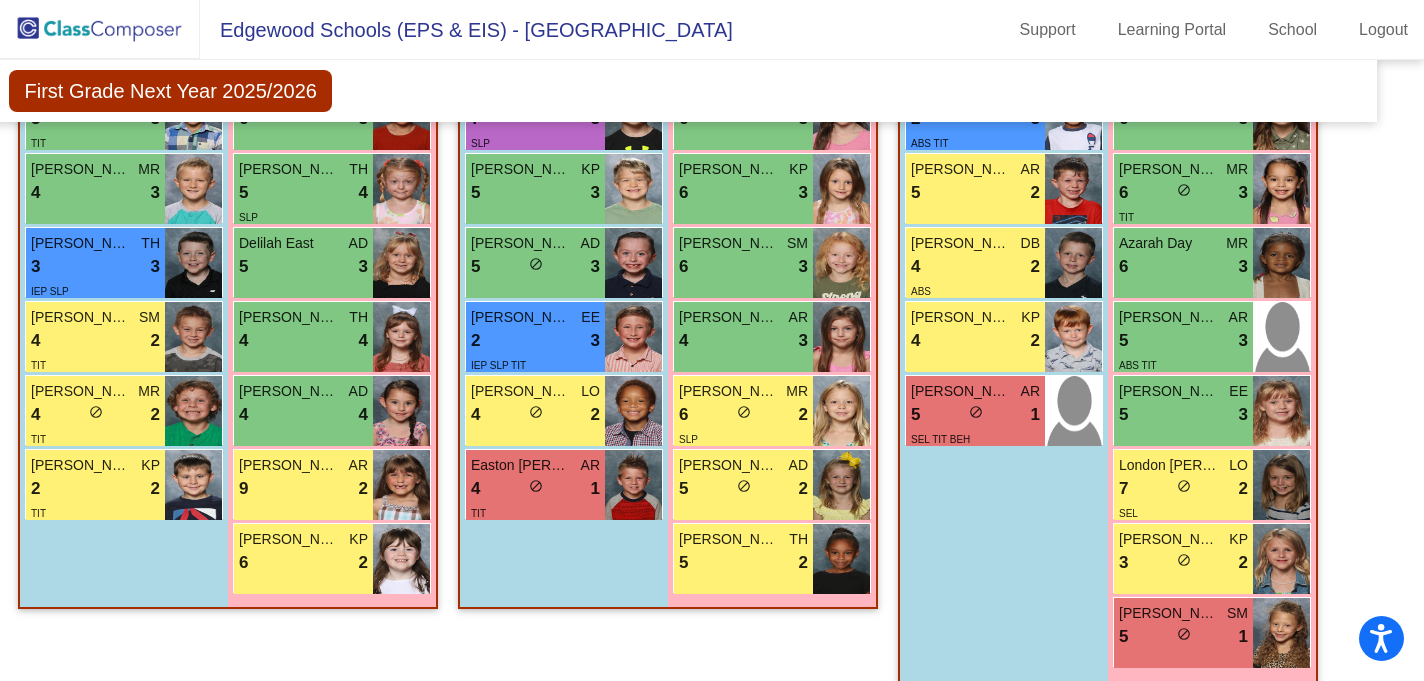 scroll, scrollTop: 2007, scrollLeft: 34, axis: both 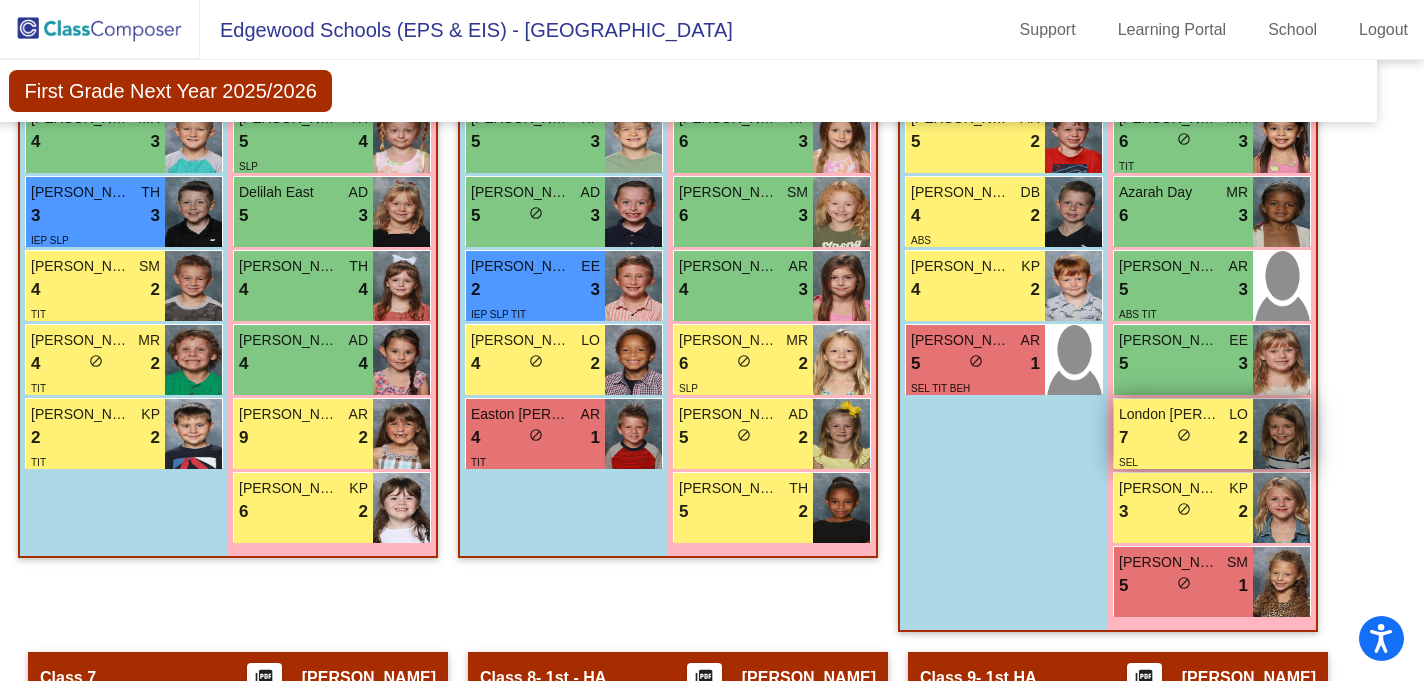 click on "do_not_disturb_alt" at bounding box center (1184, 435) 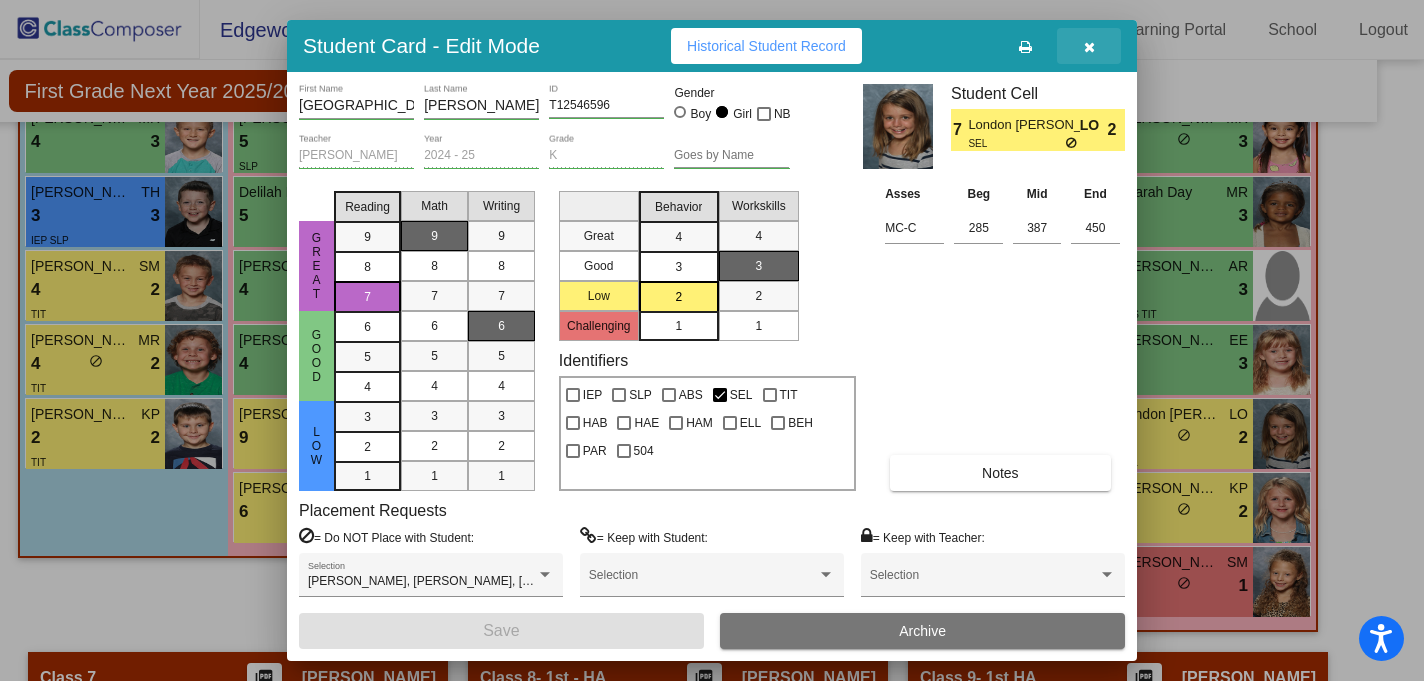 click at bounding box center (1089, 47) 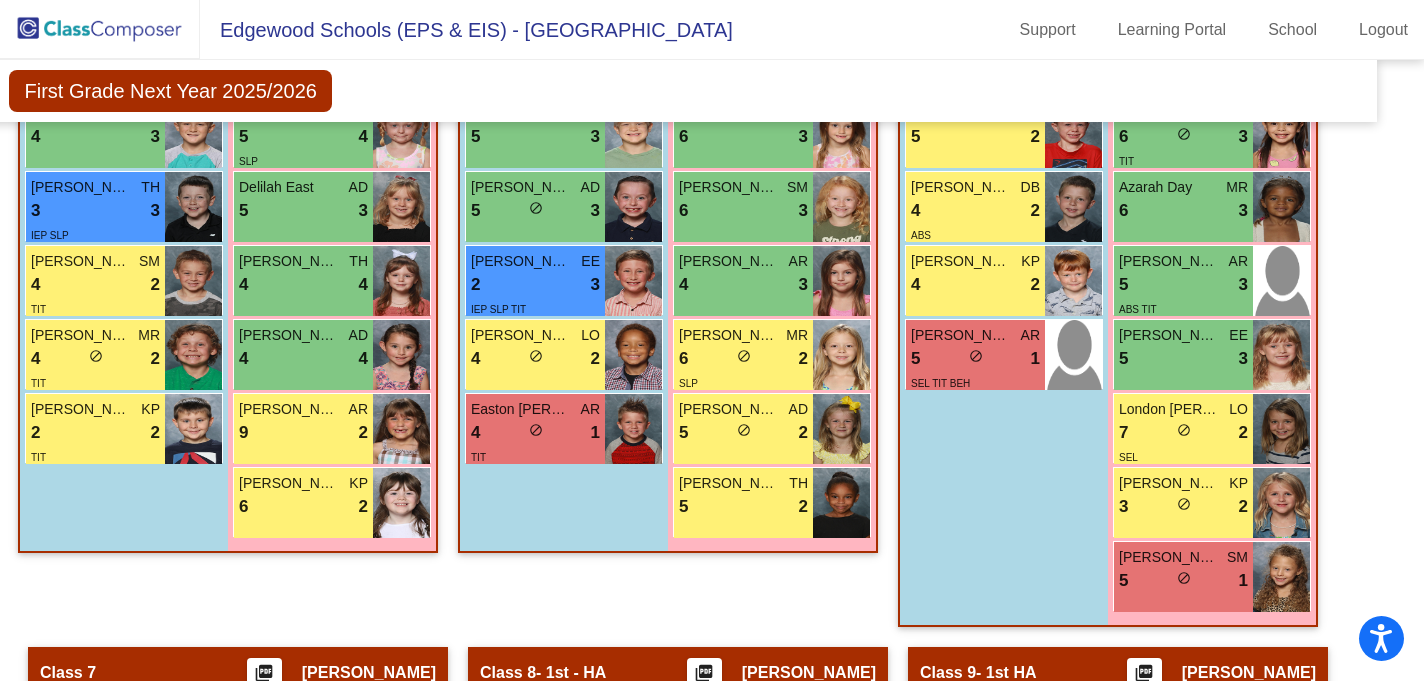 scroll, scrollTop: 2013, scrollLeft: 34, axis: both 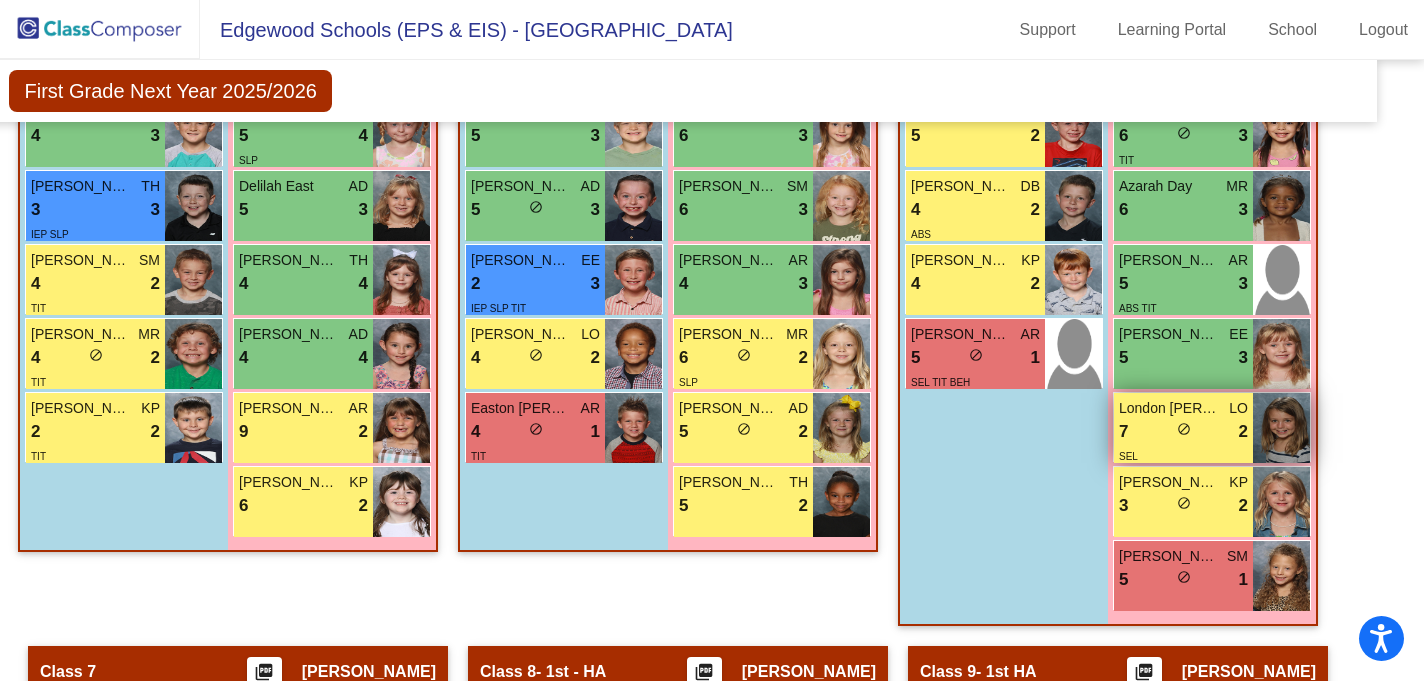 click on "do_not_disturb_alt" at bounding box center [1184, 429] 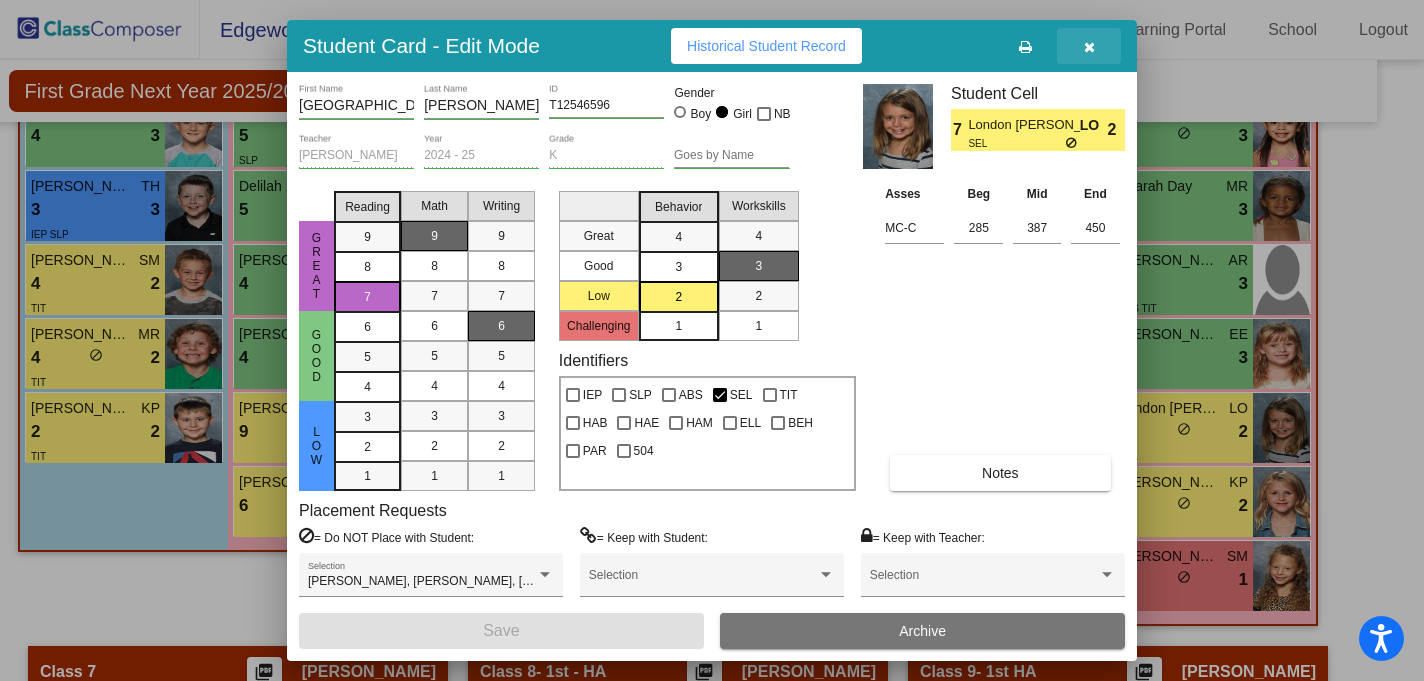 click at bounding box center (1089, 47) 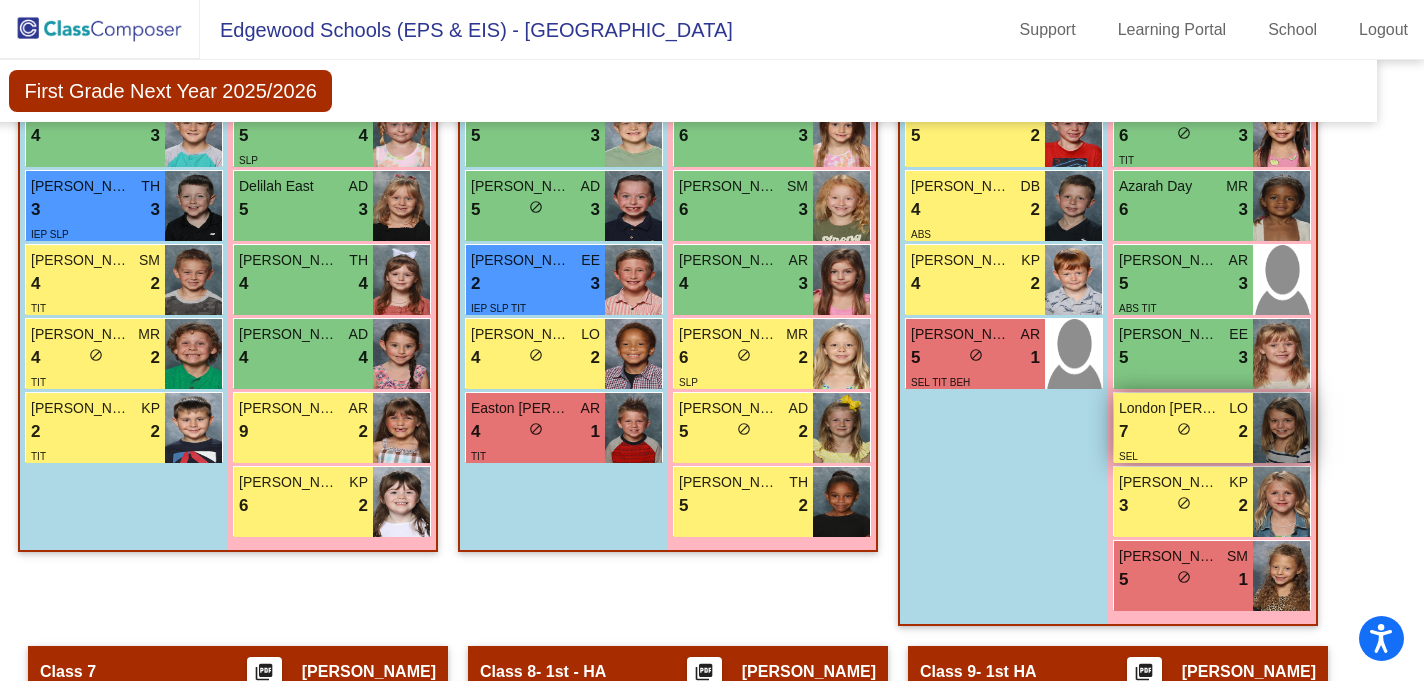 click on "do_not_disturb_alt" at bounding box center (1184, 429) 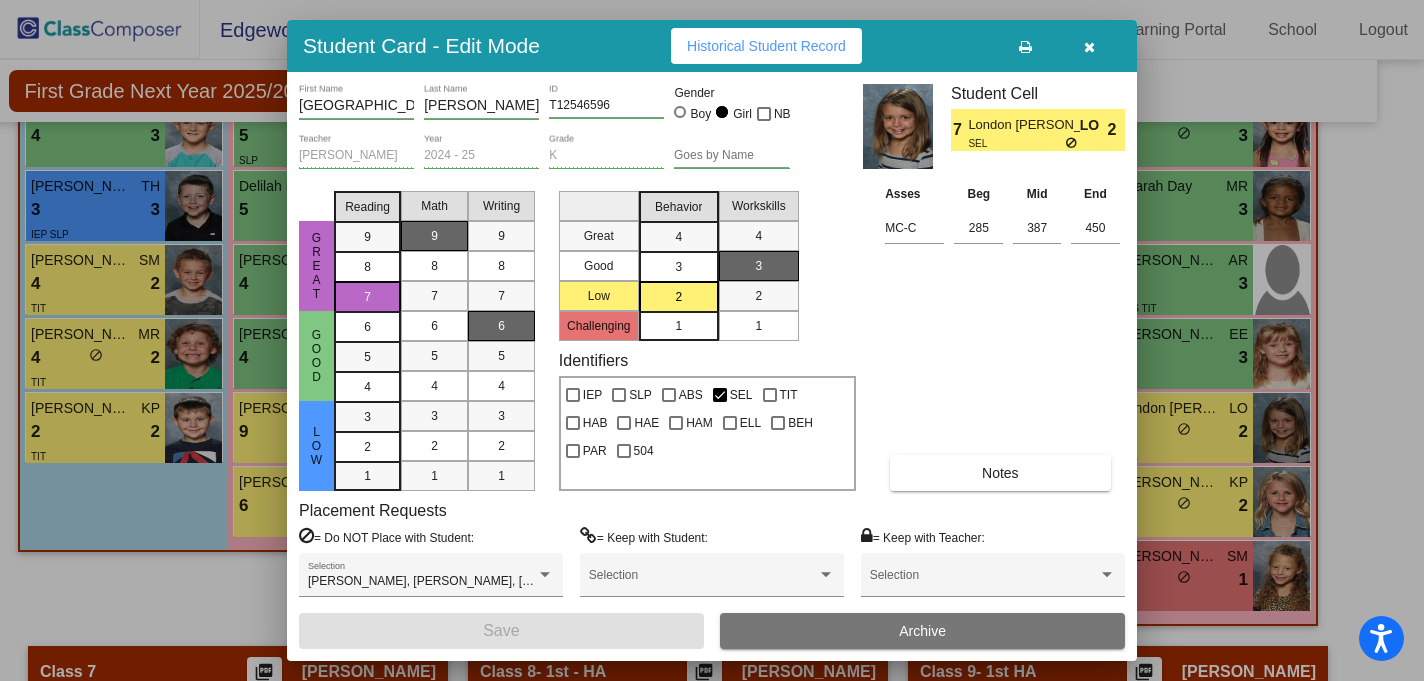click at bounding box center (1089, 47) 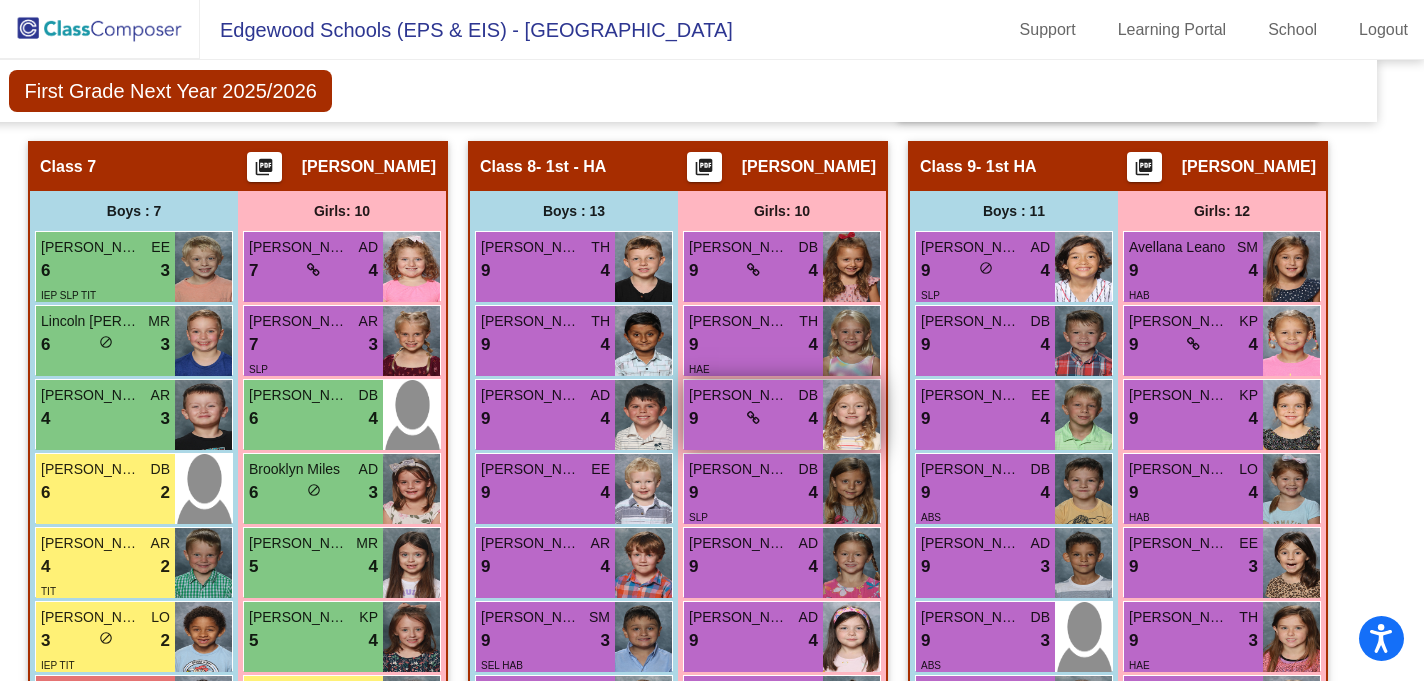 scroll, scrollTop: 2530, scrollLeft: 34, axis: both 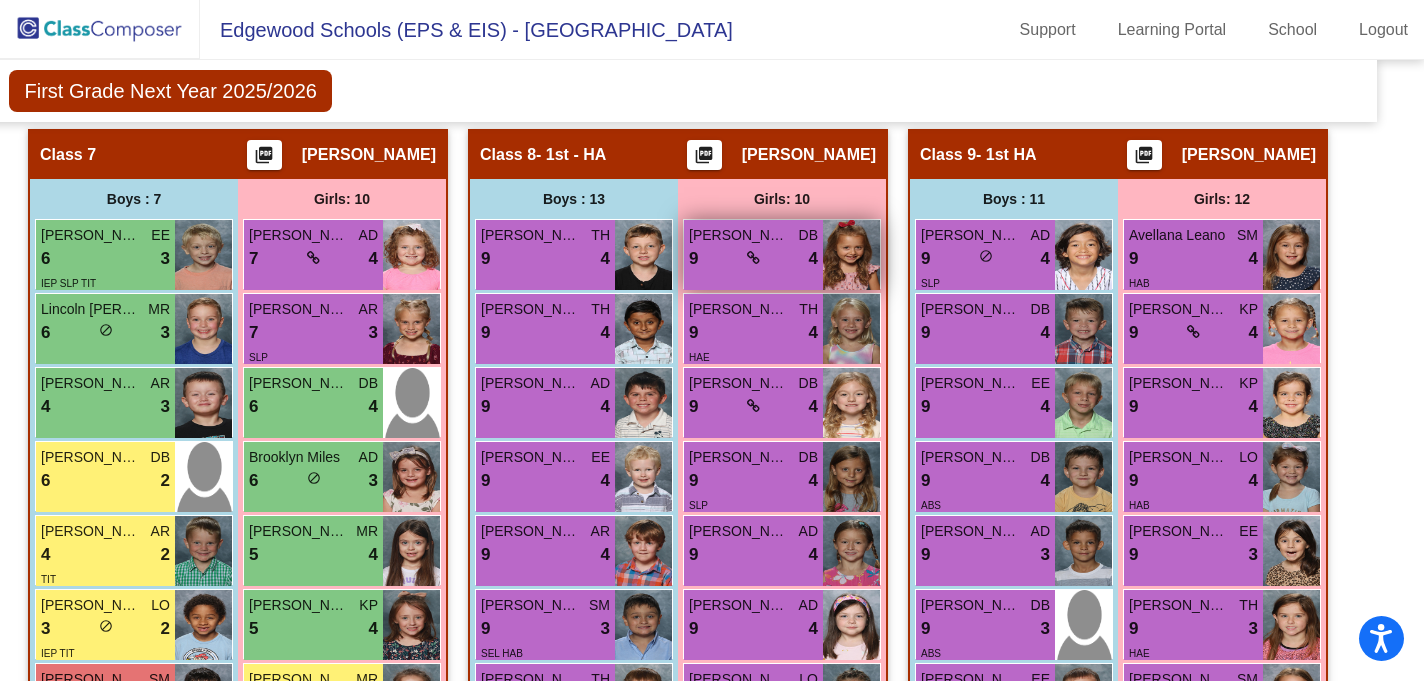 click at bounding box center [753, 258] 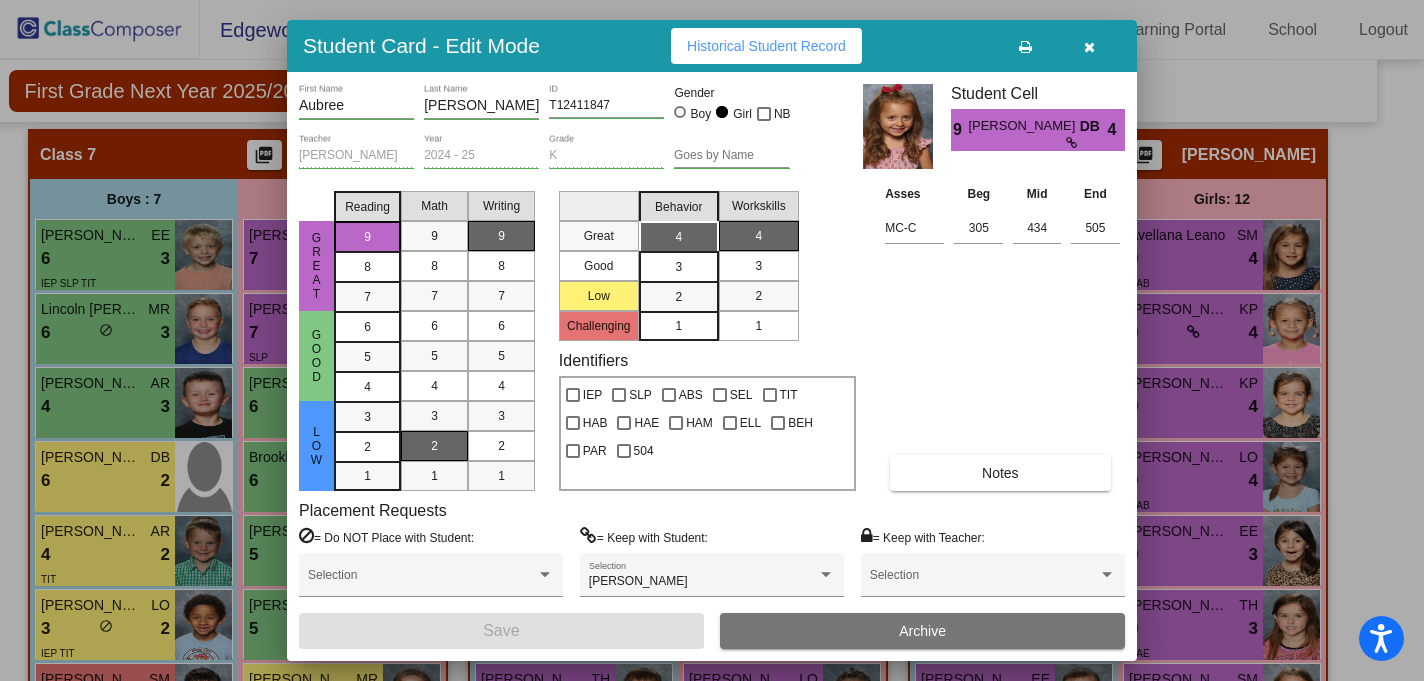 click at bounding box center (1089, 47) 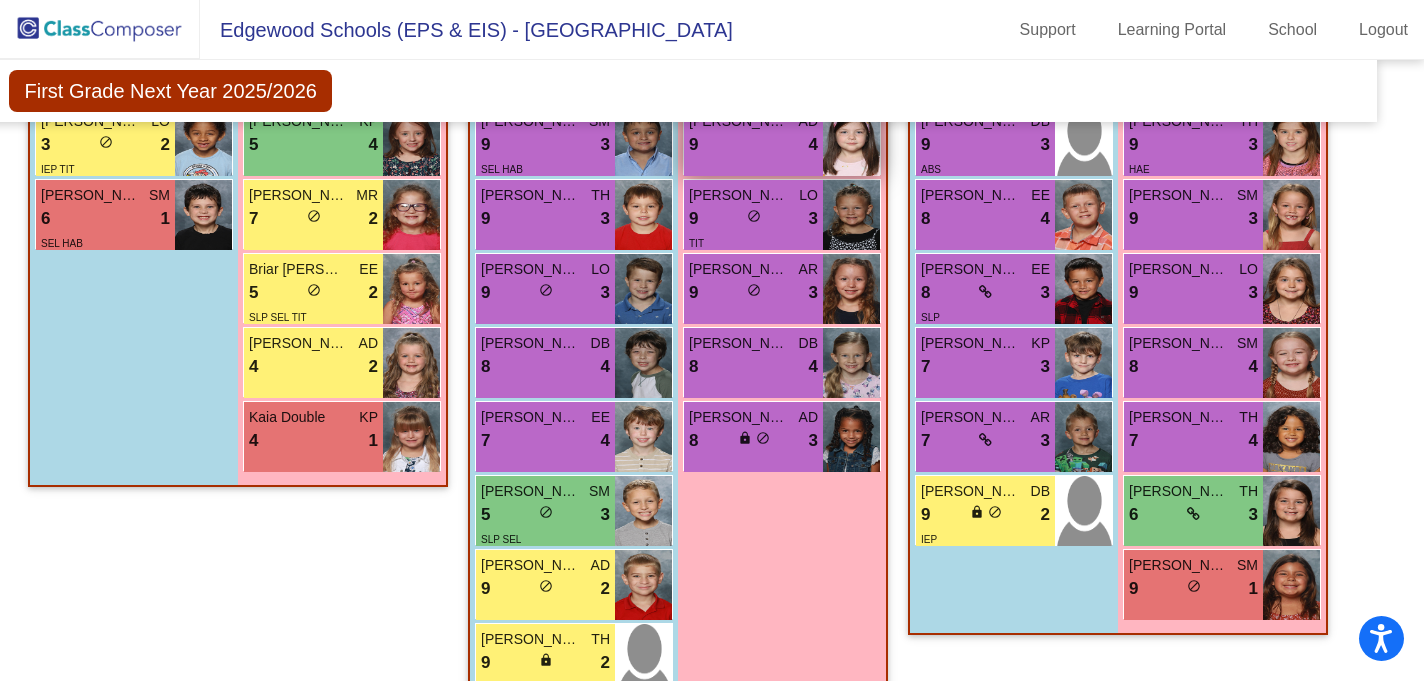 scroll, scrollTop: 3071, scrollLeft: 34, axis: both 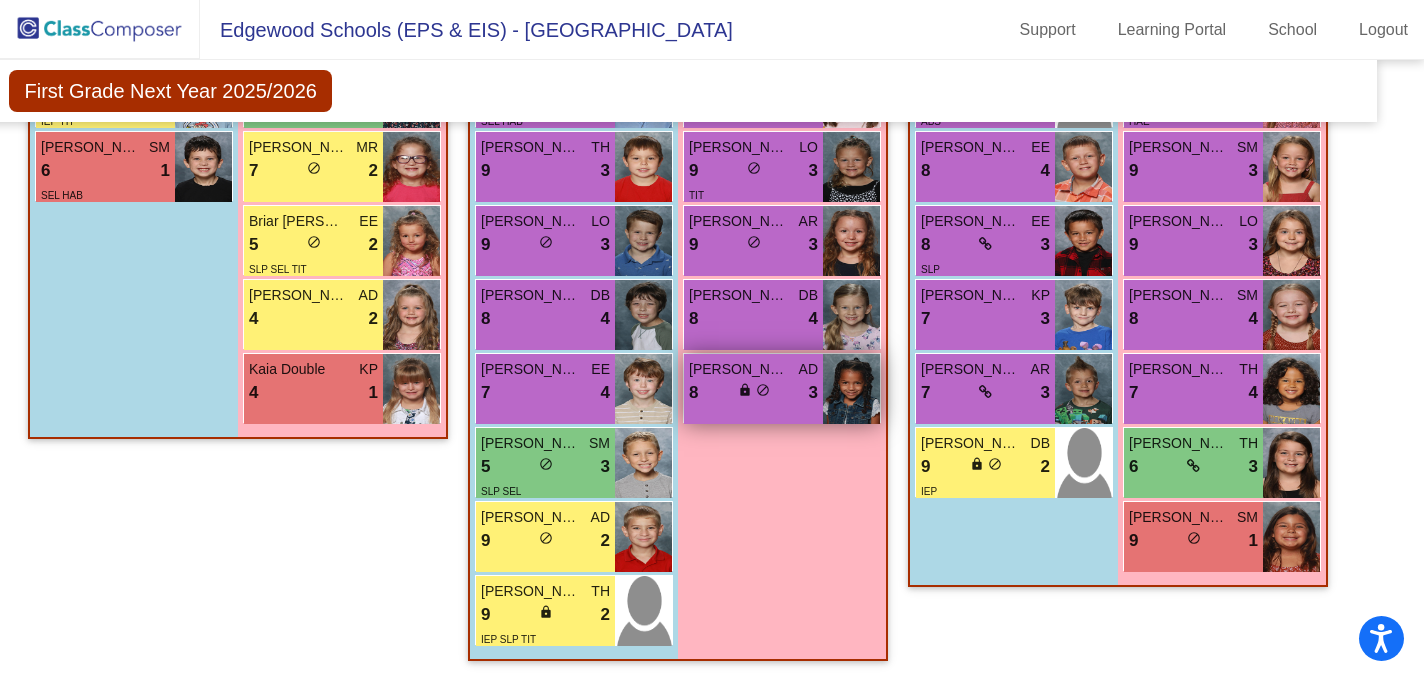 click on "lock" at bounding box center [745, 390] 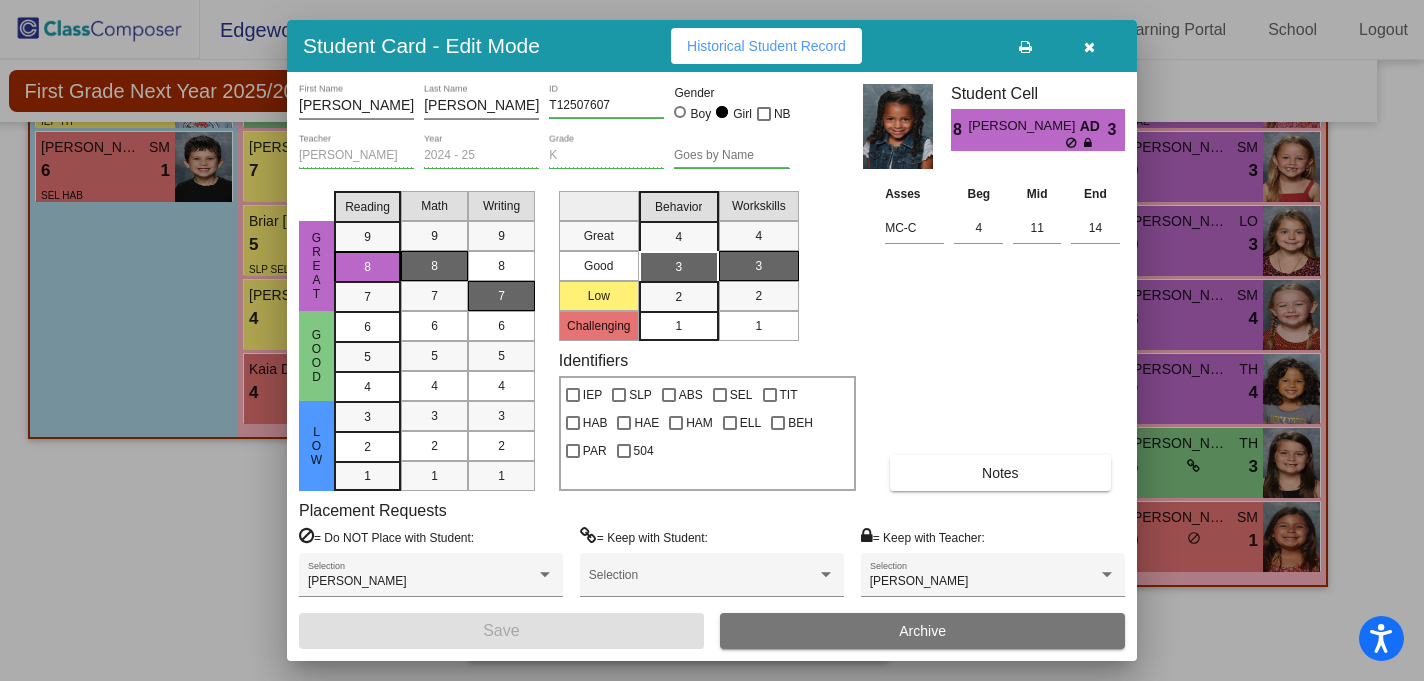 click at bounding box center (1089, 46) 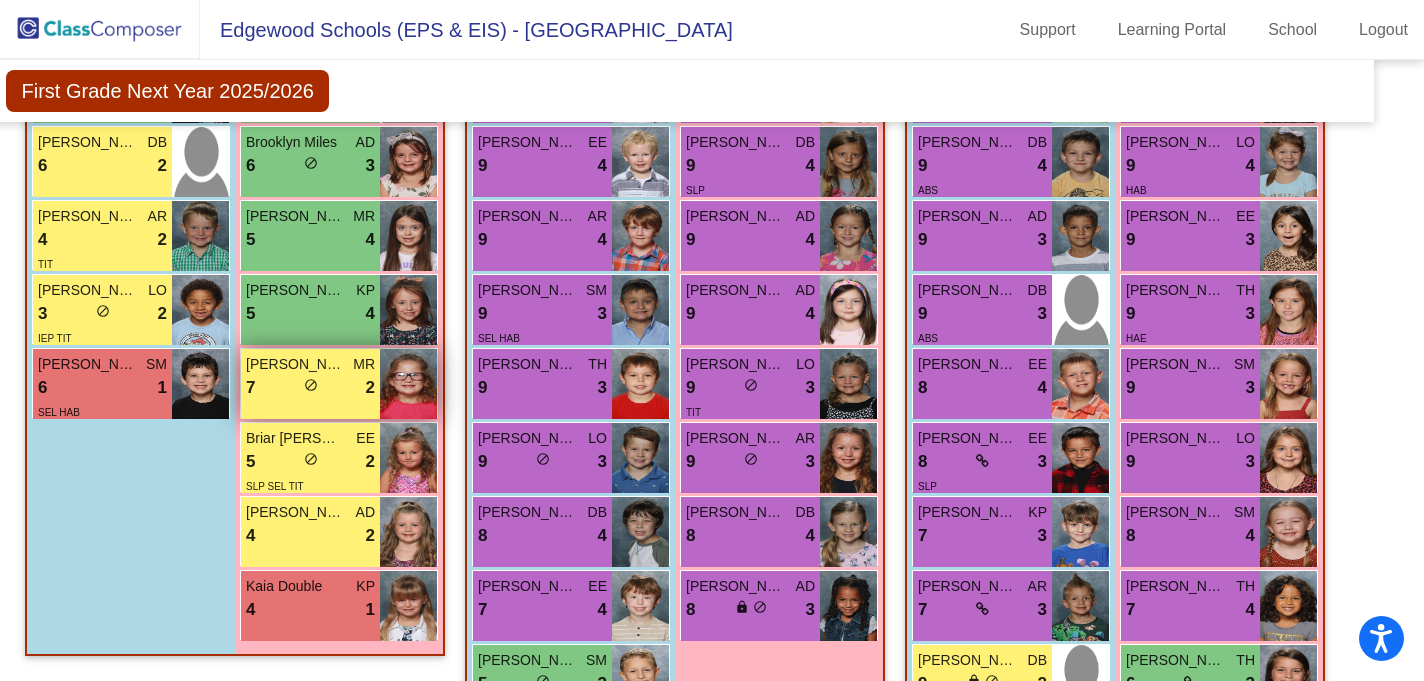 scroll, scrollTop: 2850, scrollLeft: 37, axis: both 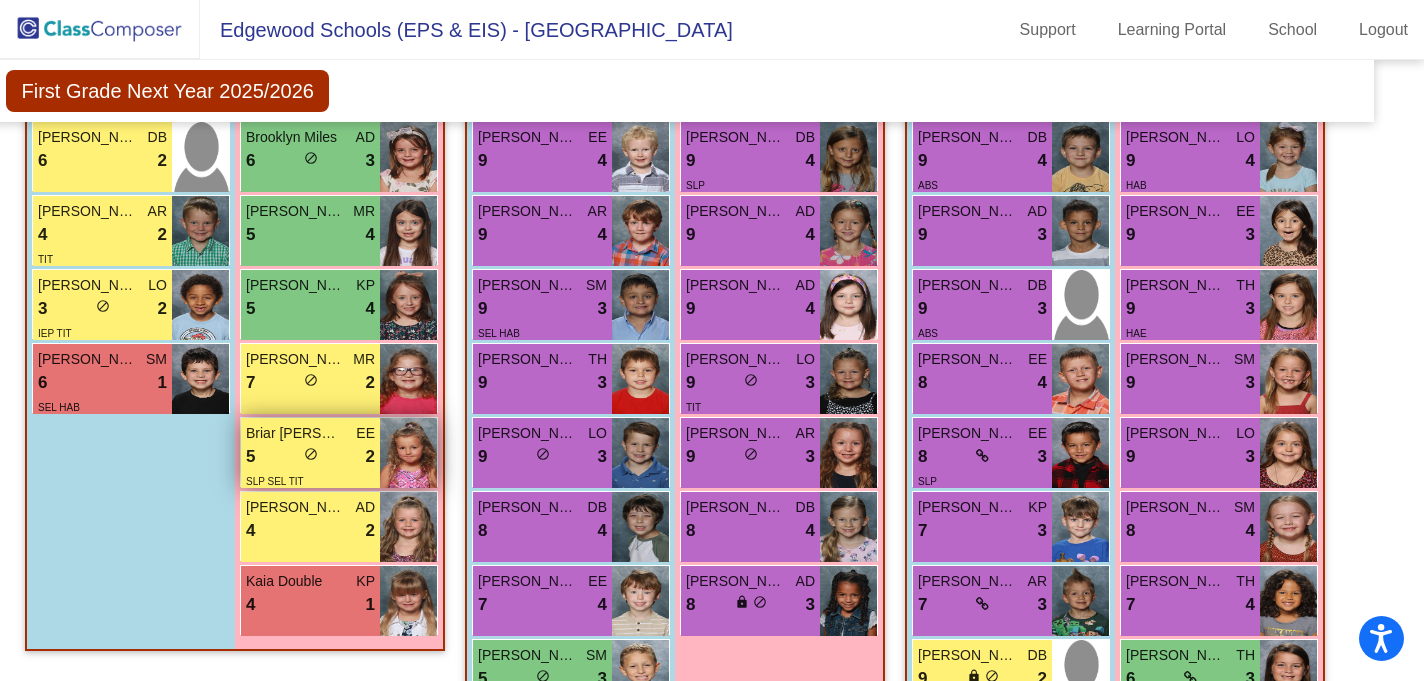 click on "do_not_disturb_alt" at bounding box center (311, 454) 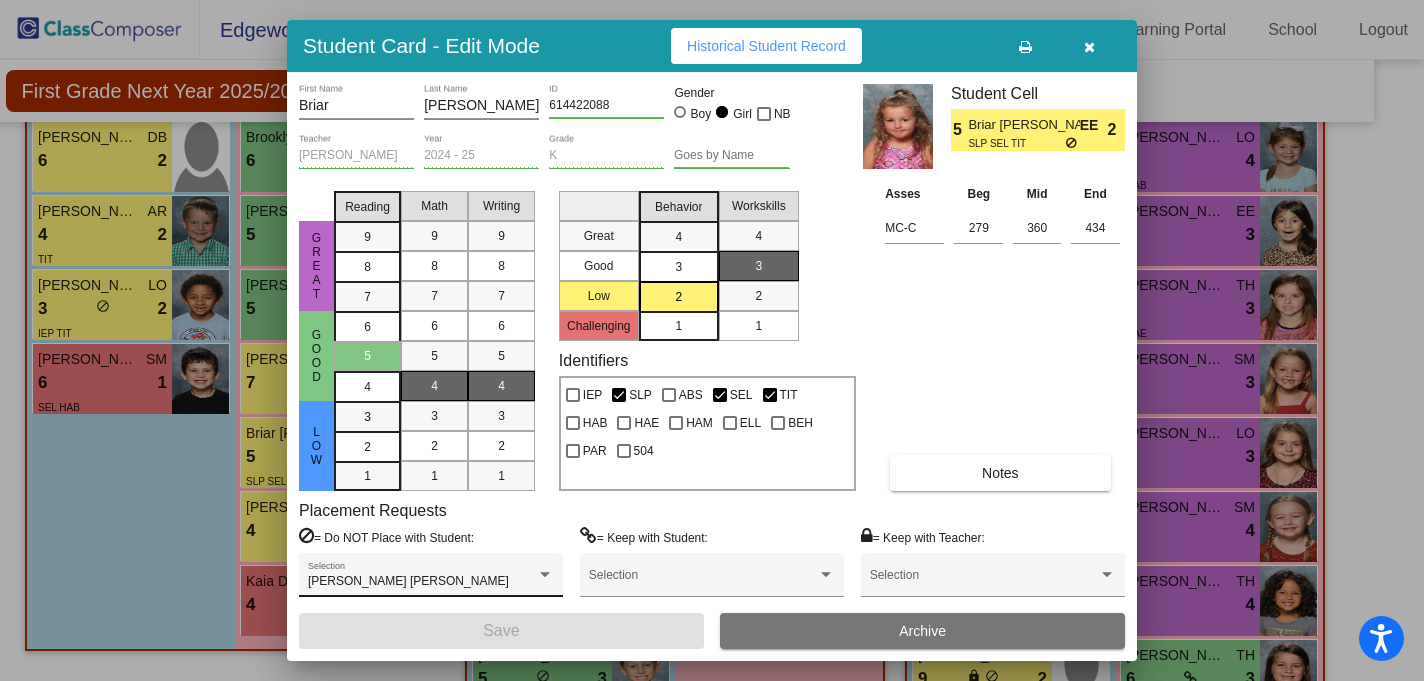 scroll, scrollTop: 0, scrollLeft: 0, axis: both 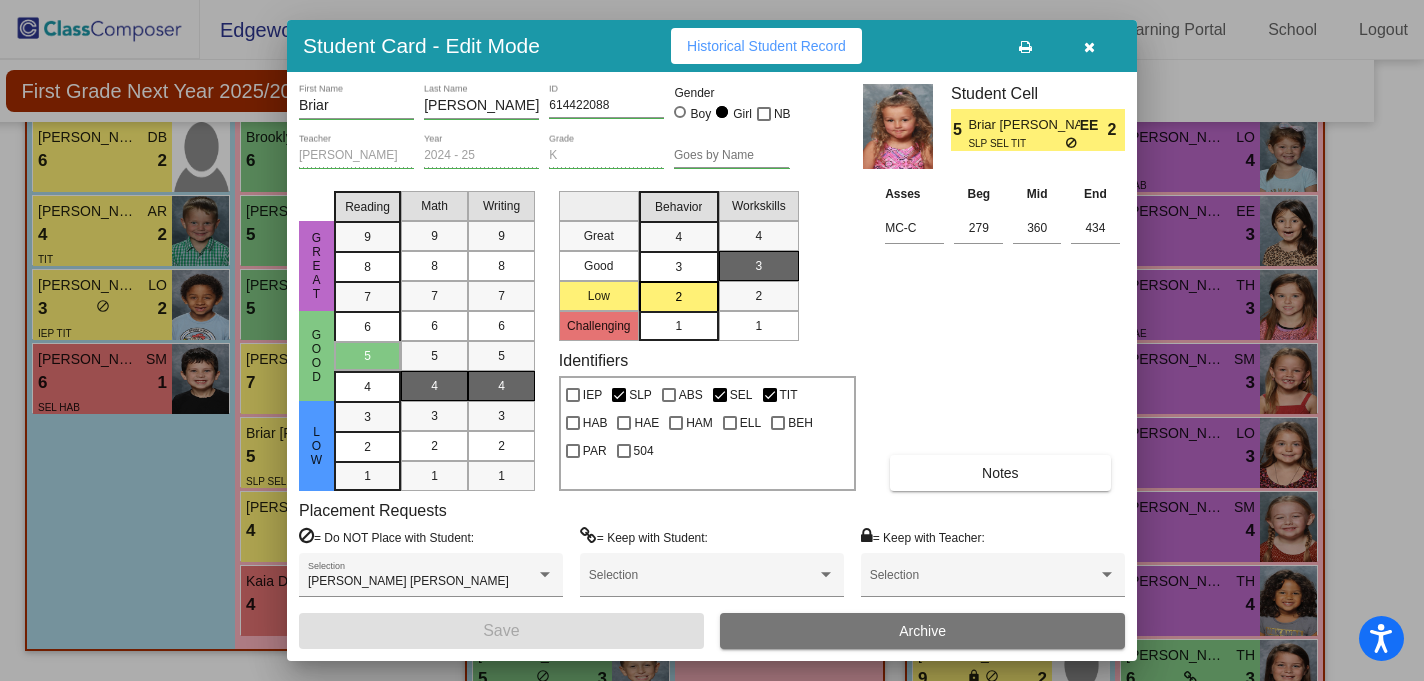 click at bounding box center (1089, 47) 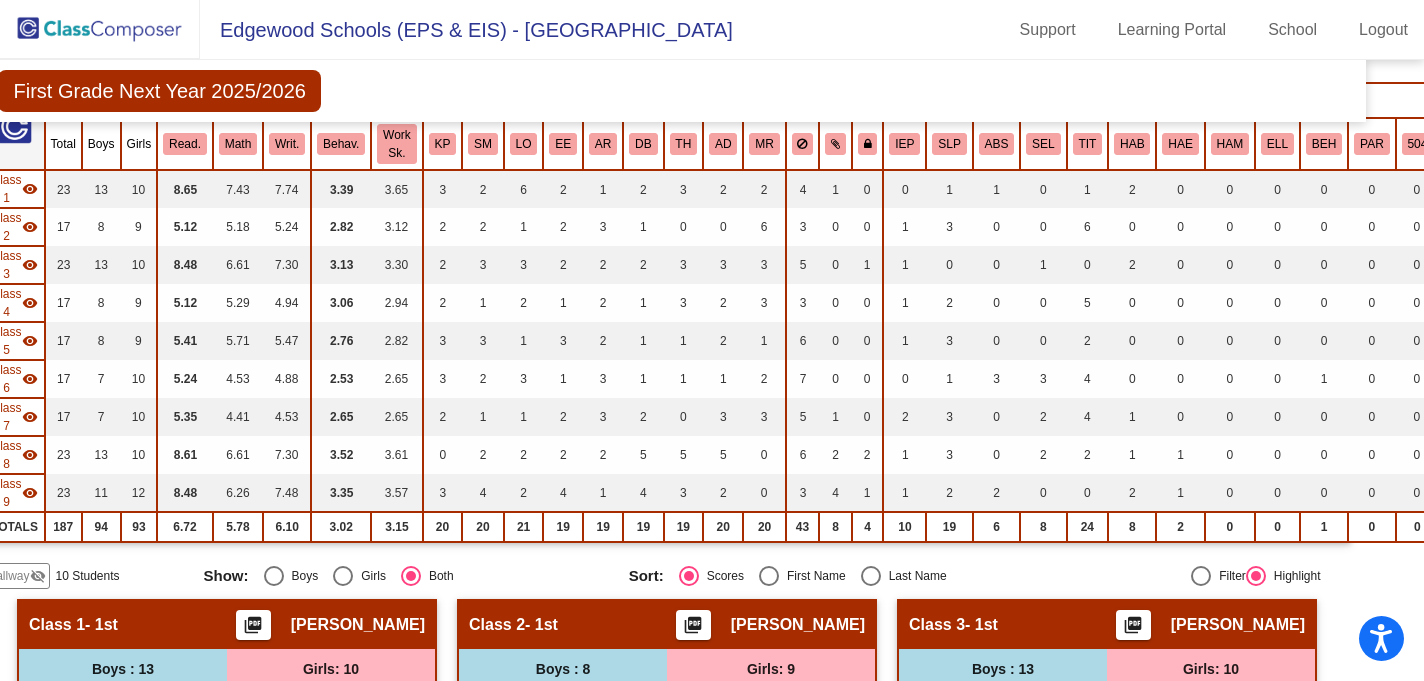 scroll, scrollTop: 0, scrollLeft: 45, axis: horizontal 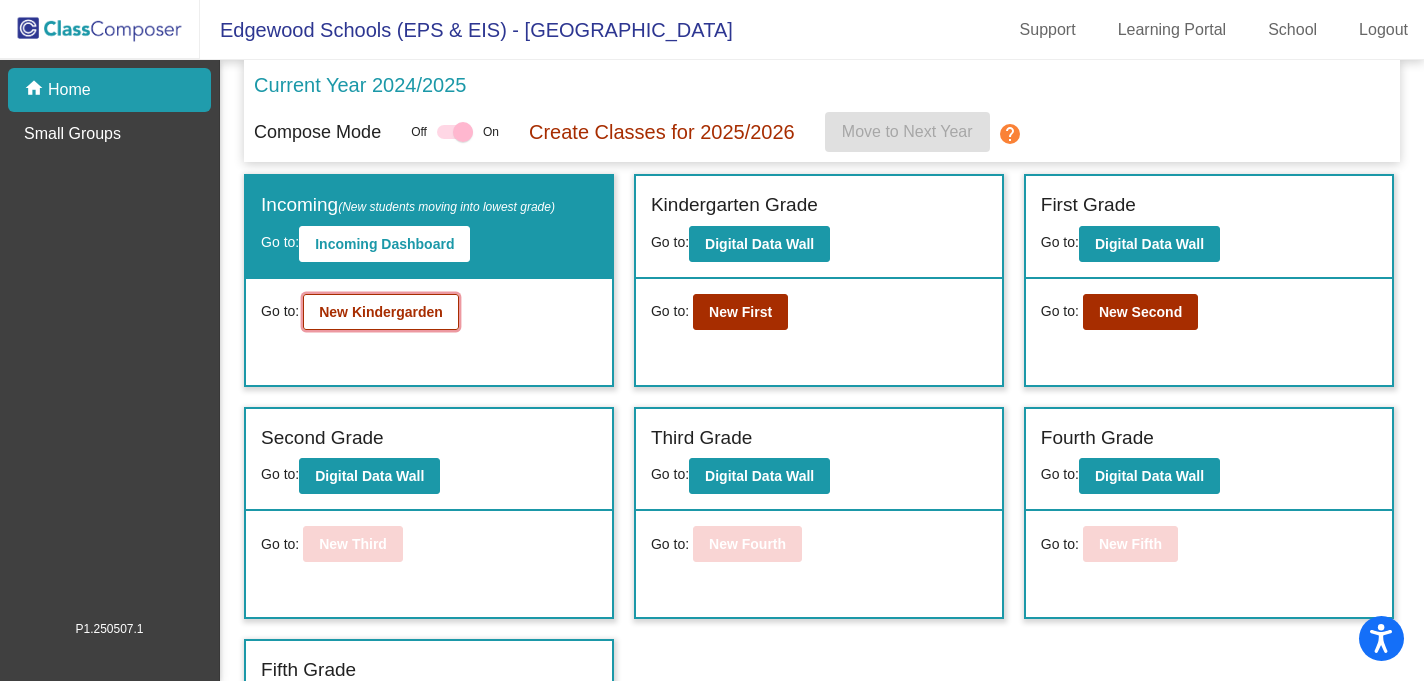 click on "New Kindergarden" 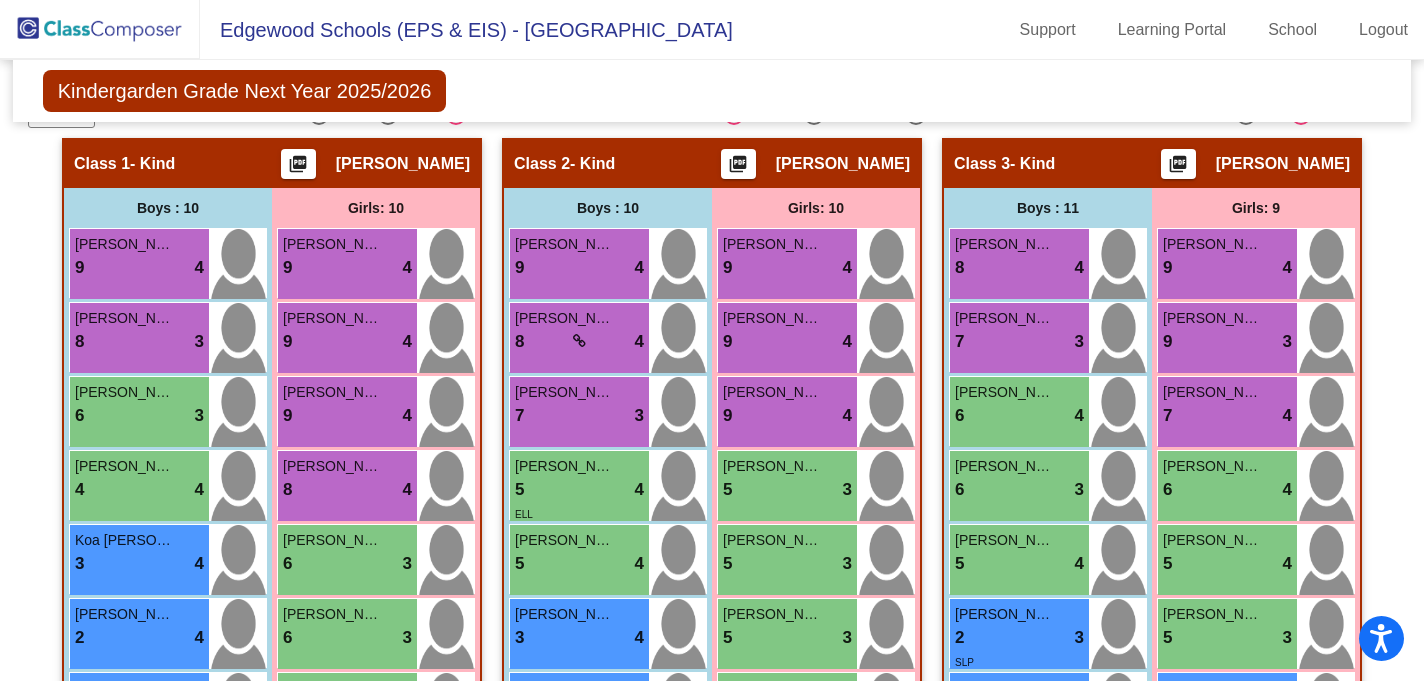 scroll, scrollTop: 0, scrollLeft: 0, axis: both 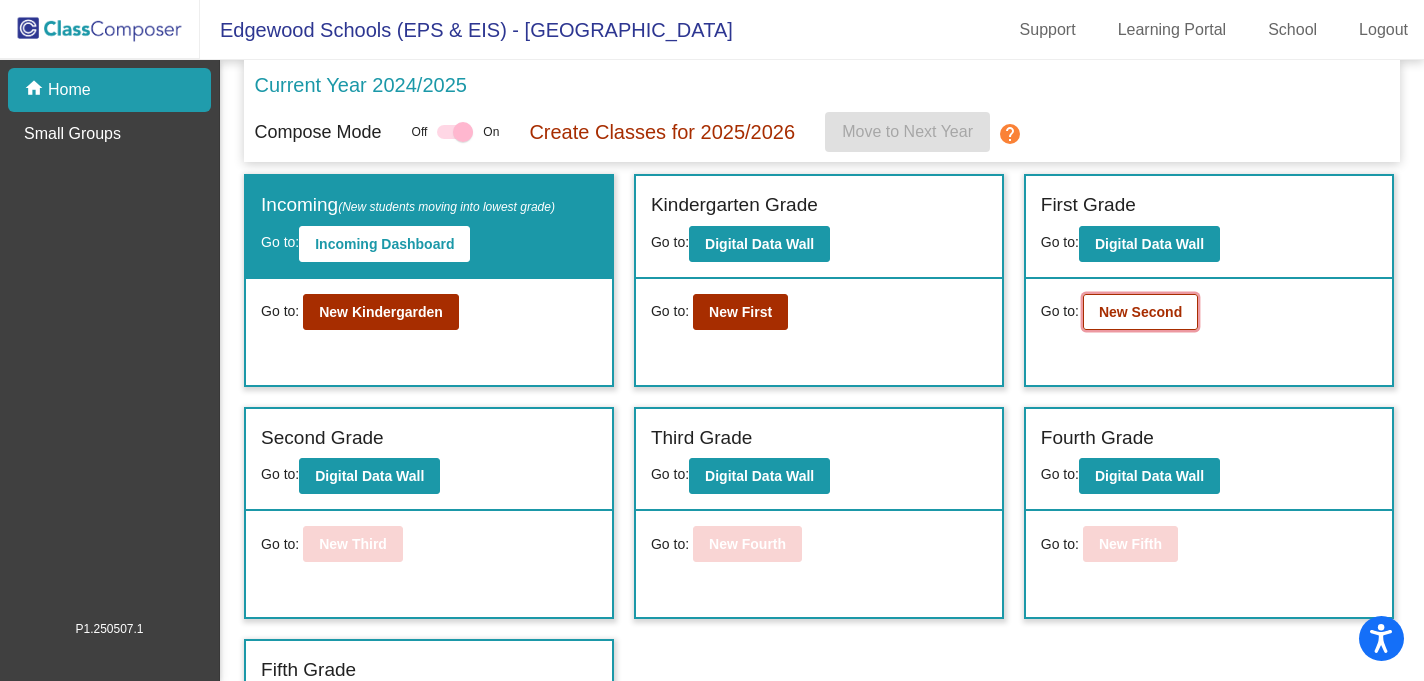 click on "New Second" 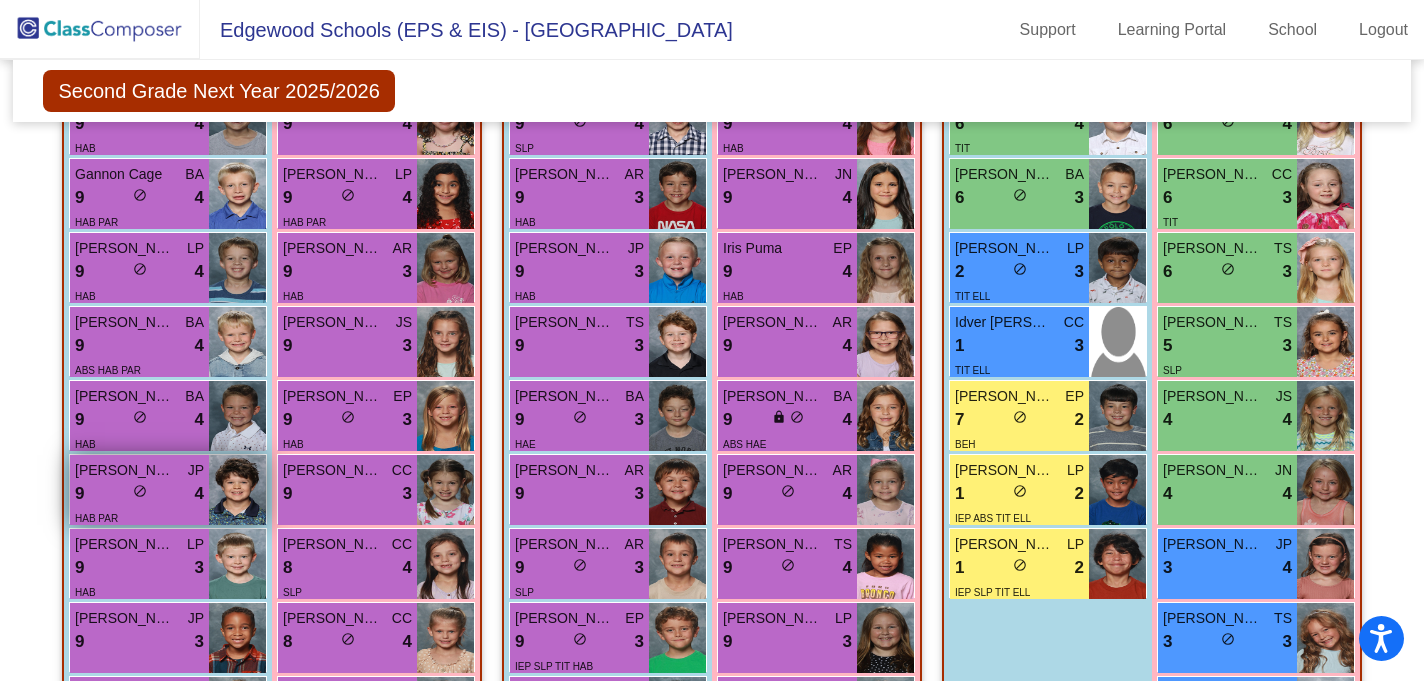 scroll, scrollTop: 791, scrollLeft: 0, axis: vertical 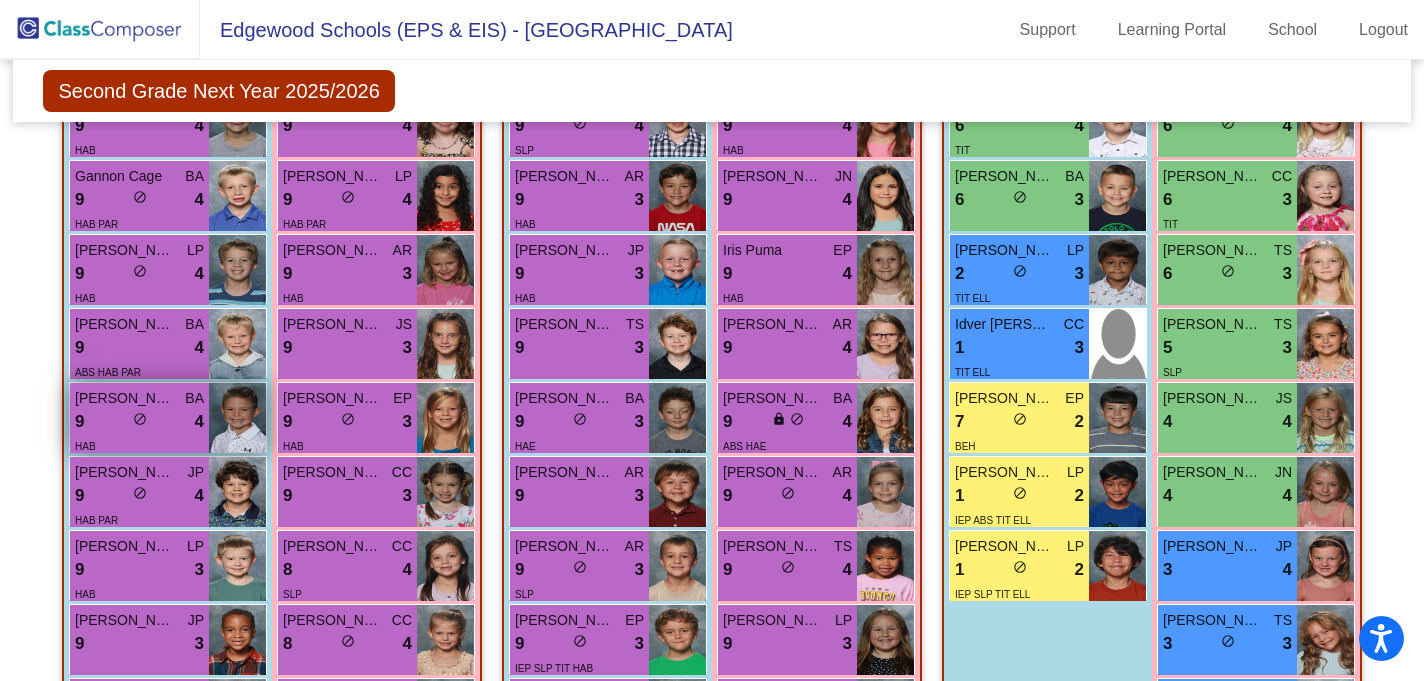 click on "9 lock do_not_disturb_alt 4" at bounding box center [139, 422] 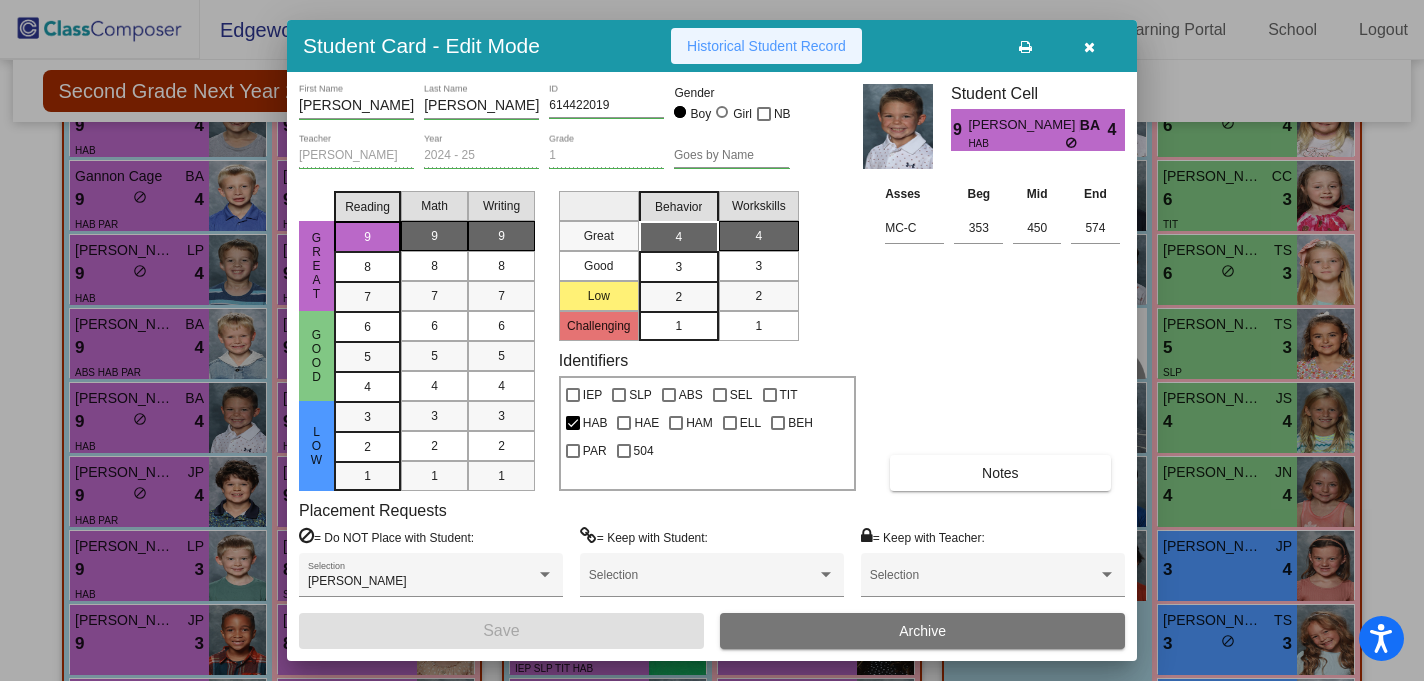 click on "Historical Student Record" at bounding box center [766, 46] 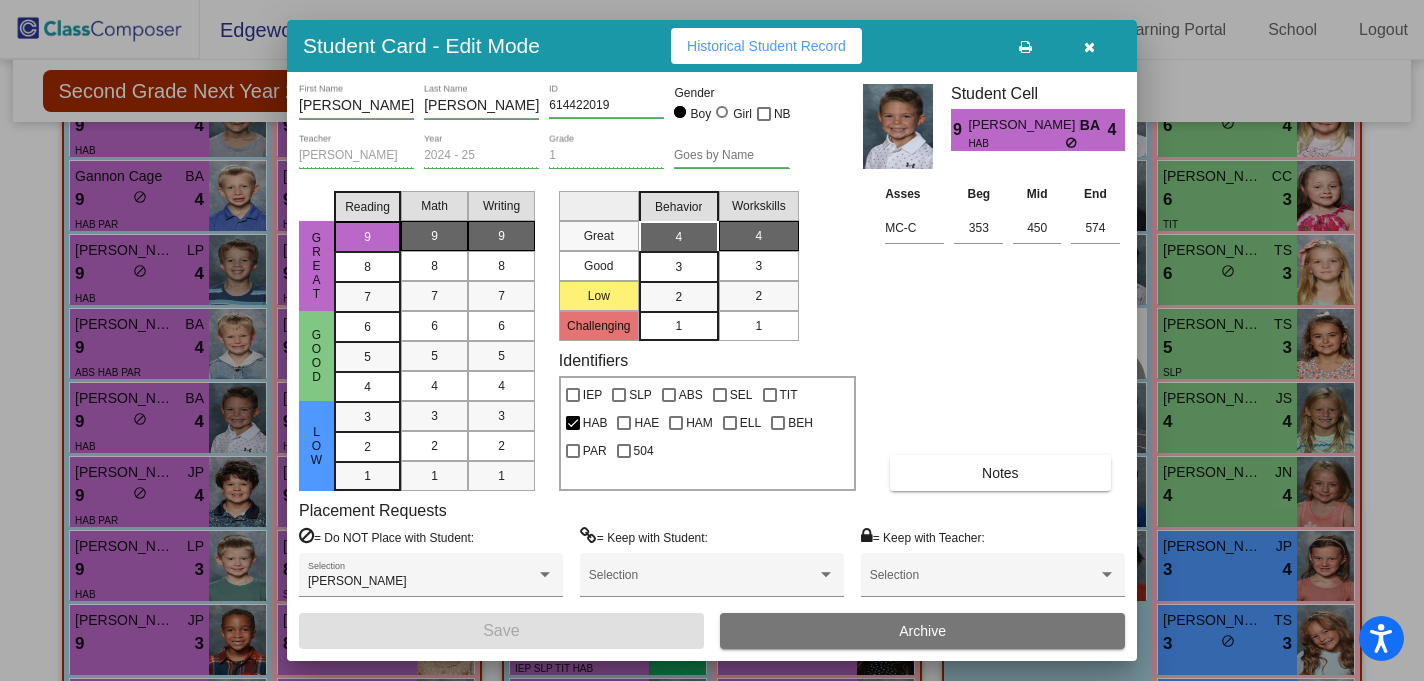 click at bounding box center (1089, 46) 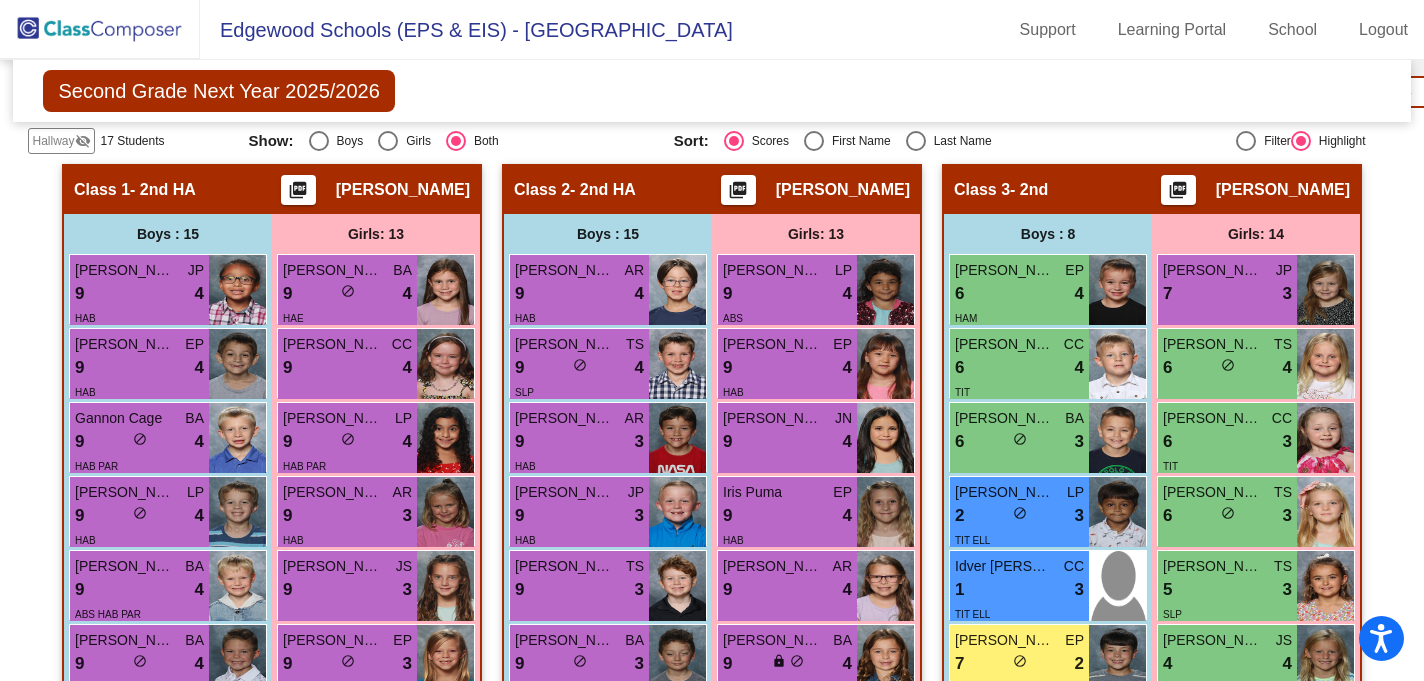 scroll, scrollTop: 0, scrollLeft: 0, axis: both 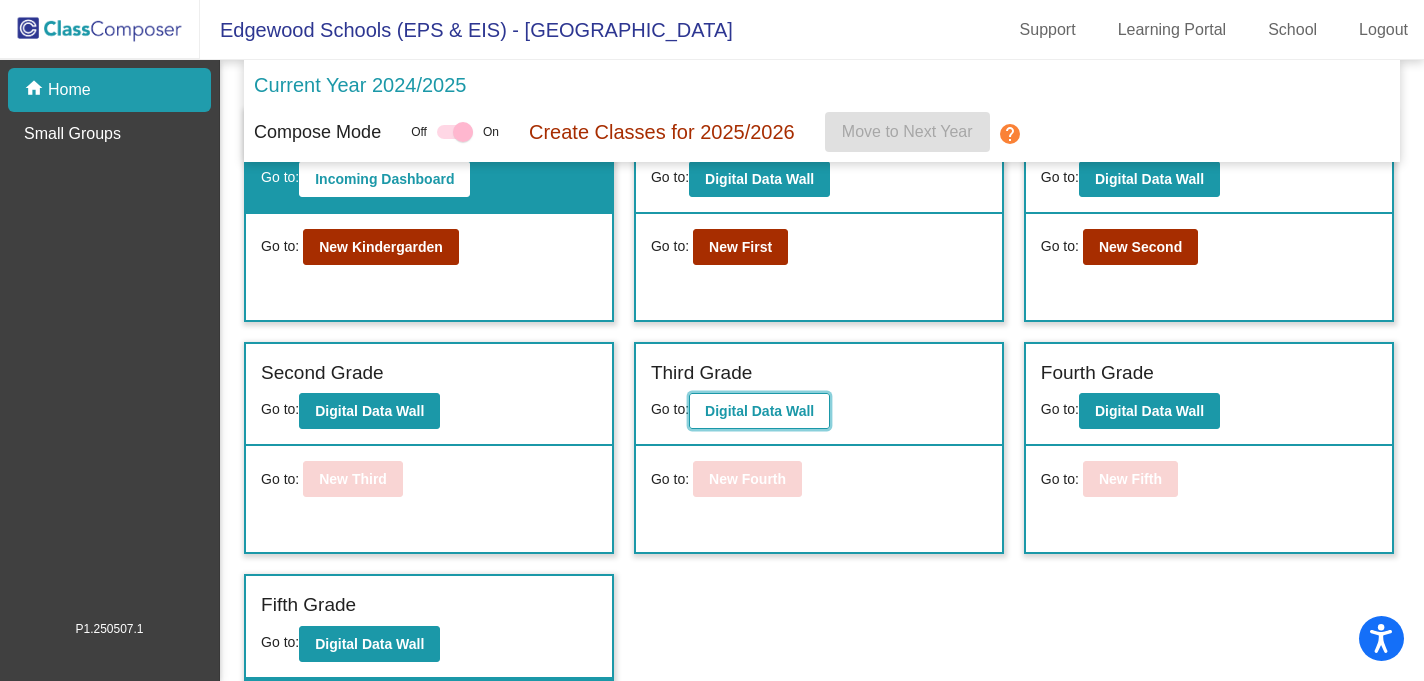 click on "Digital Data Wall" 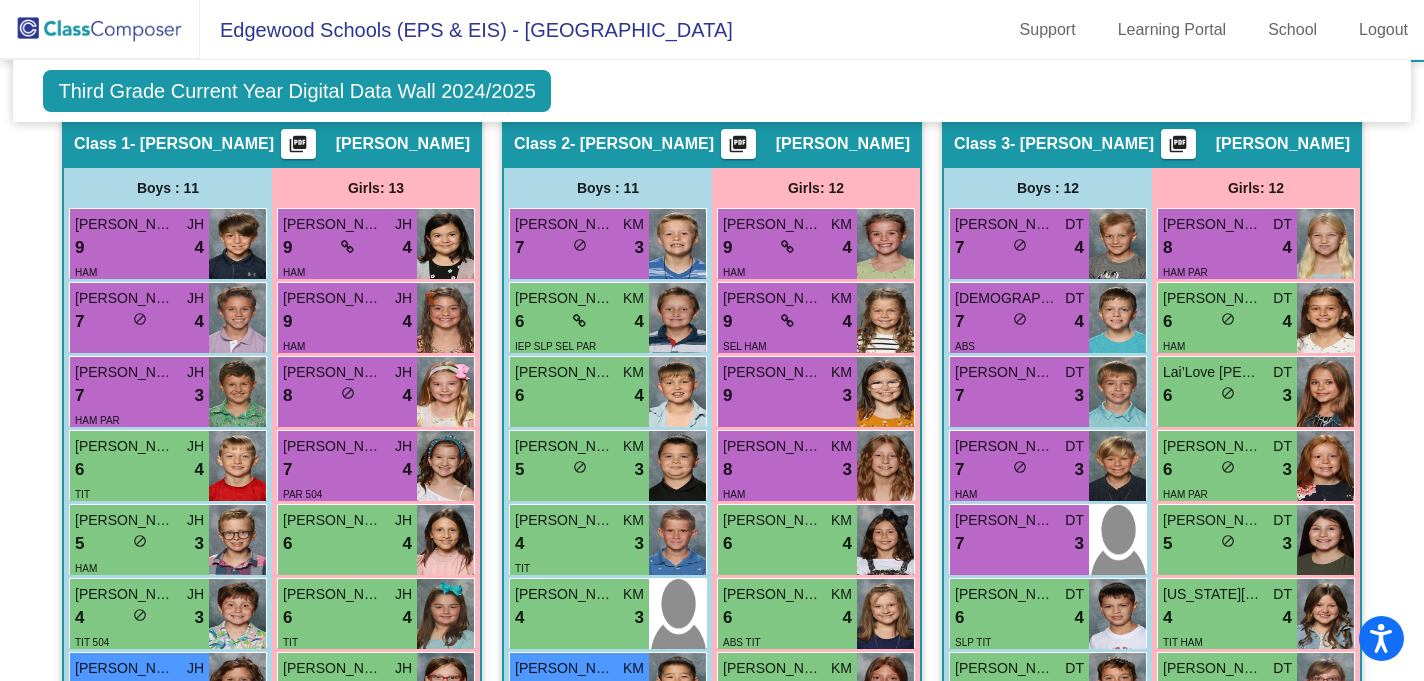 scroll, scrollTop: 676, scrollLeft: 0, axis: vertical 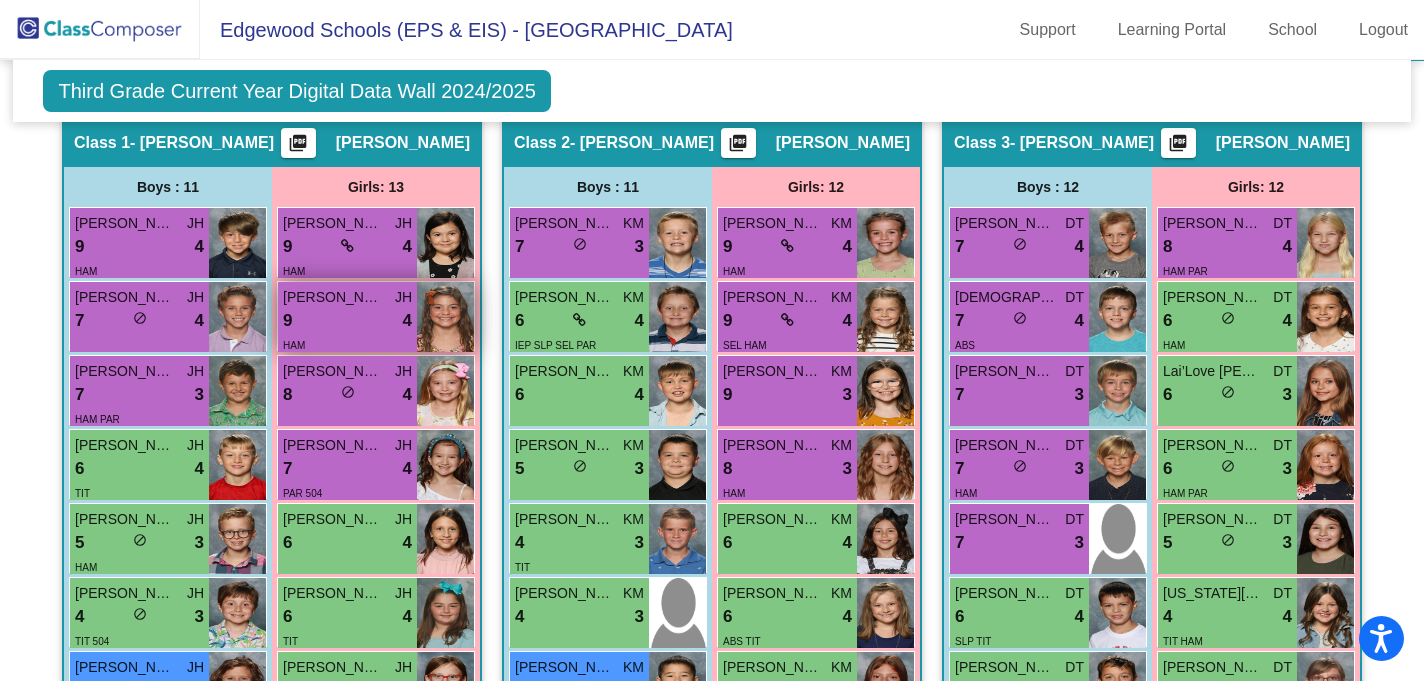 click on "9 lock do_not_disturb_alt 4" at bounding box center [347, 321] 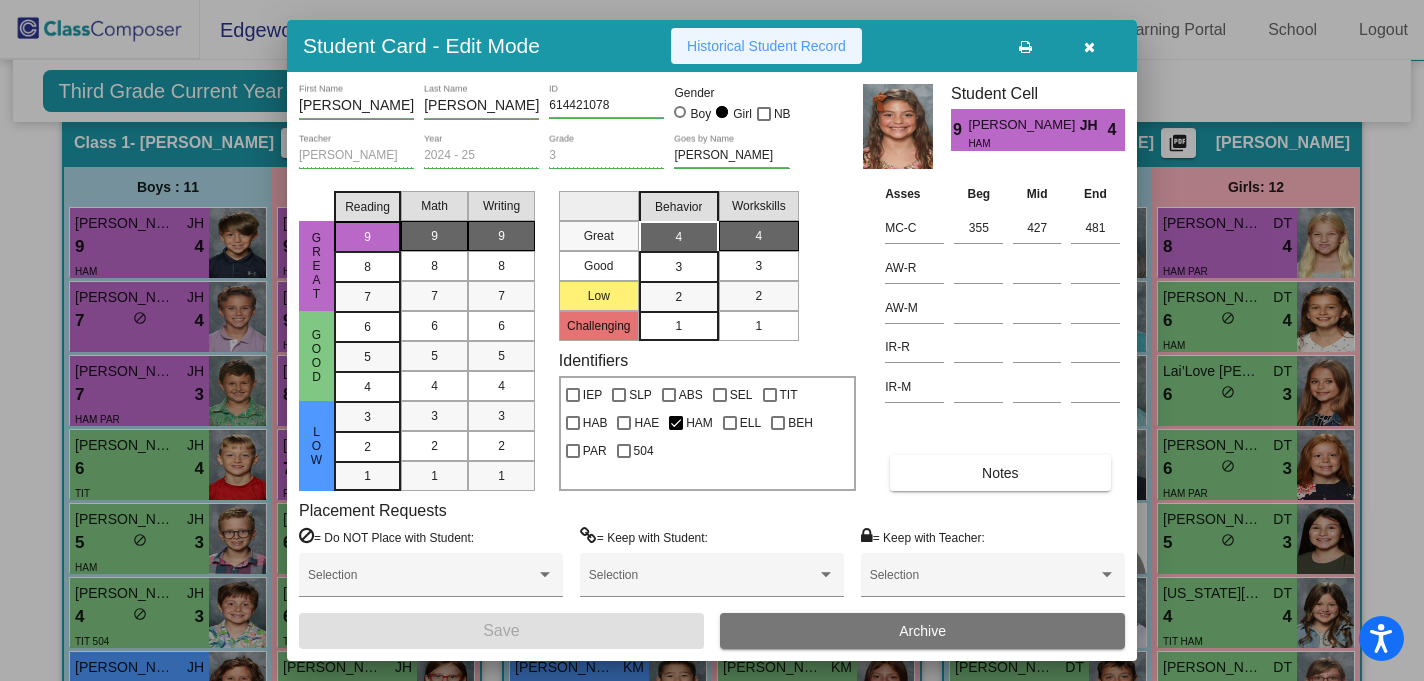 click on "Historical Student Record" at bounding box center [766, 46] 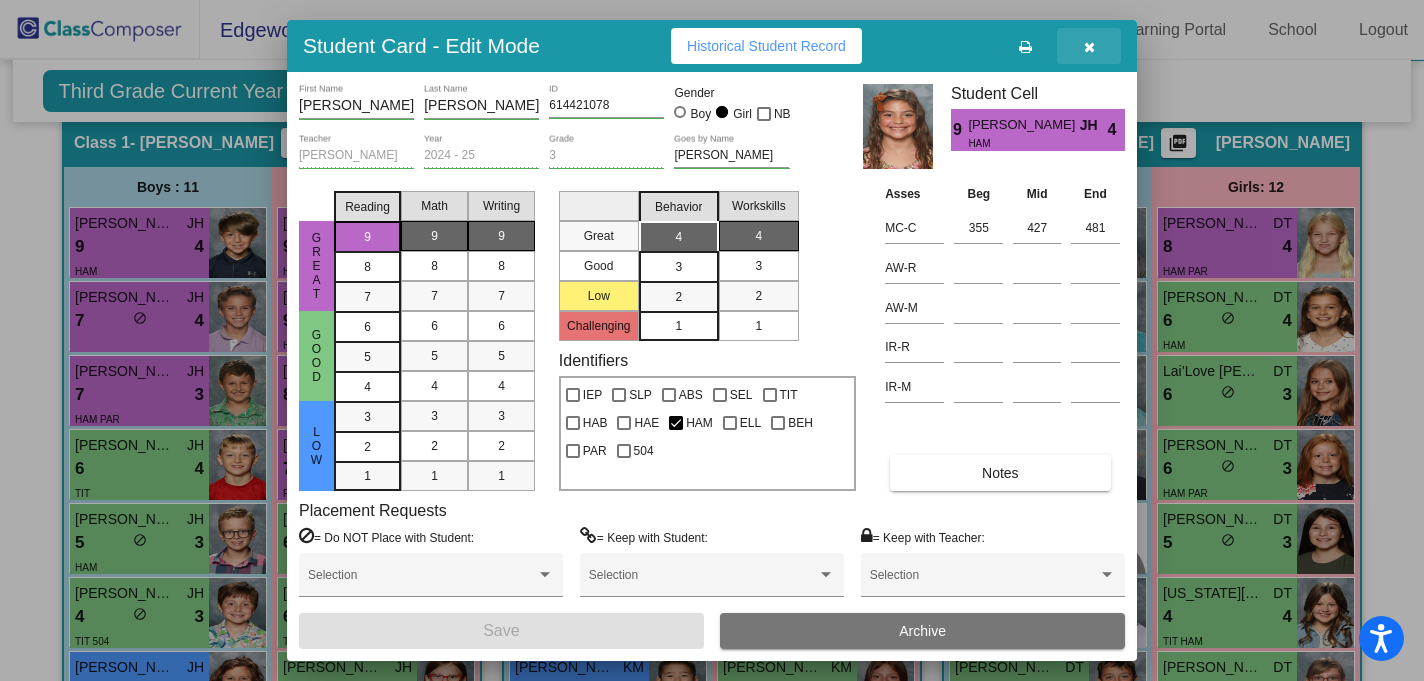 click at bounding box center [1089, 47] 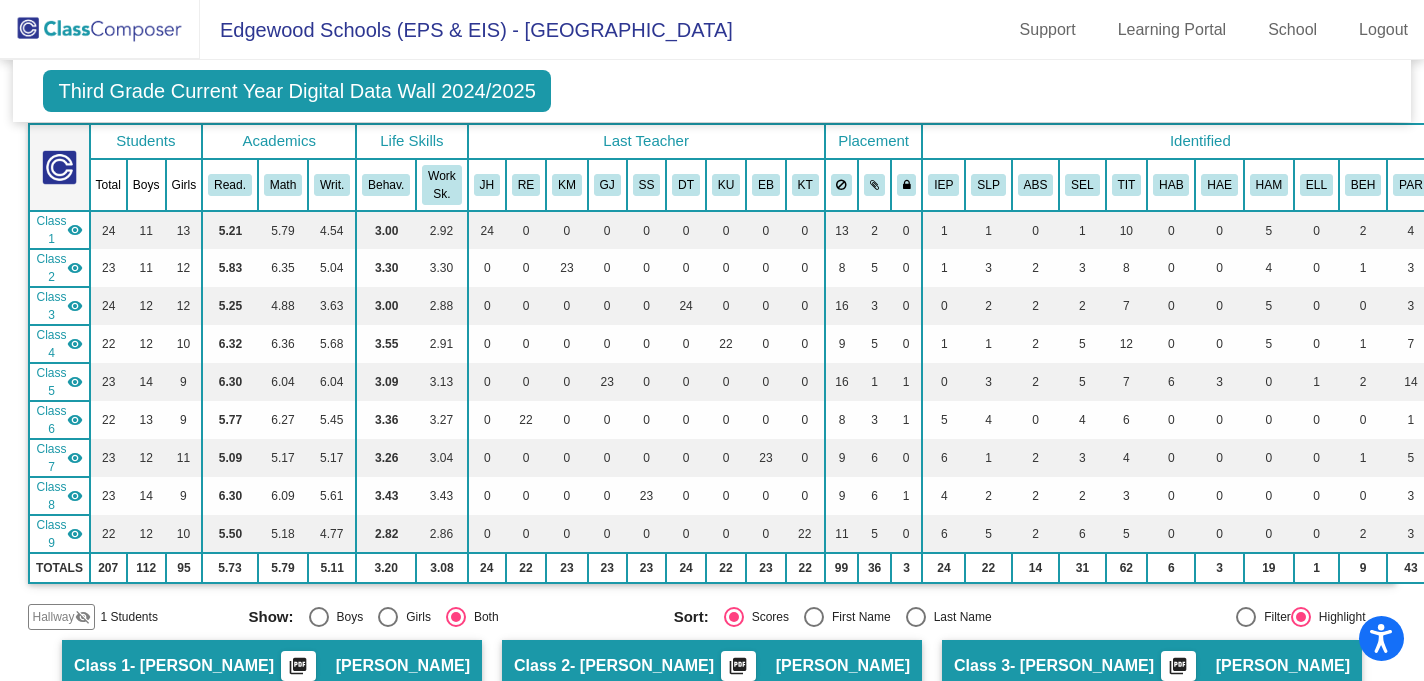 scroll, scrollTop: 141, scrollLeft: 0, axis: vertical 